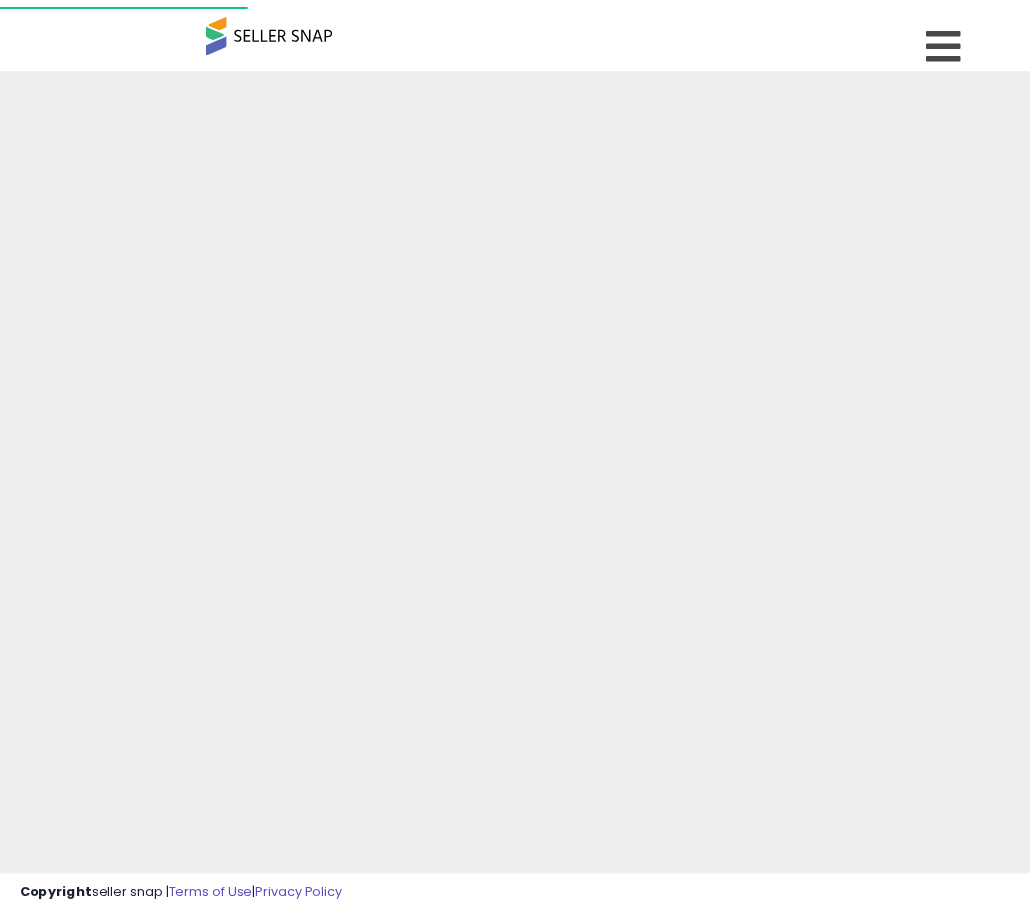 scroll, scrollTop: 525, scrollLeft: 0, axis: vertical 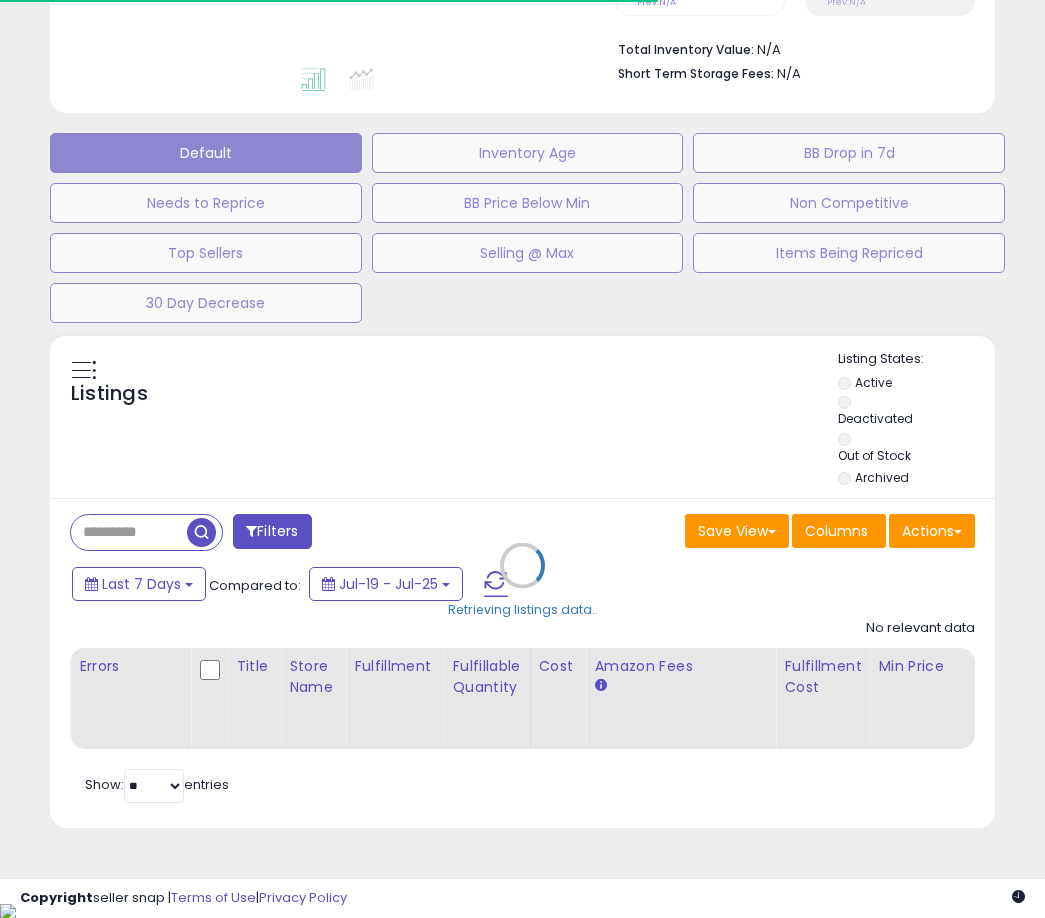 type on "**********" 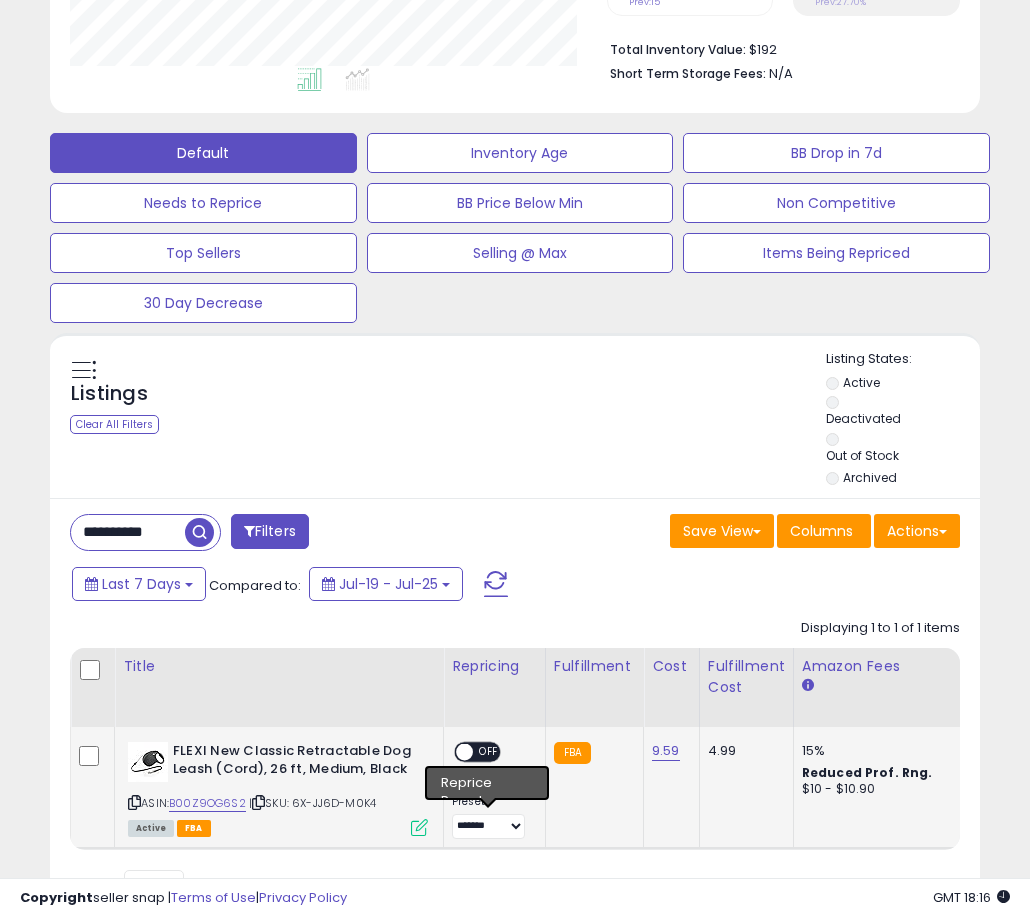scroll, scrollTop: 999590, scrollLeft: 999463, axis: both 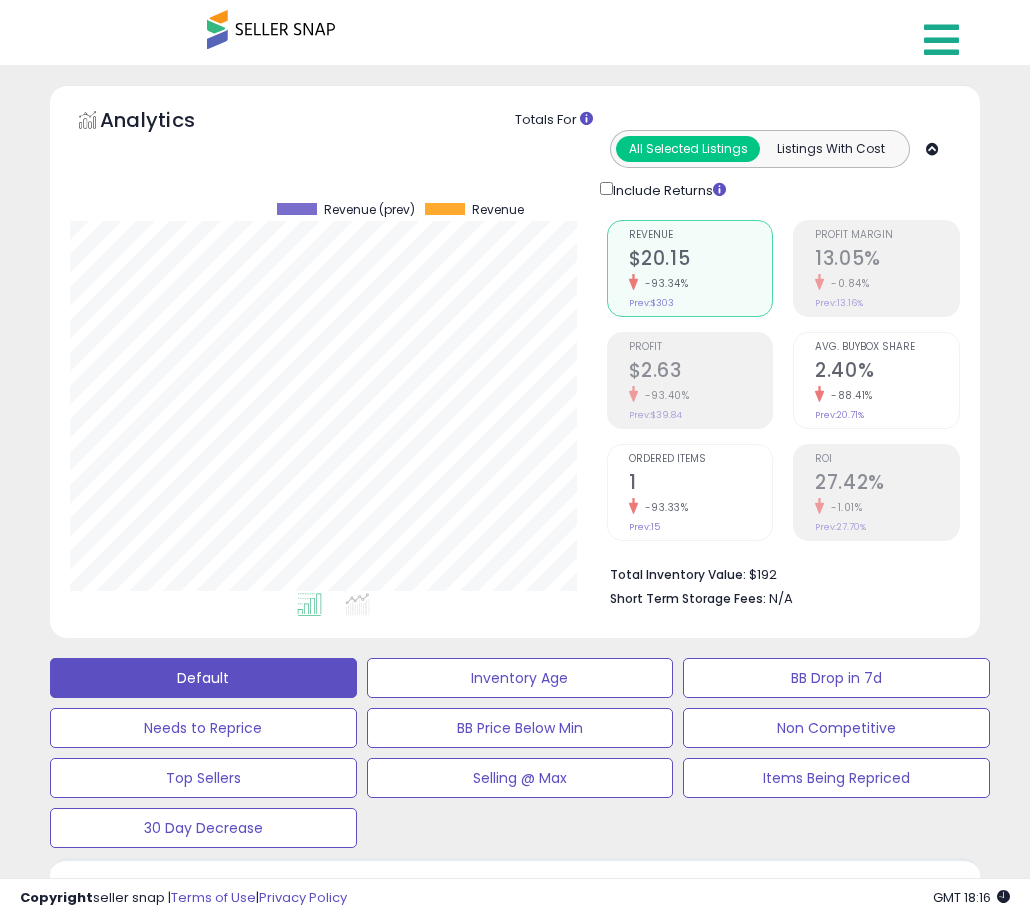 click at bounding box center (941, 40) 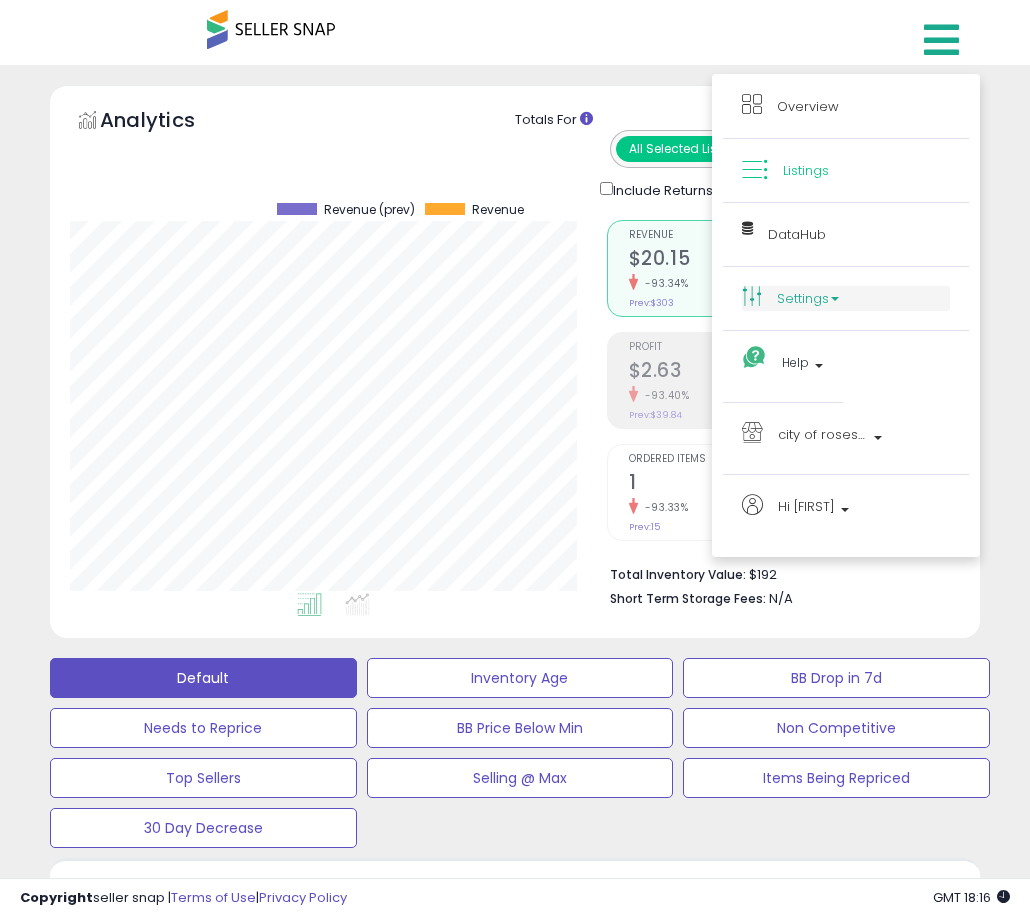 click on "Settings" at bounding box center (846, 298) 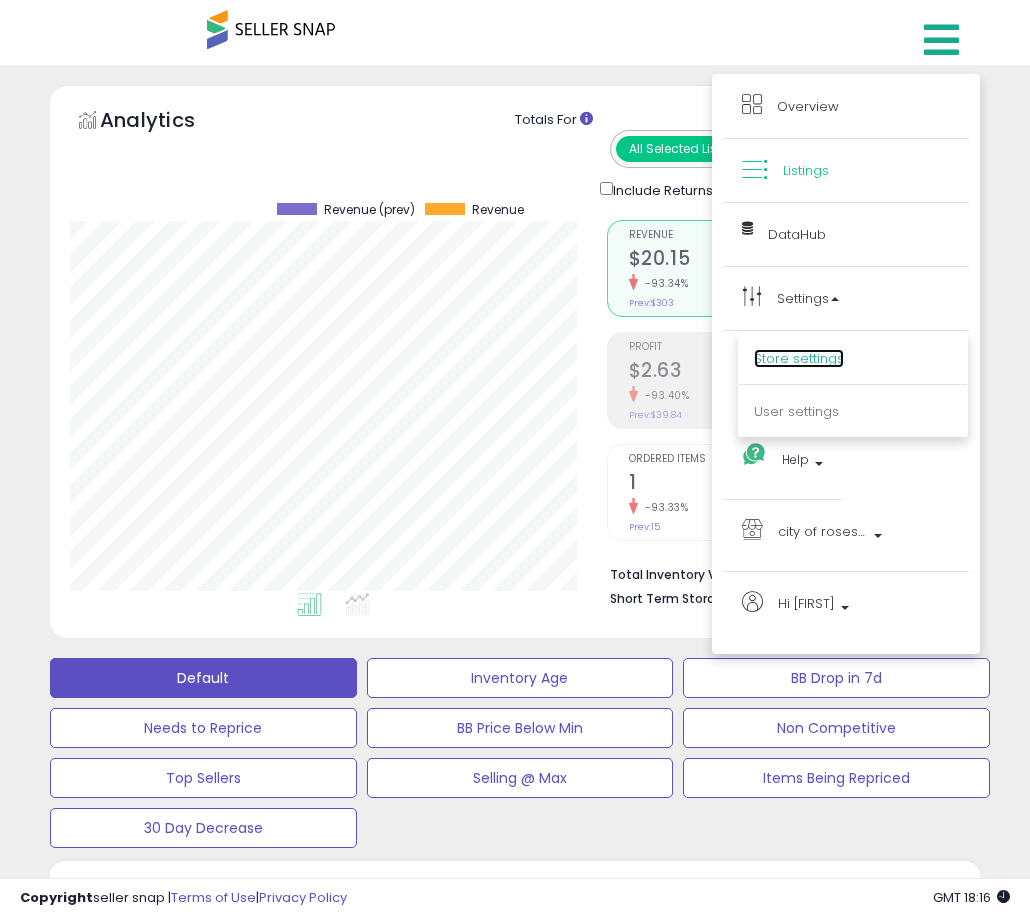 click on "Store
settings" at bounding box center [799, 358] 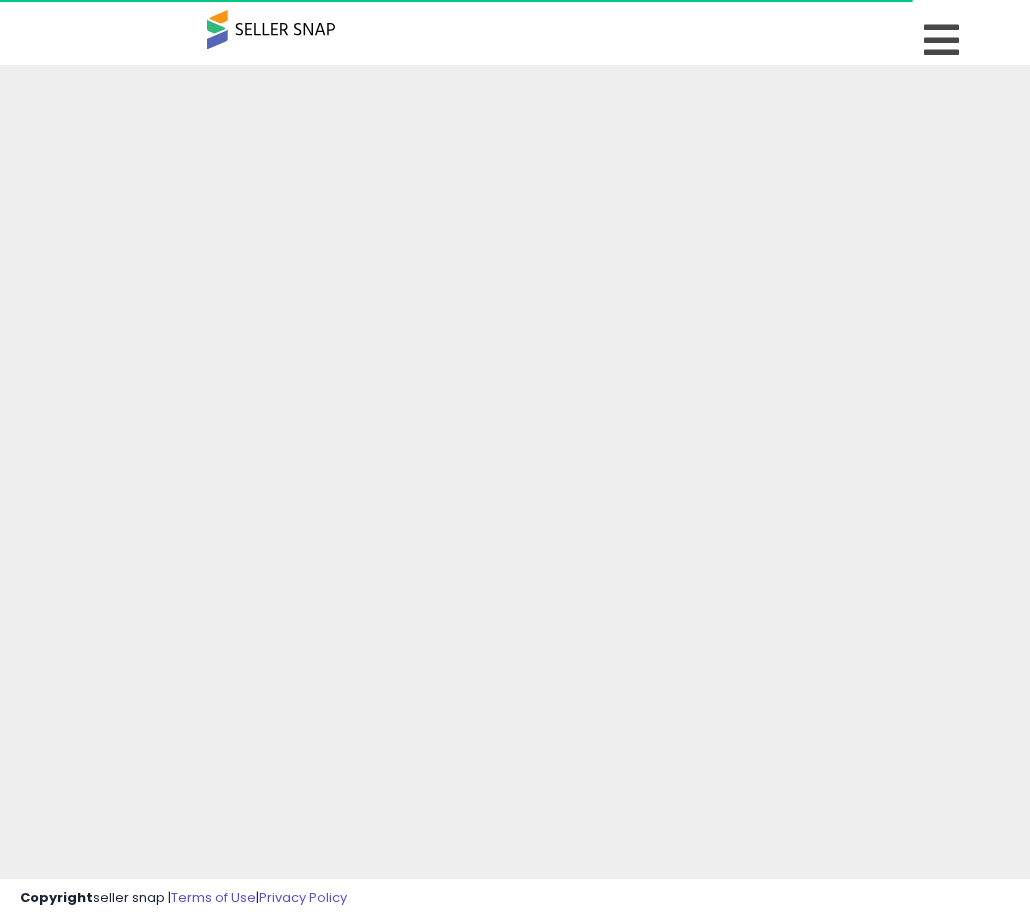 scroll, scrollTop: 0, scrollLeft: 0, axis: both 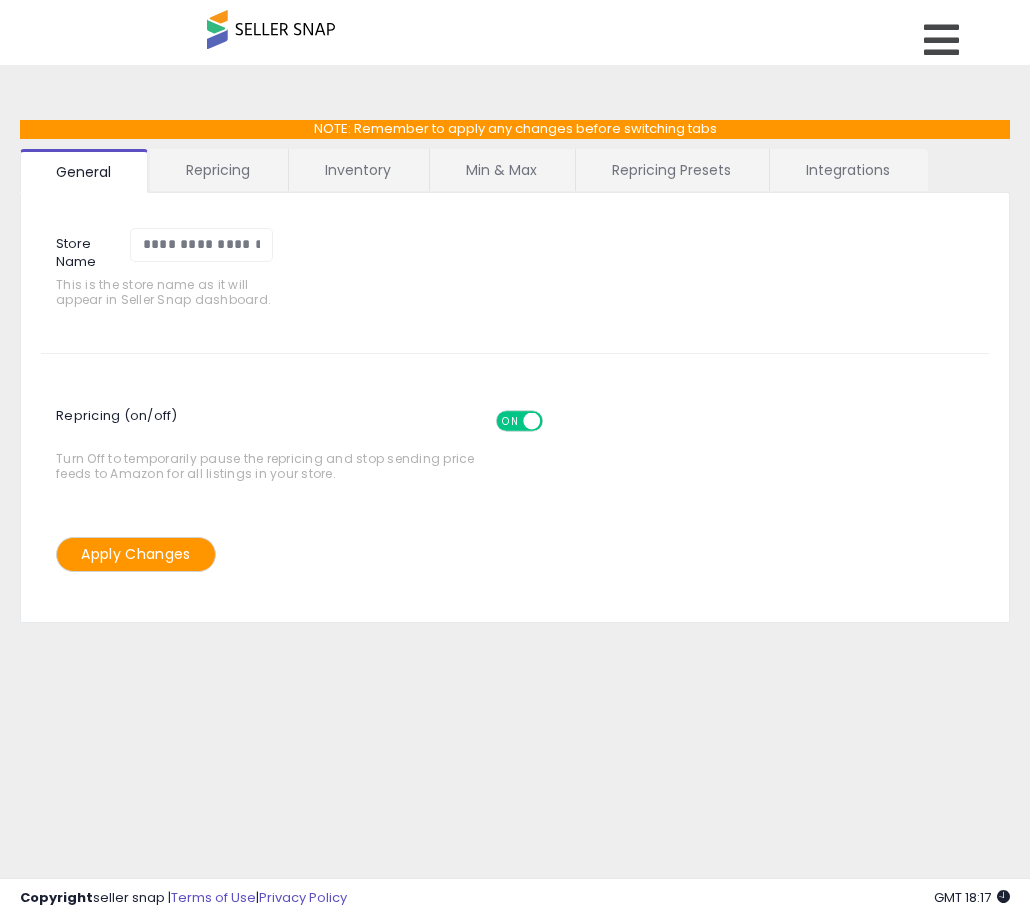 click on "Repricing Presets" at bounding box center (671, 170) 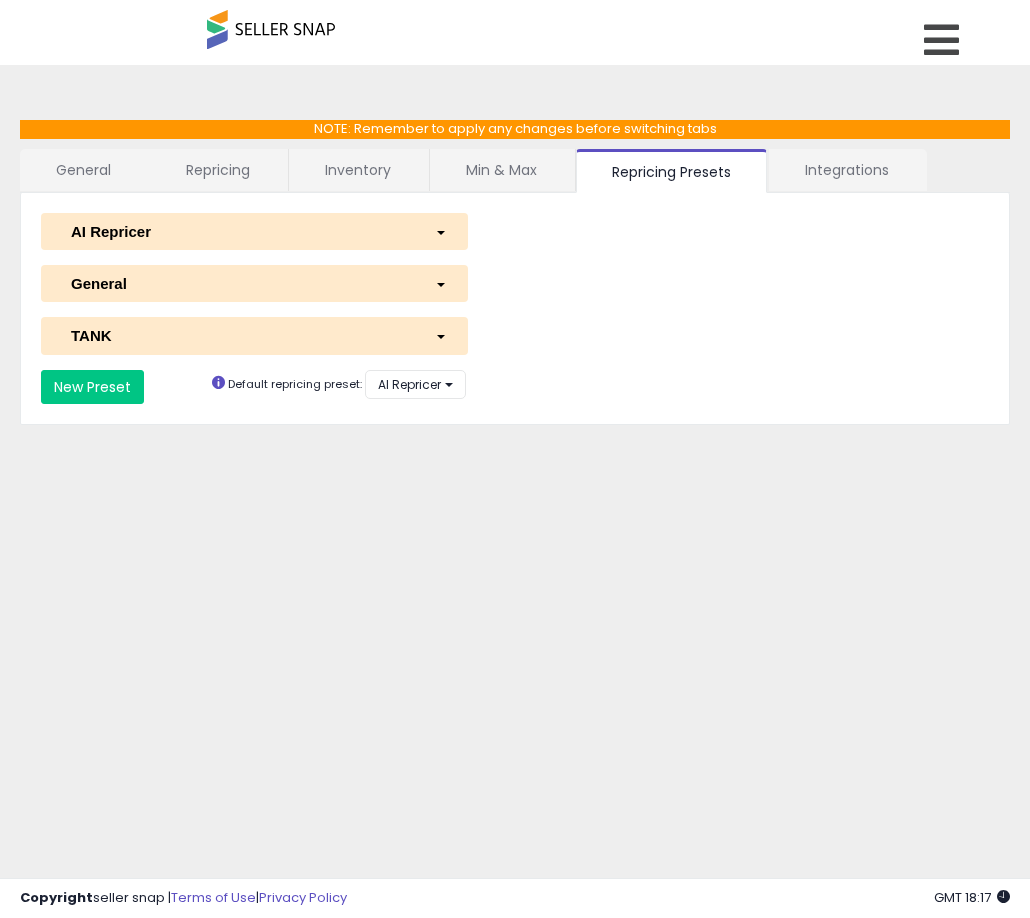 click on "TANK" at bounding box center [254, 335] 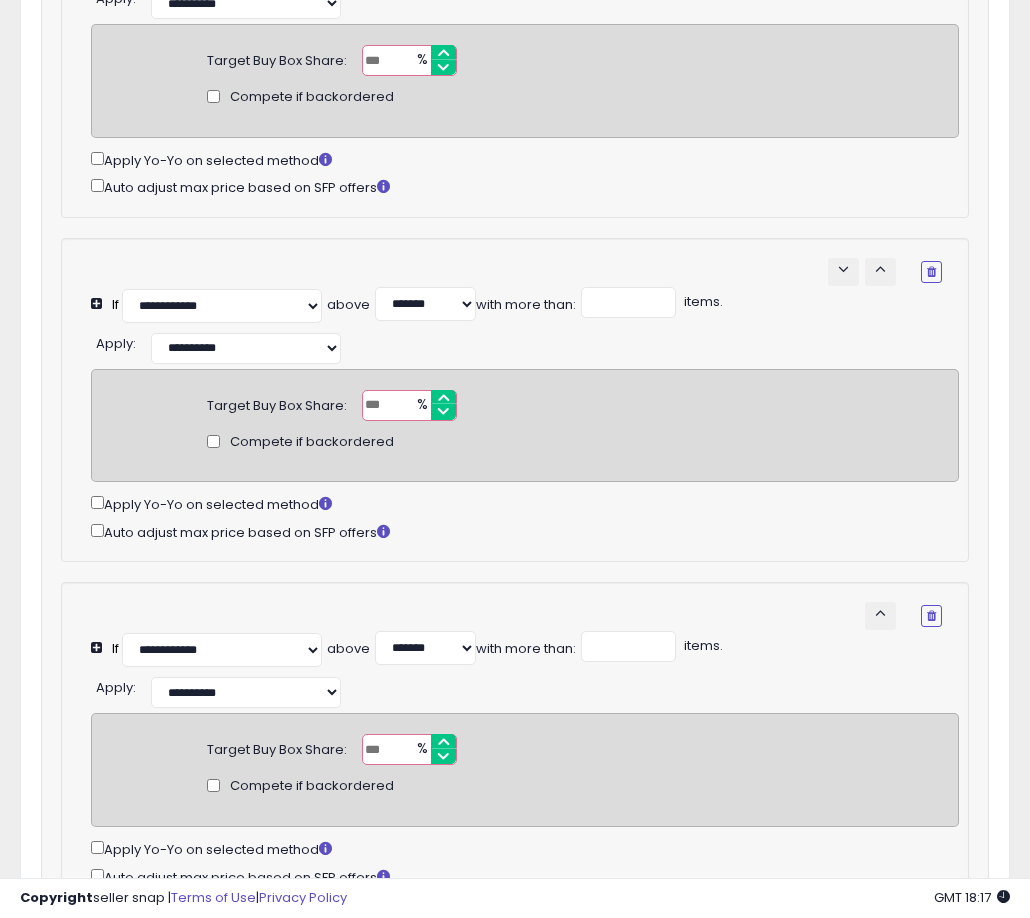 scroll, scrollTop: 1031, scrollLeft: 0, axis: vertical 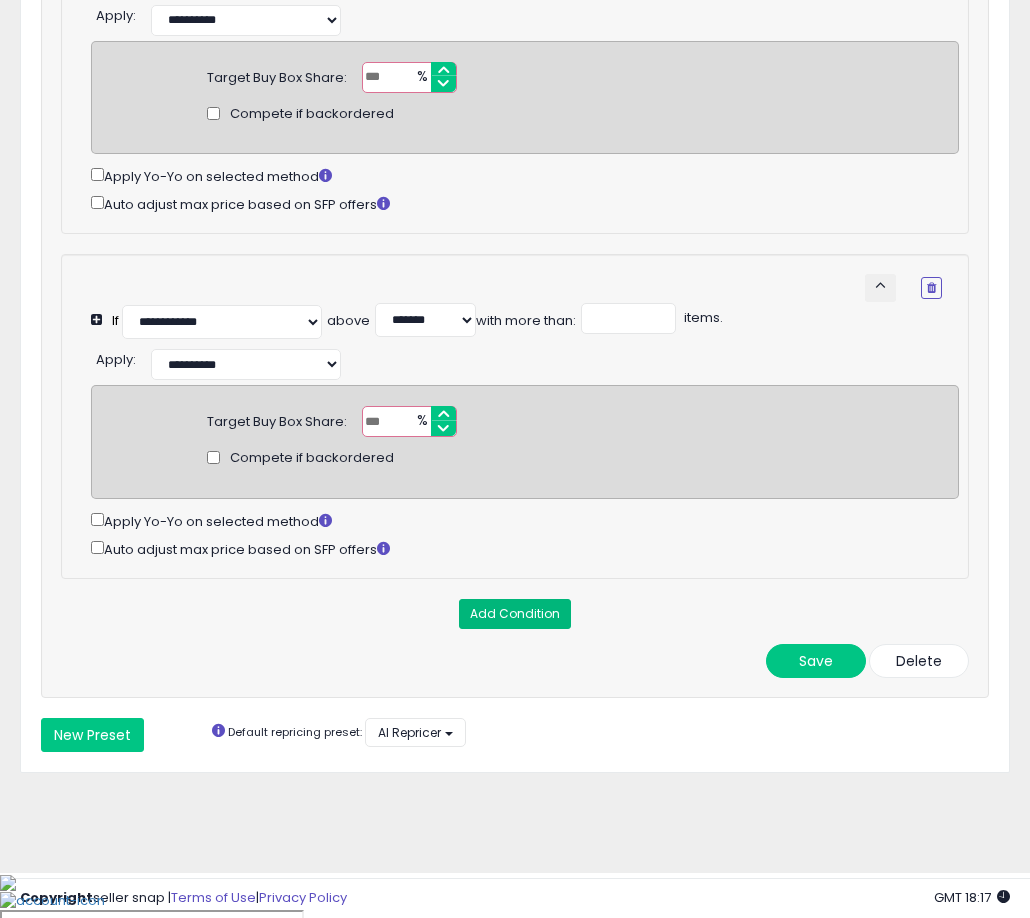 click on "Add Condition" at bounding box center [515, 614] 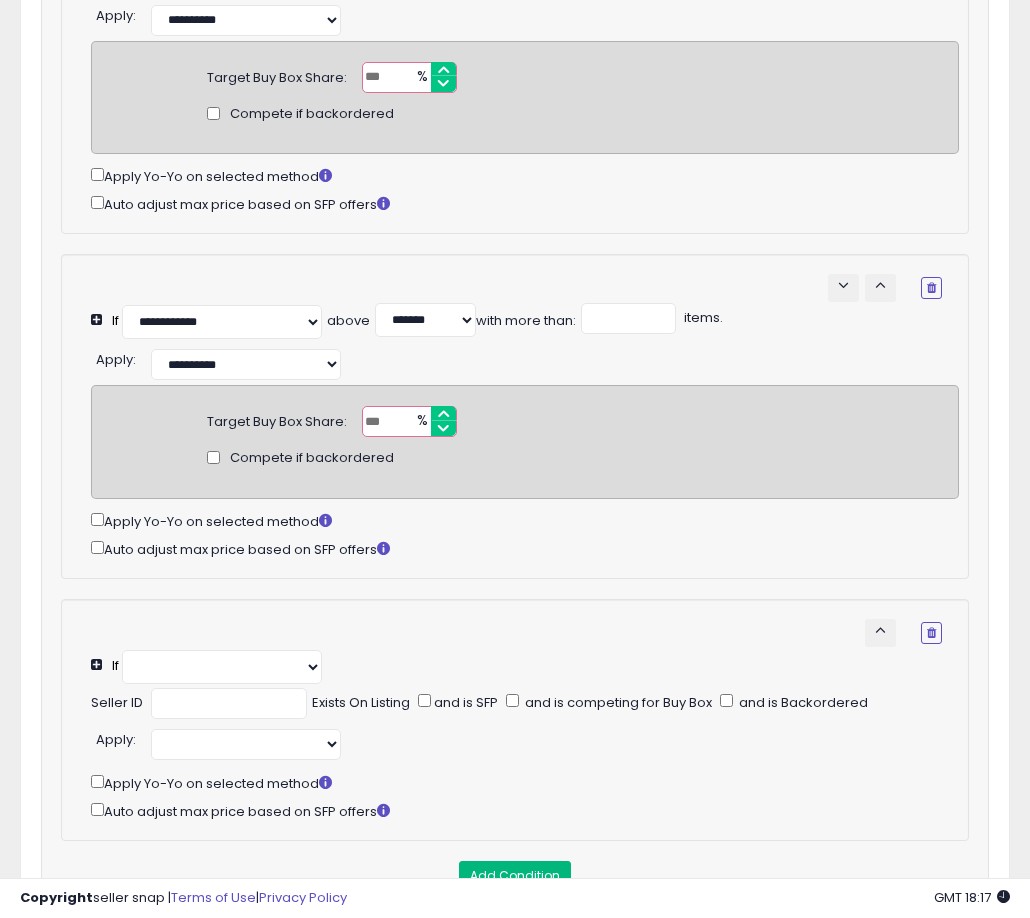 select on "**********" 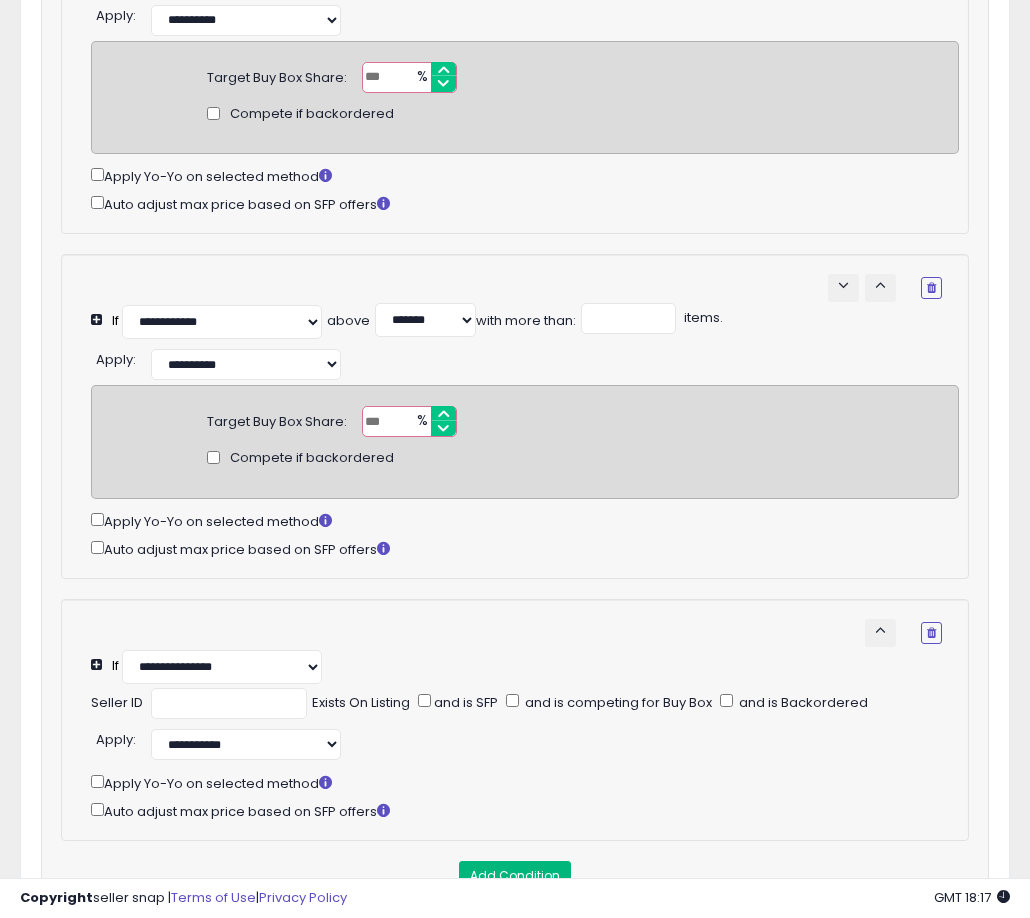 type 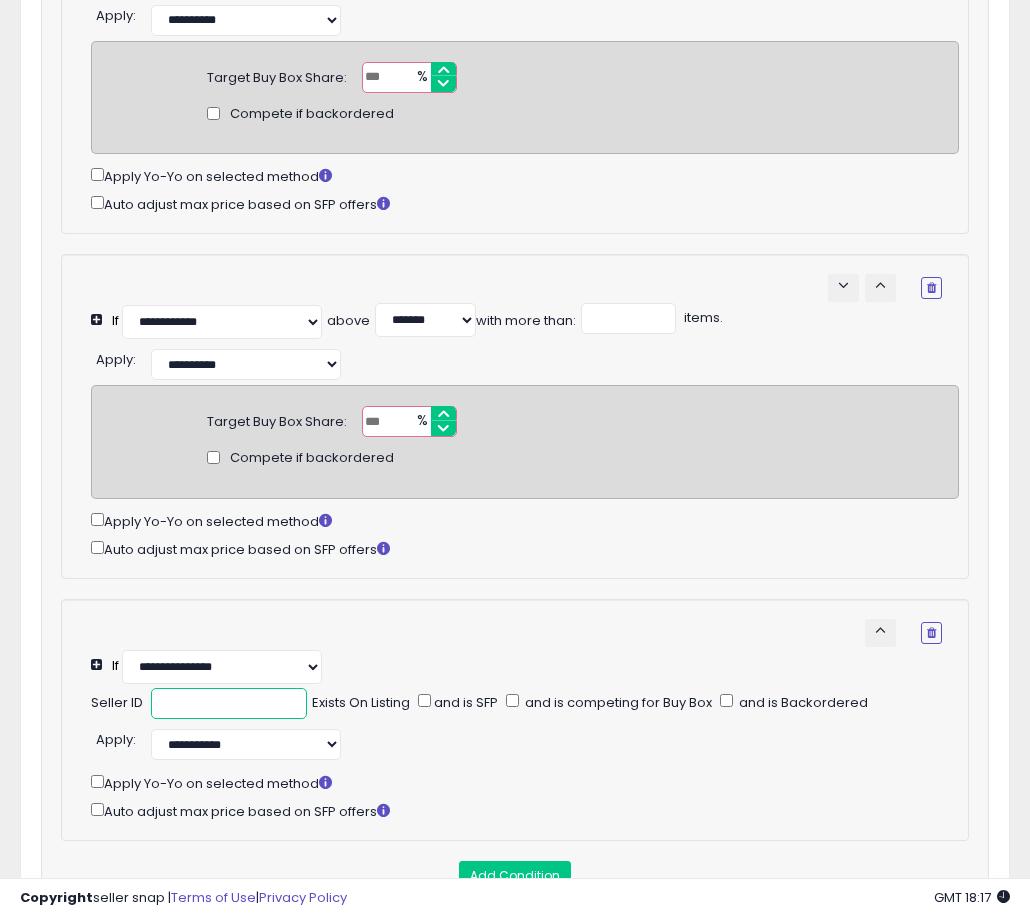 type on "**********" 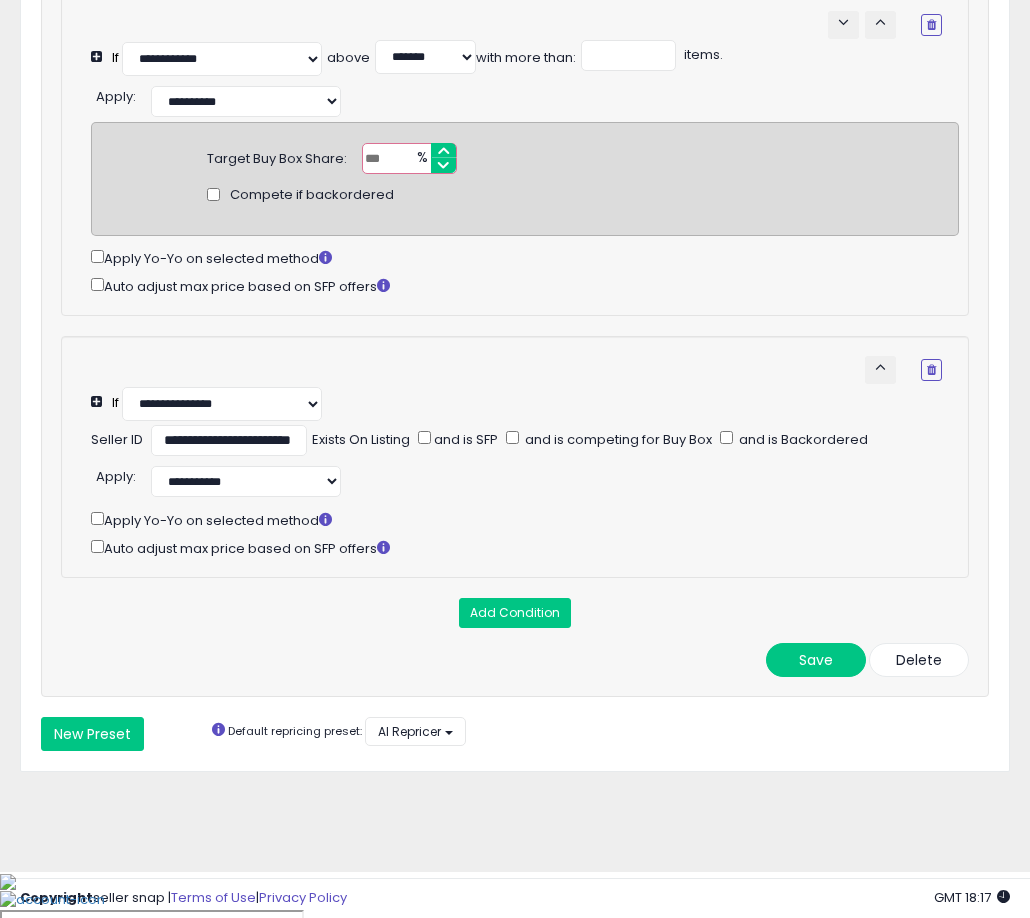 scroll, scrollTop: 1307, scrollLeft: 0, axis: vertical 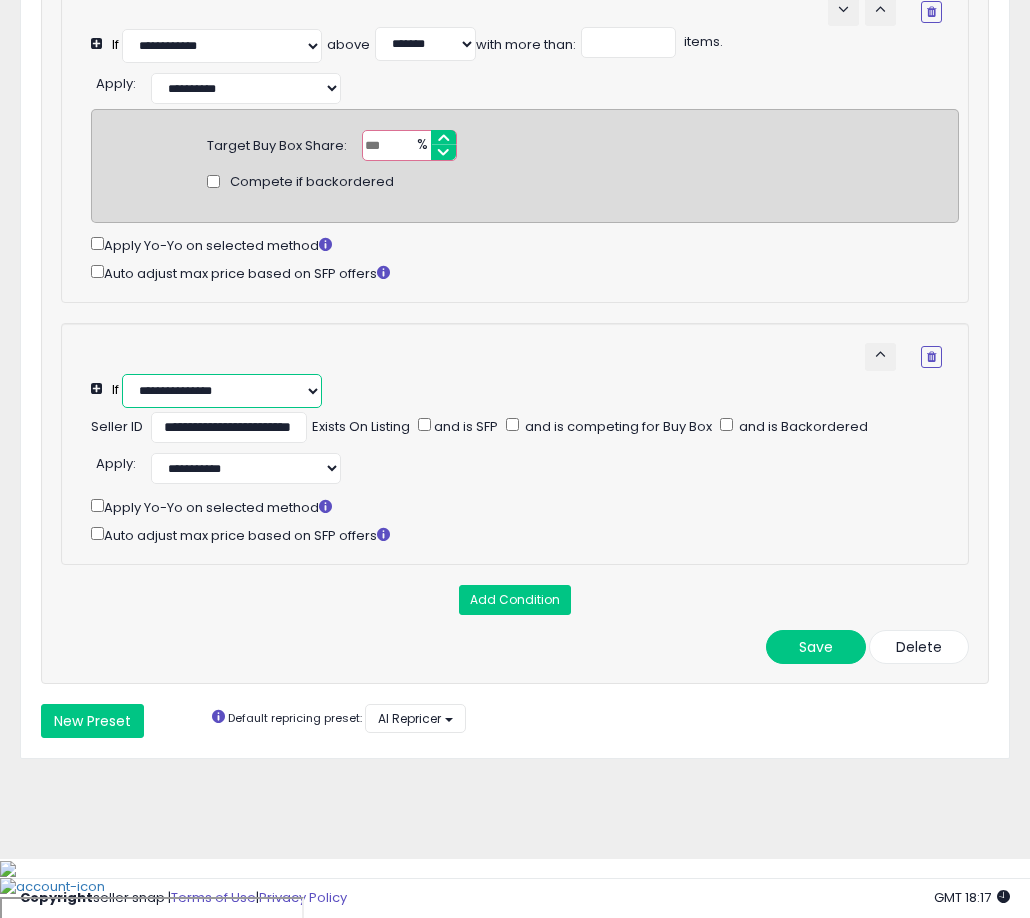 click on "**********" at bounding box center (222, 391) 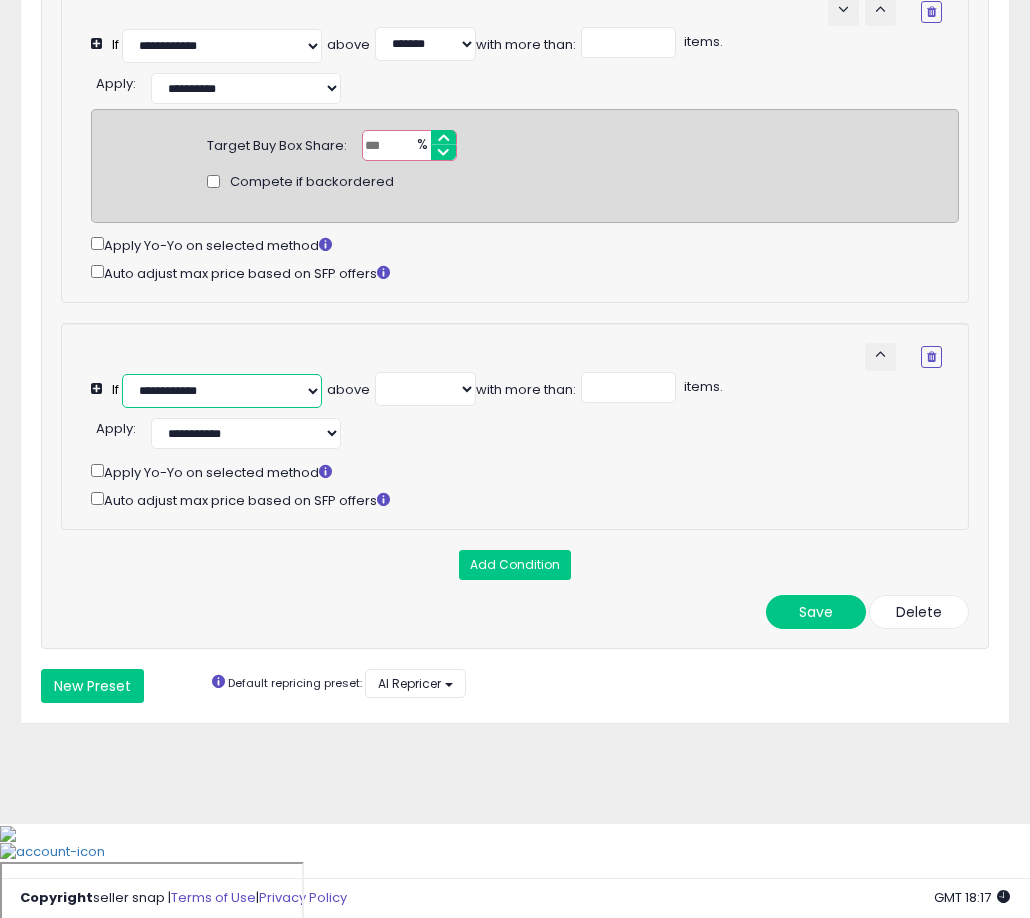 scroll, scrollTop: 1273, scrollLeft: 0, axis: vertical 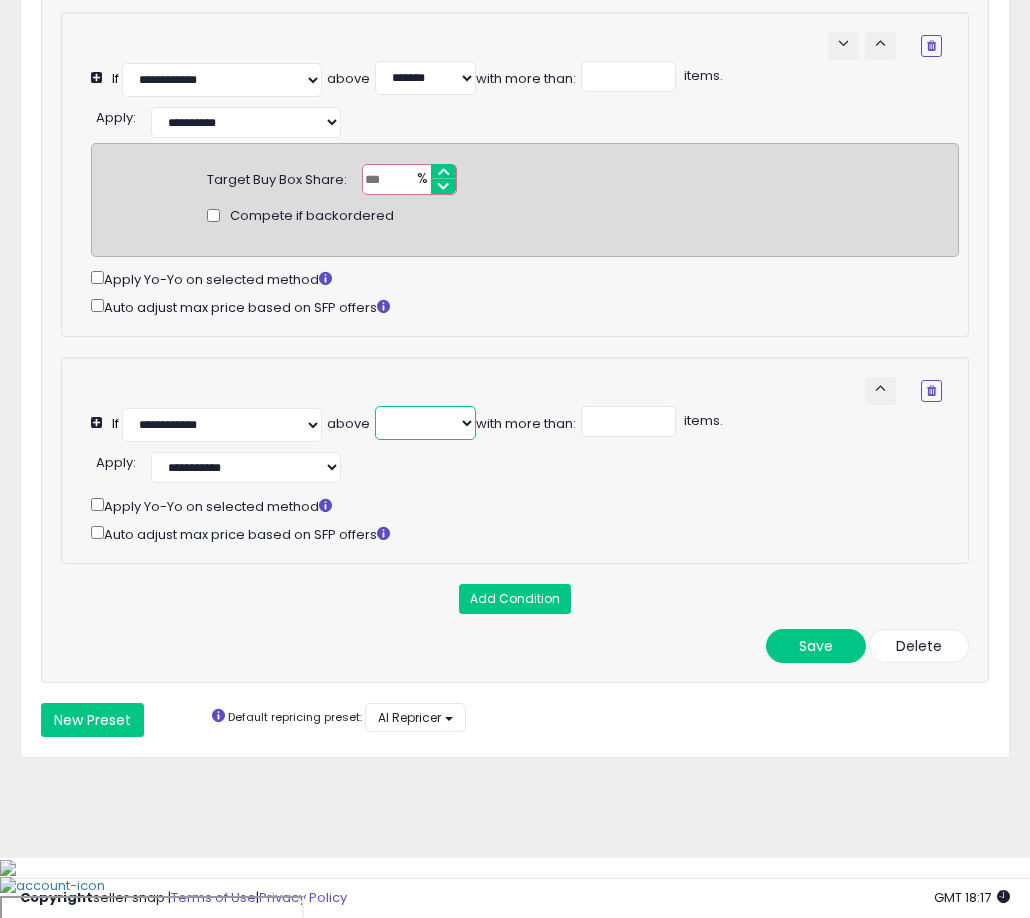 click on "*******
*******
*******
********
********
********" at bounding box center [425, 423] 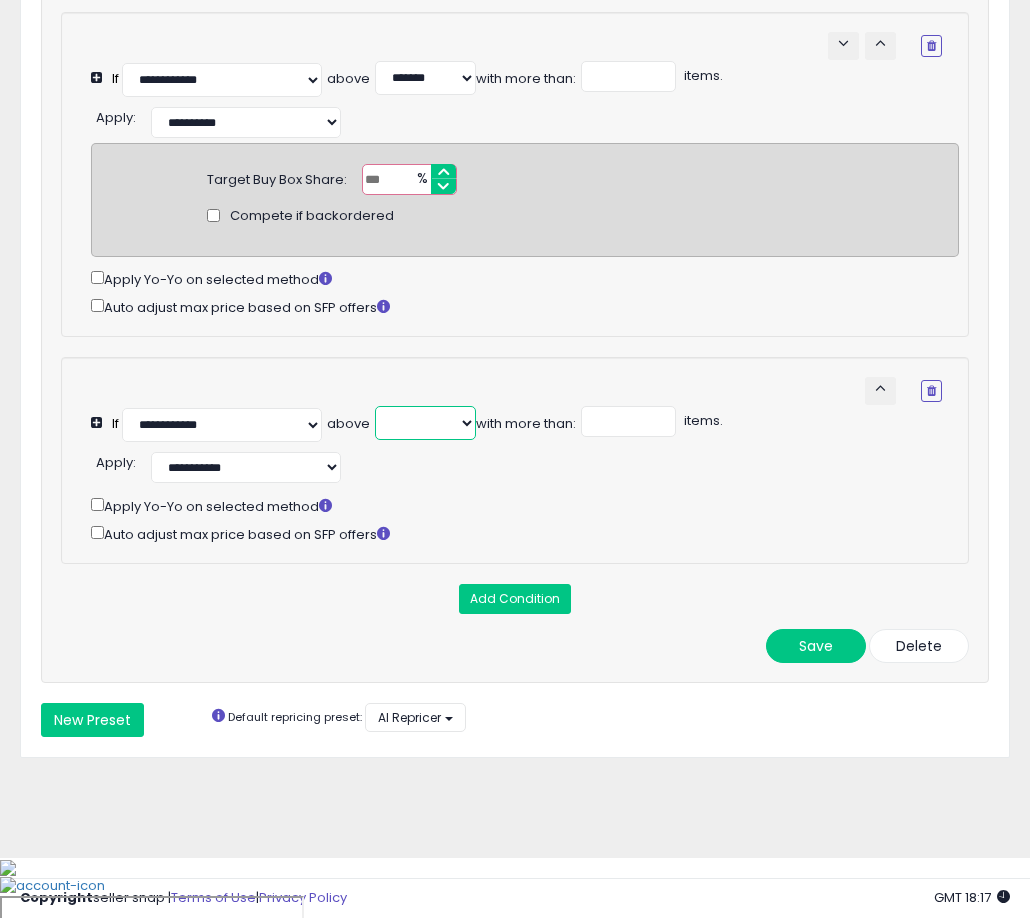 click on "*******
*******
*******
********
********
********" at bounding box center [425, 423] 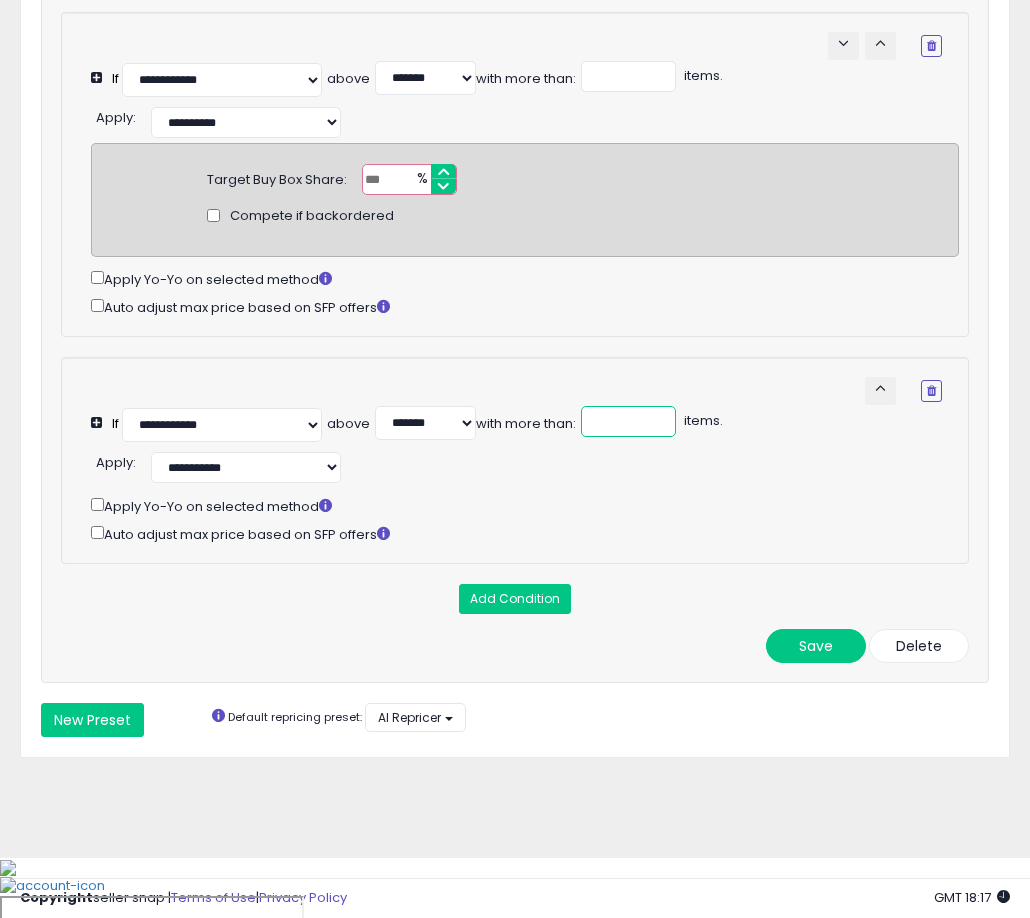 click at bounding box center (628, 421) 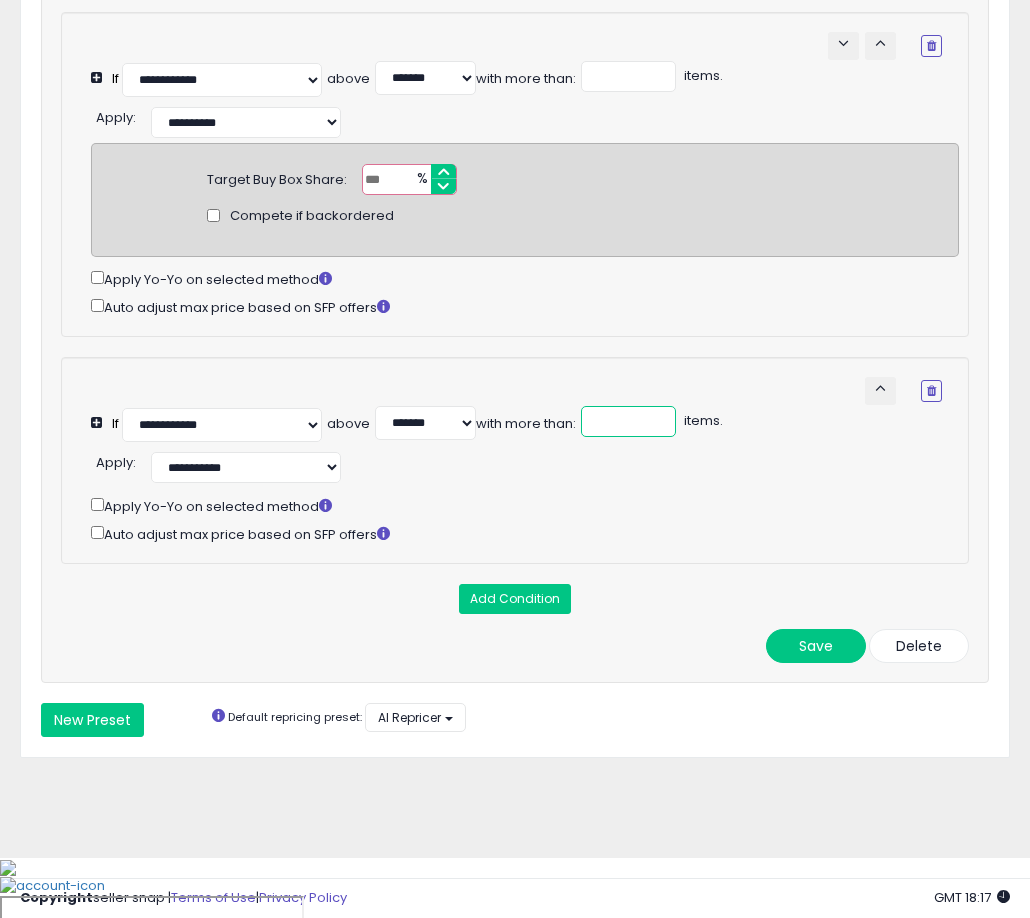 select on "*******" 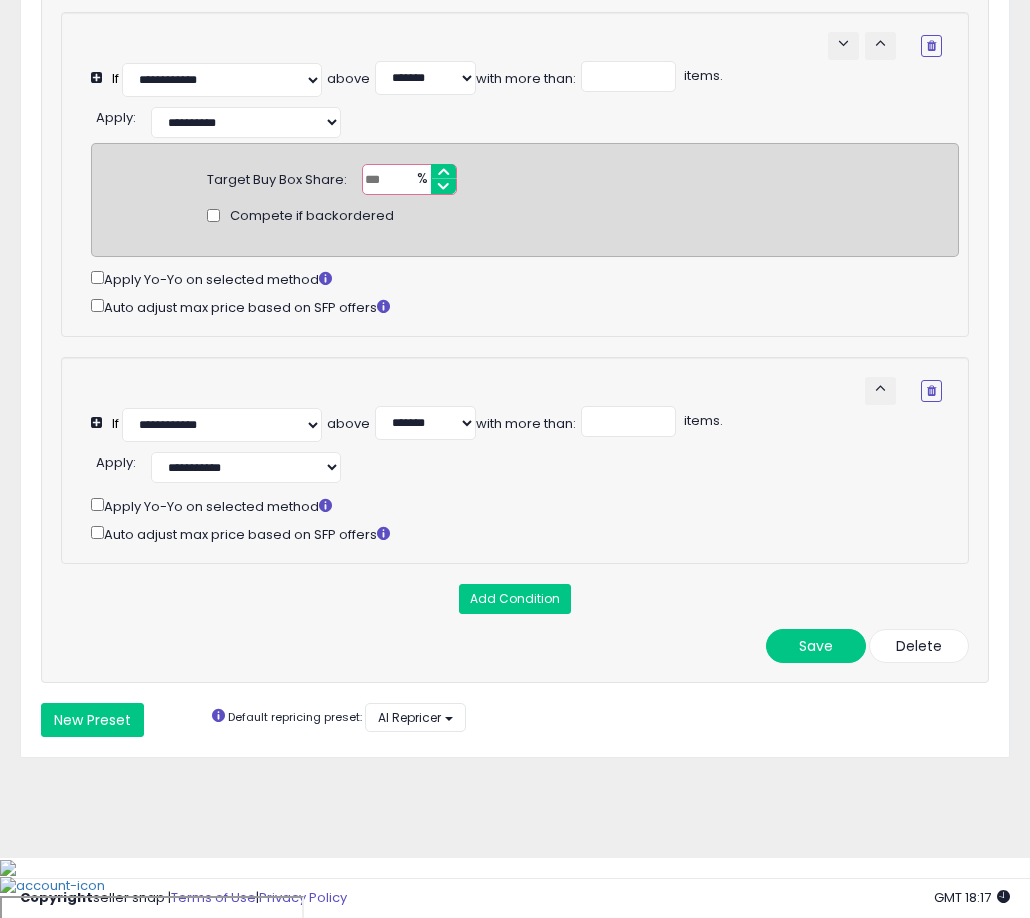 click on "**********" at bounding box center (525, 465) 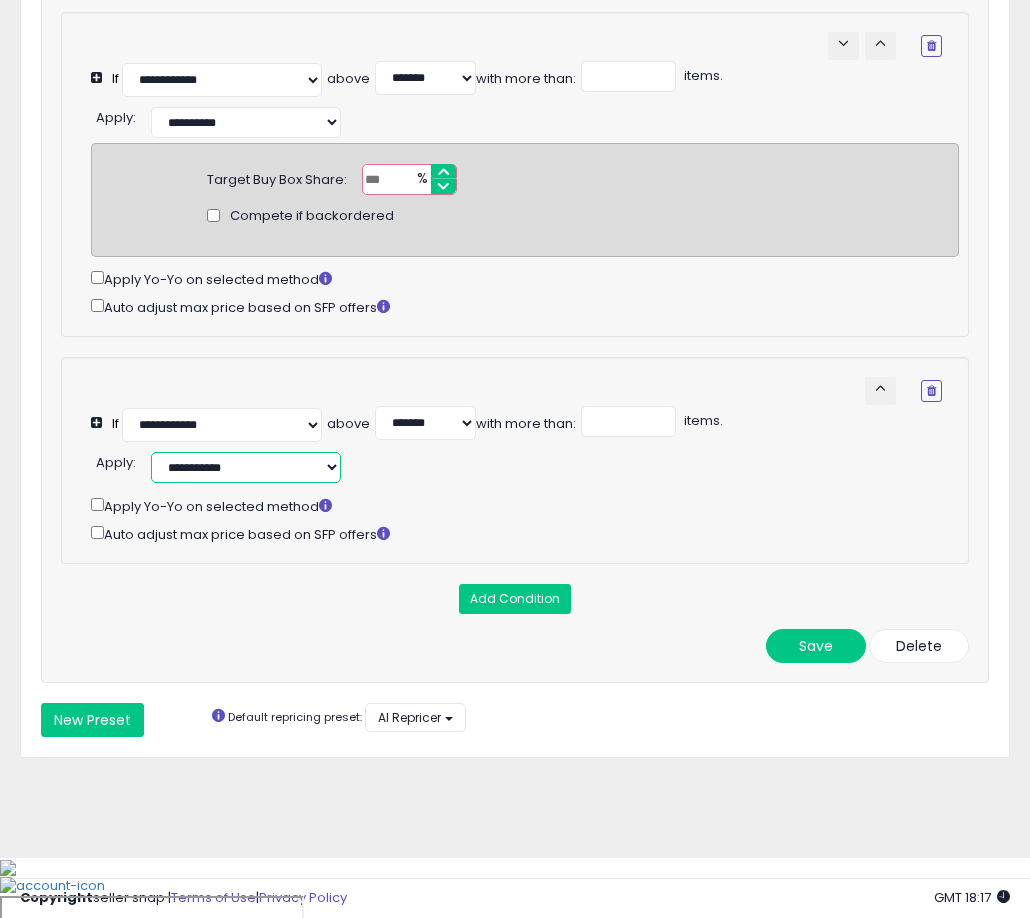 click on "**********" at bounding box center [246, 467] 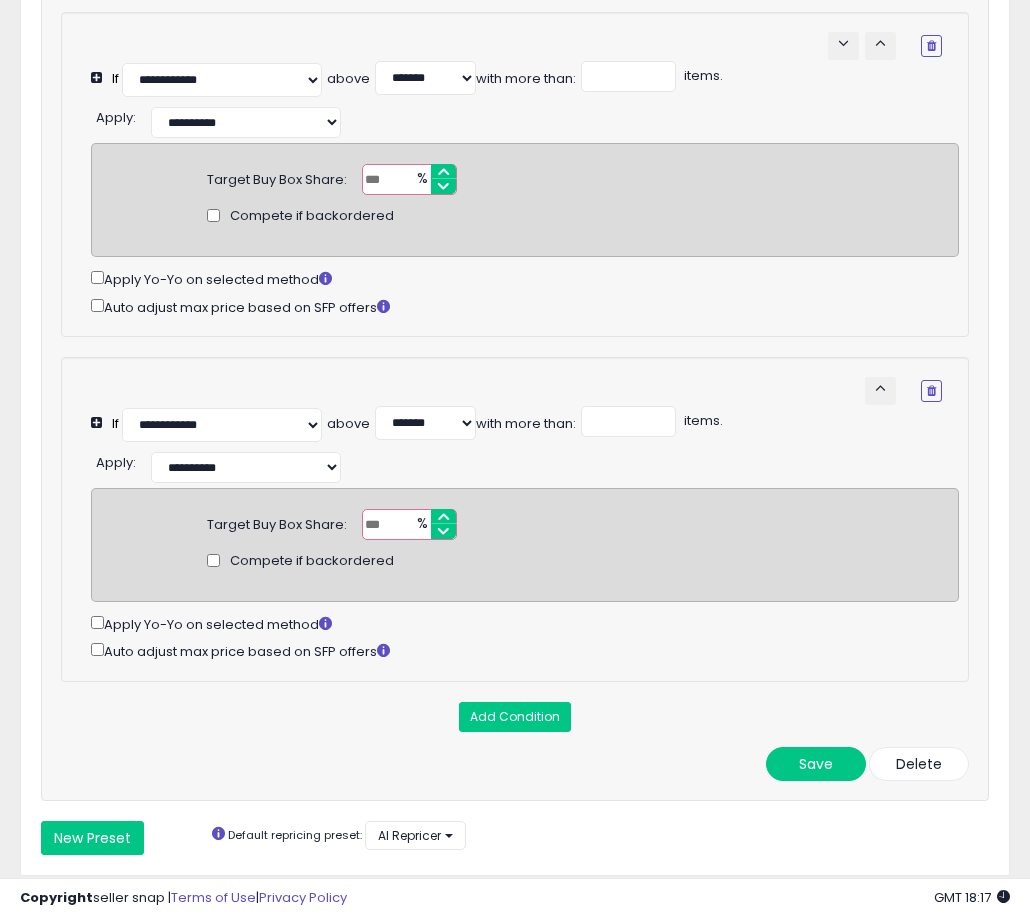 click at bounding box center (409, 524) 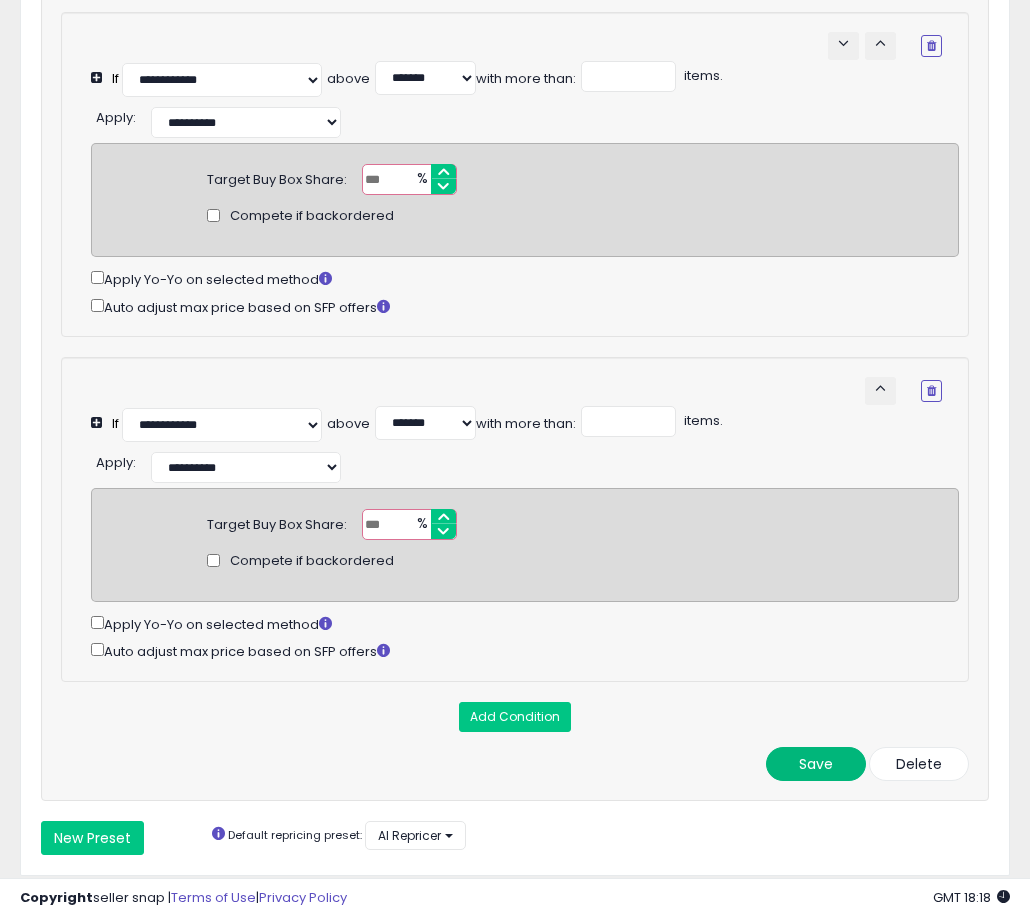 type on "***" 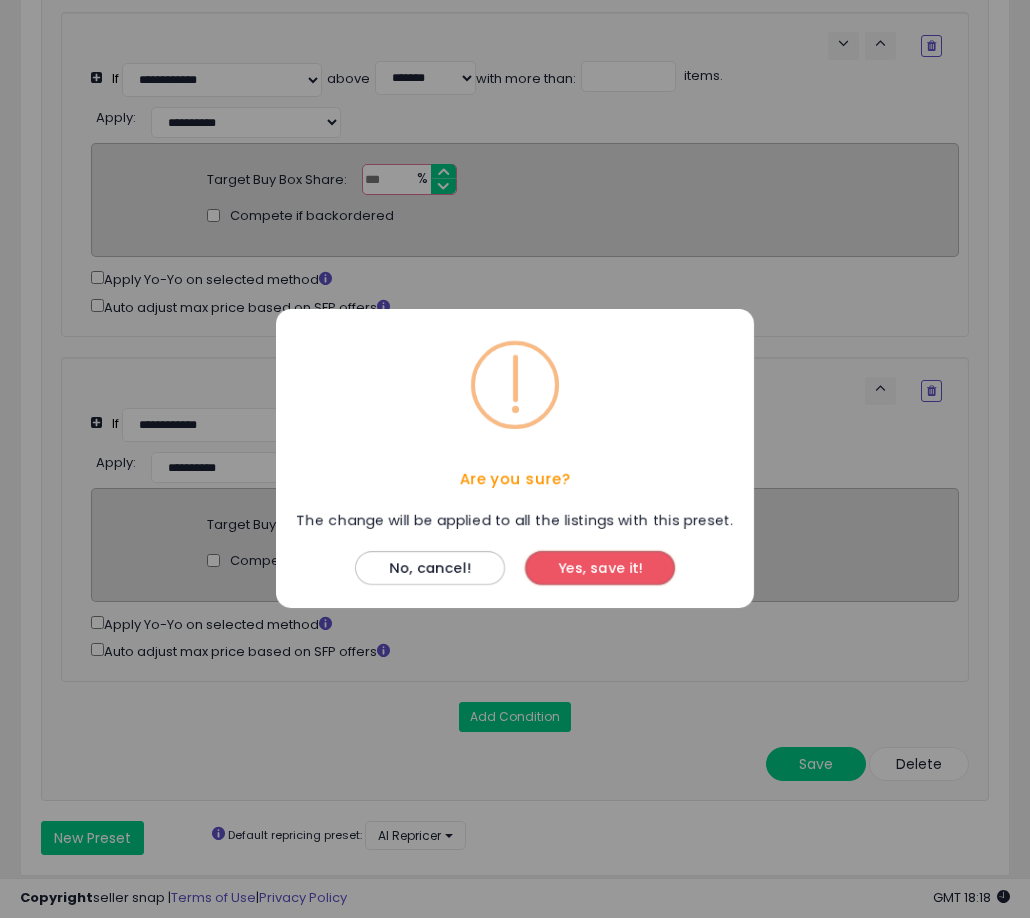 click on "Yes, save it!" at bounding box center (600, 569) 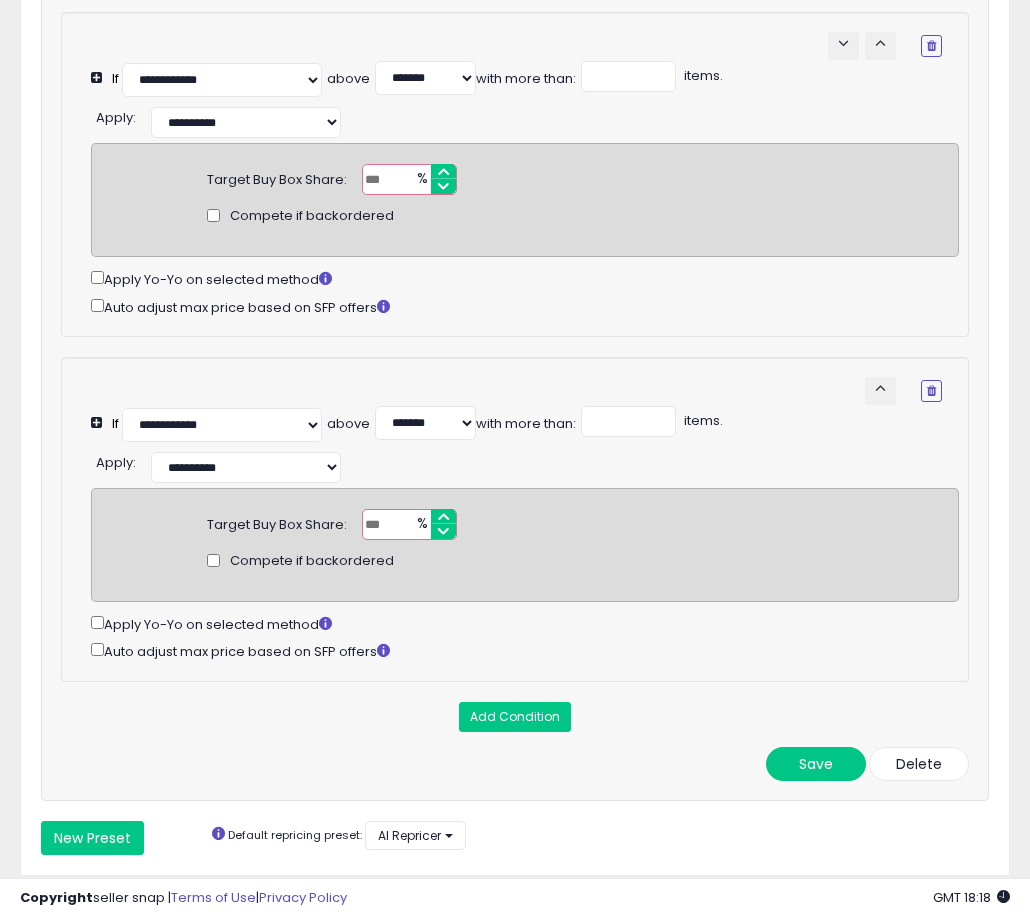 scroll, scrollTop: 1273, scrollLeft: 0, axis: vertical 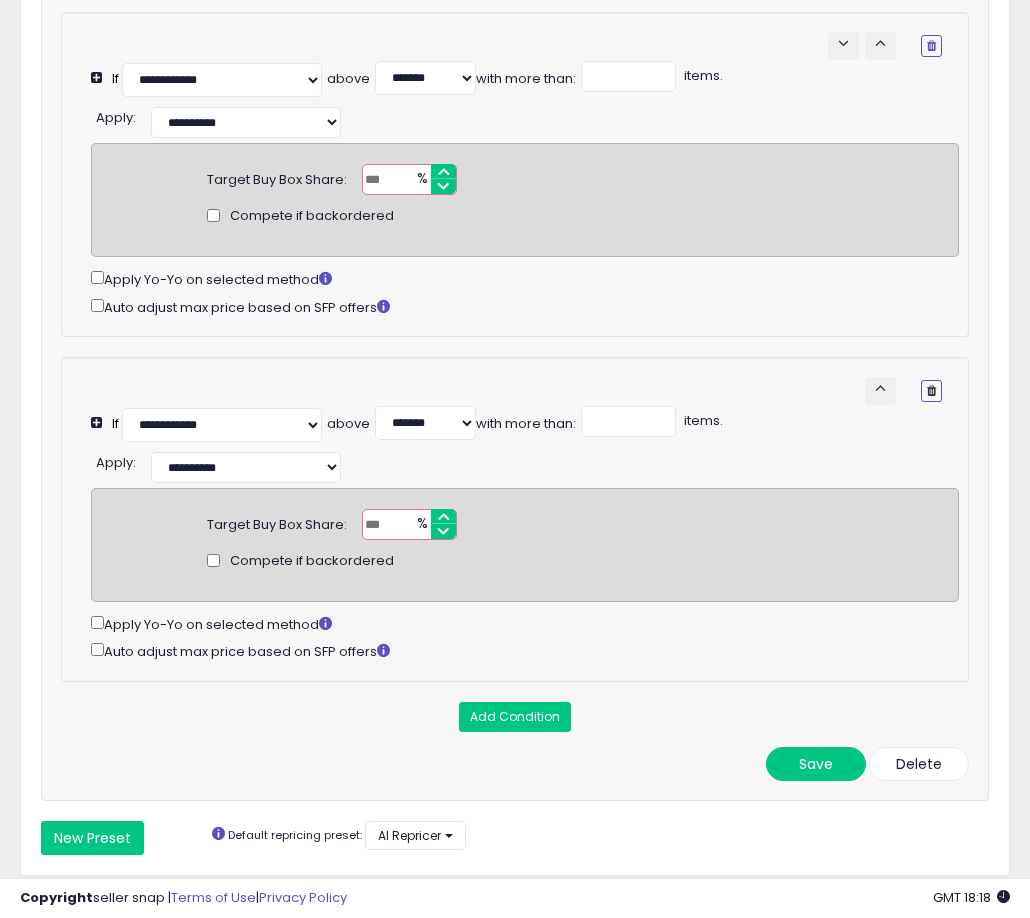 click at bounding box center (931, 391) 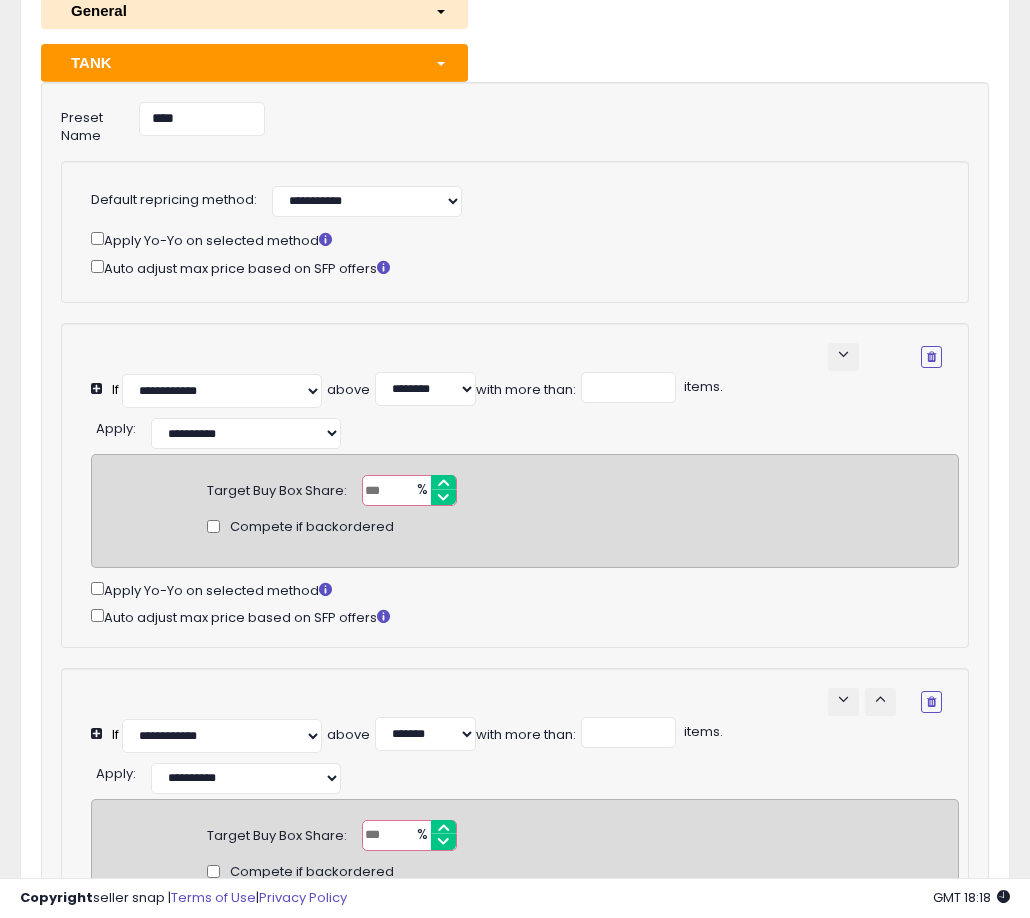 scroll, scrollTop: 0, scrollLeft: 0, axis: both 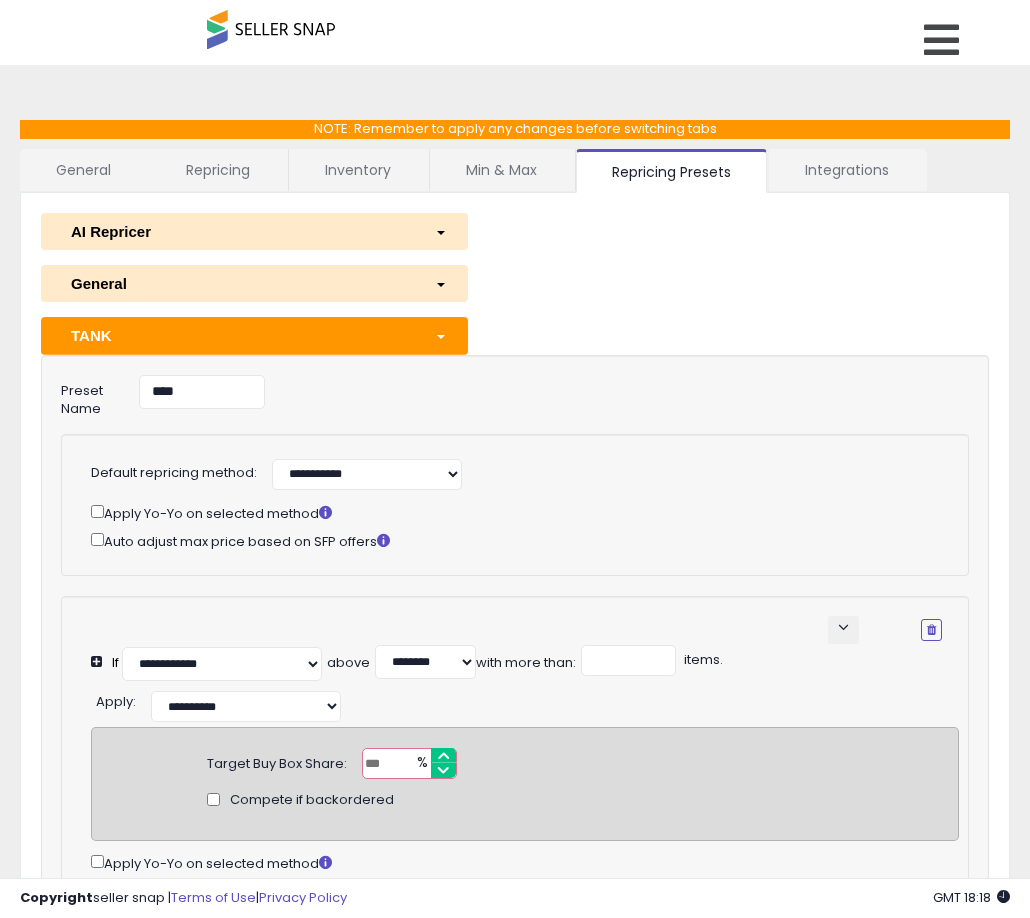 click on "**********" 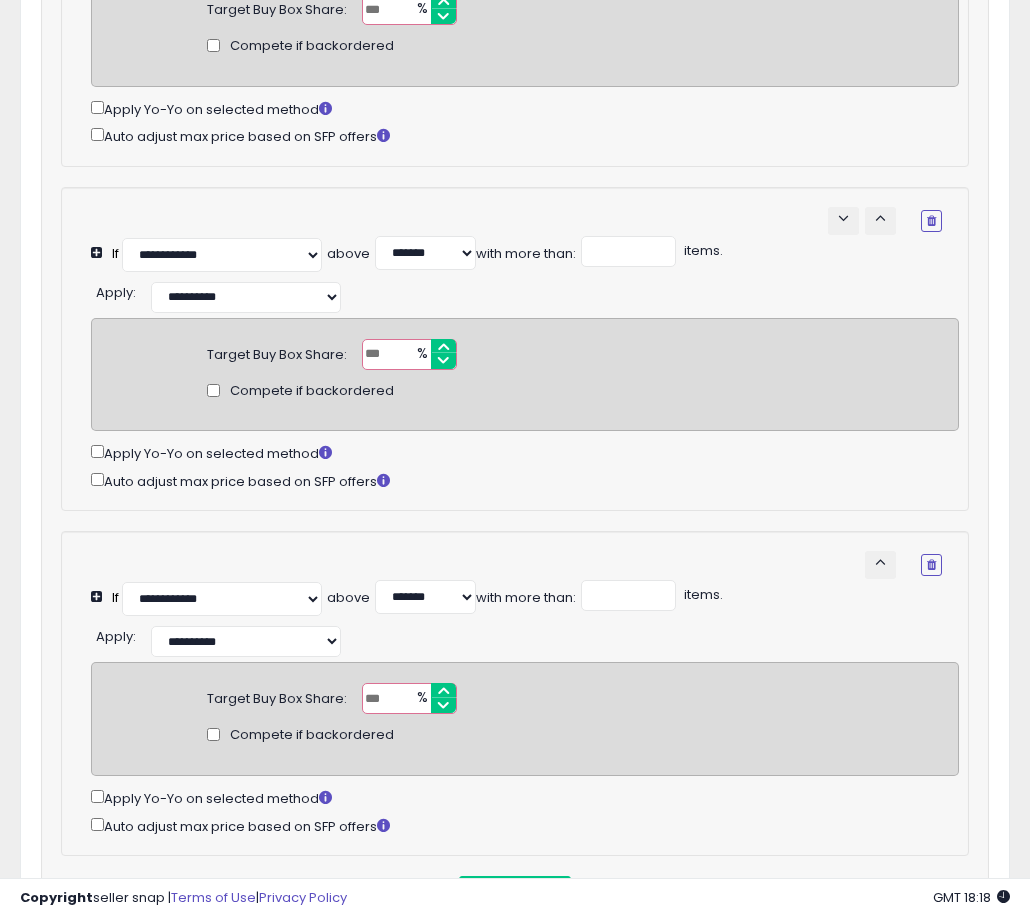 scroll, scrollTop: 1031, scrollLeft: 0, axis: vertical 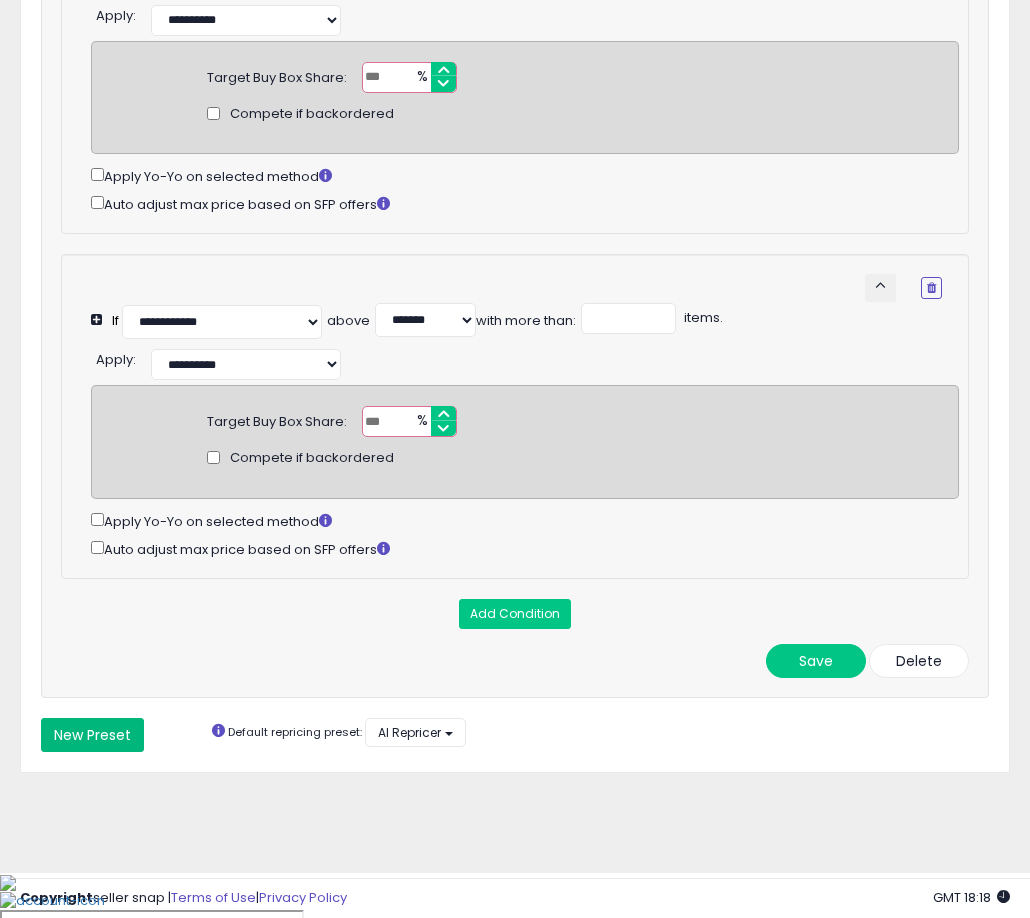 click on "New Preset" at bounding box center [92, 735] 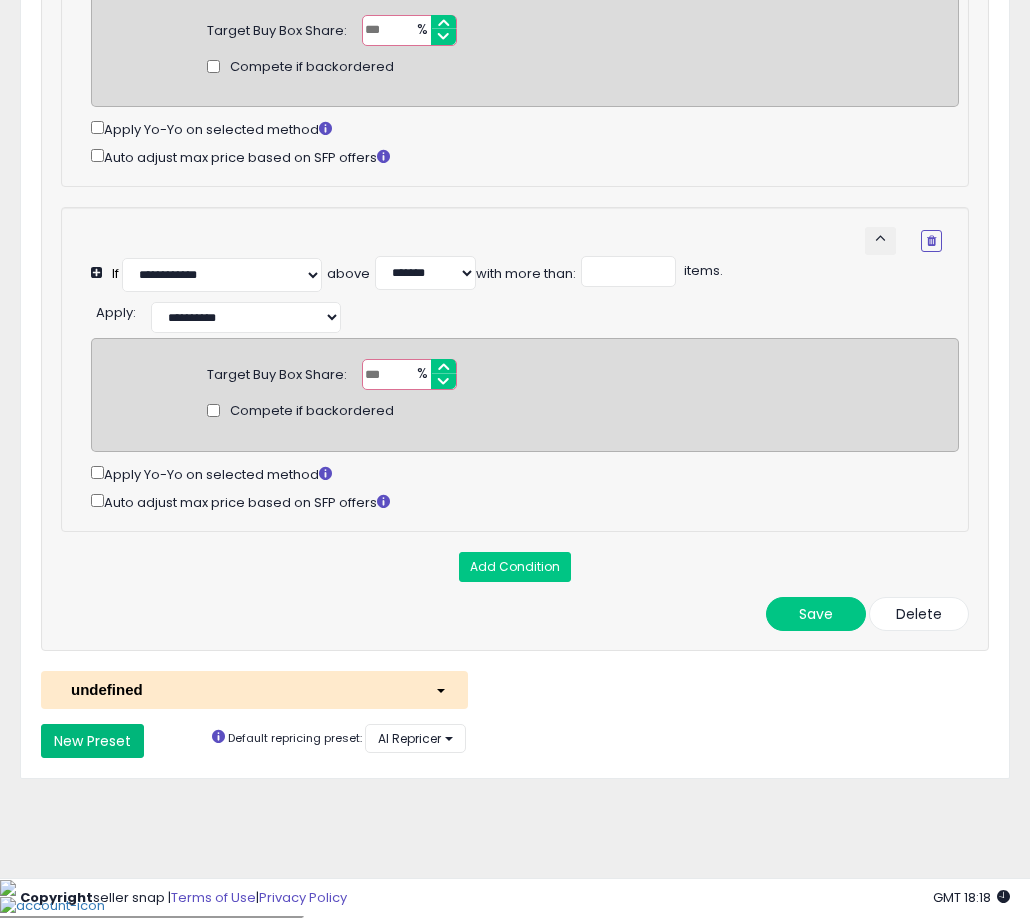 scroll, scrollTop: 1084, scrollLeft: 0, axis: vertical 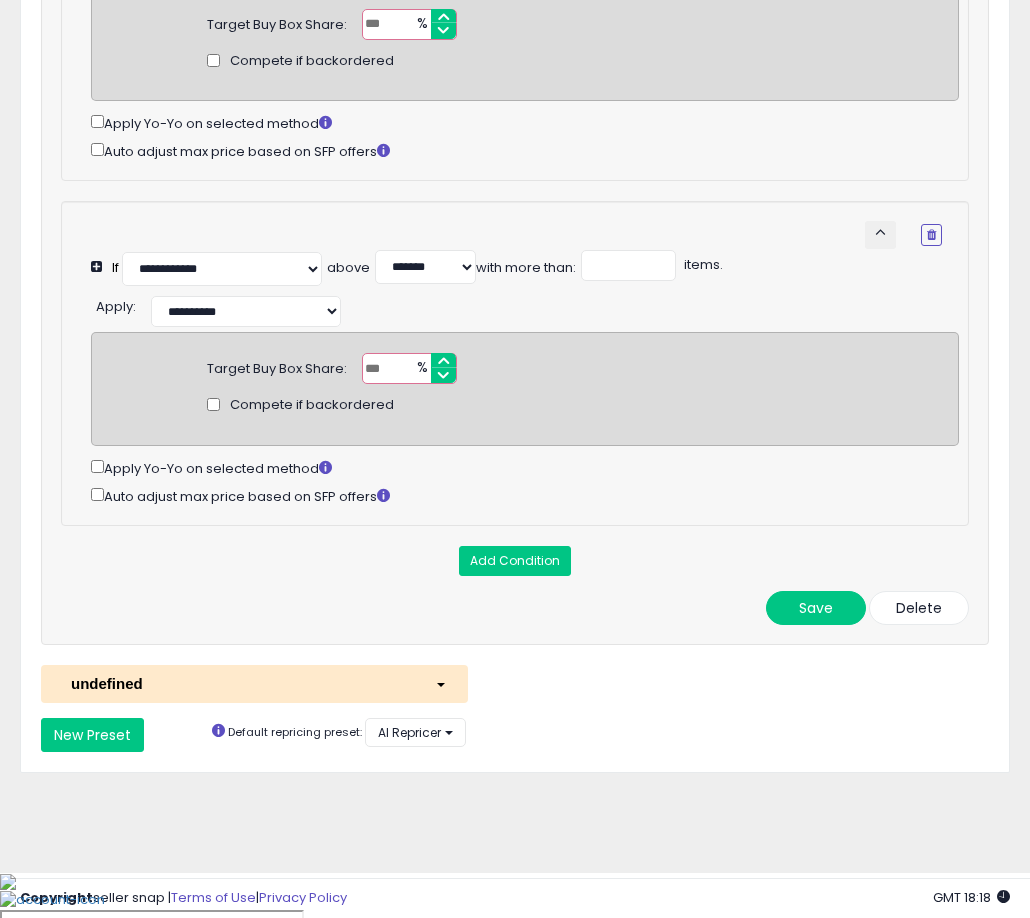 click on "undefined" at bounding box center [238, 683] 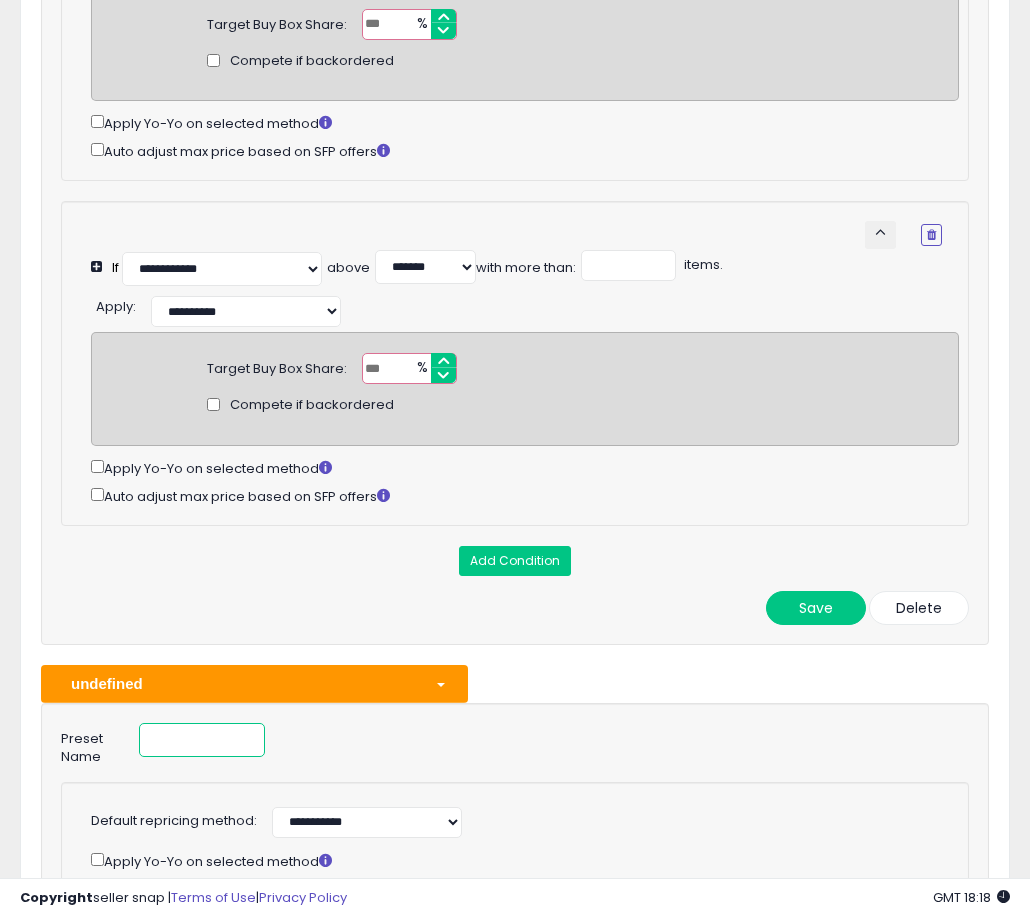 click at bounding box center [202, 740] 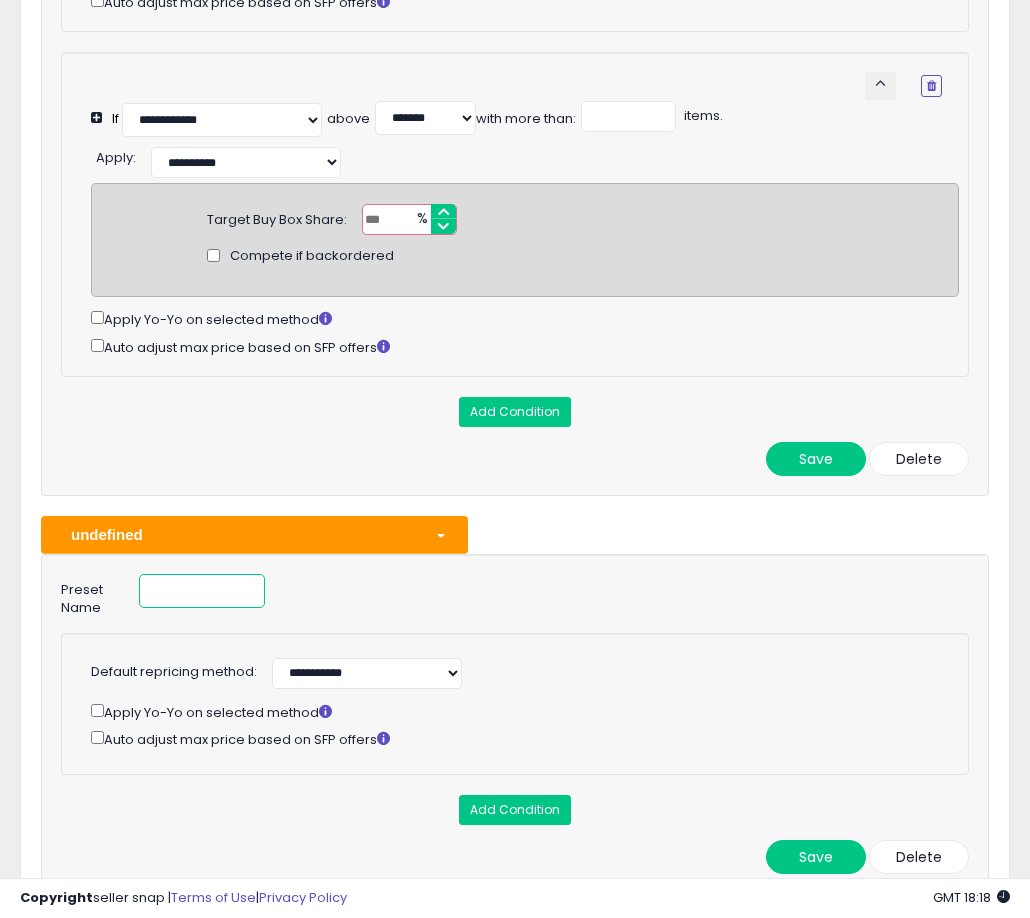 scroll, scrollTop: 1429, scrollLeft: 0, axis: vertical 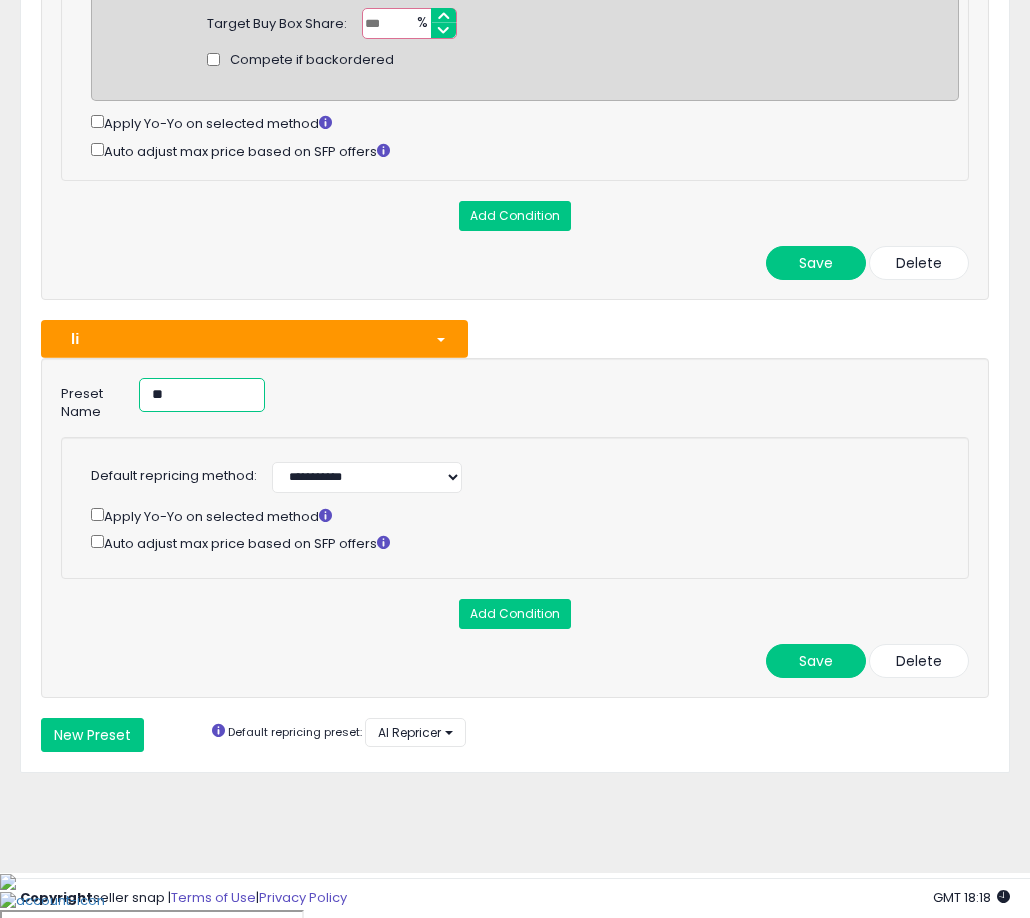 type on "*" 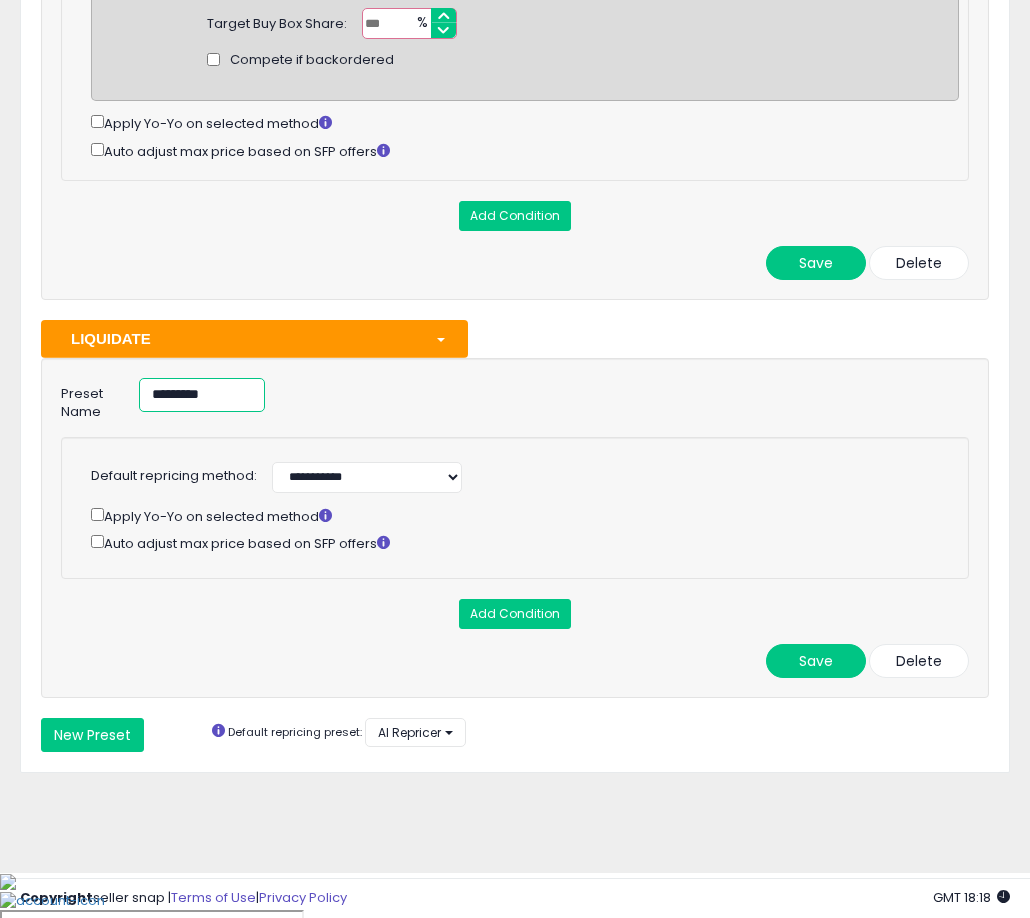 type on "*********" 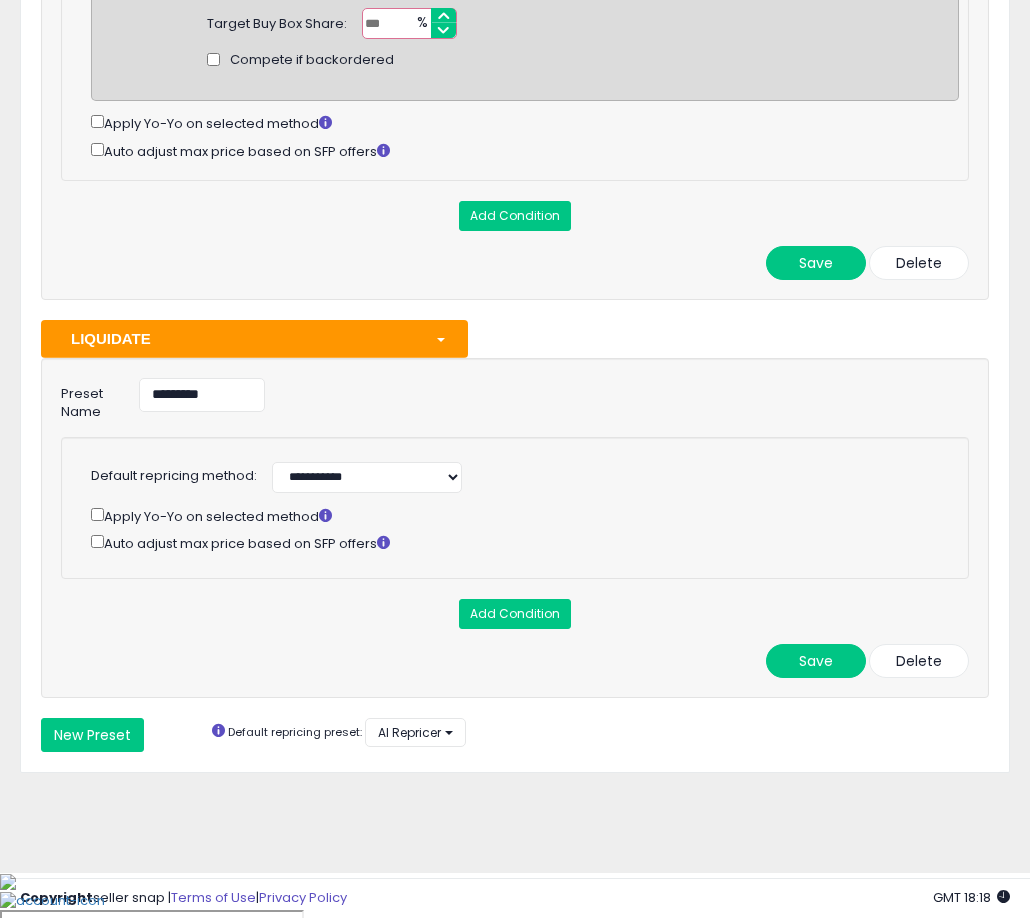 click on "Preset Name
*********" at bounding box center [515, 400] 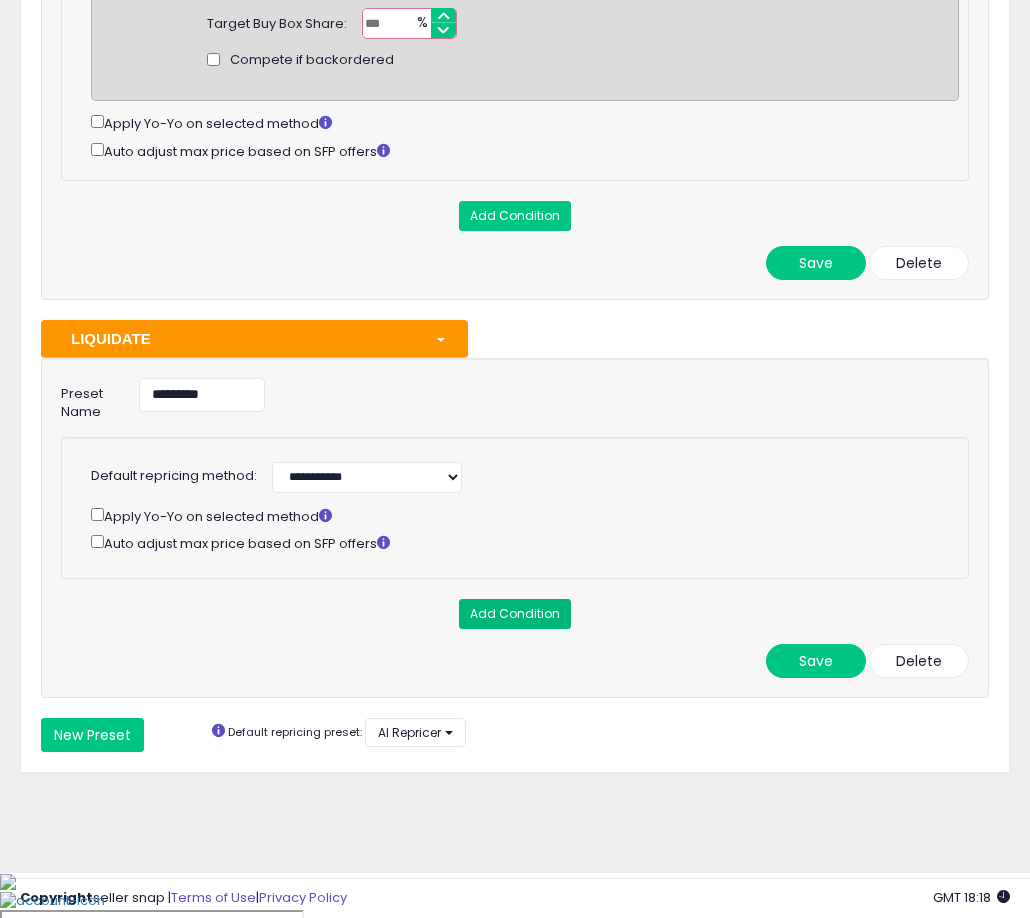 click on "Add Condition" at bounding box center [515, 614] 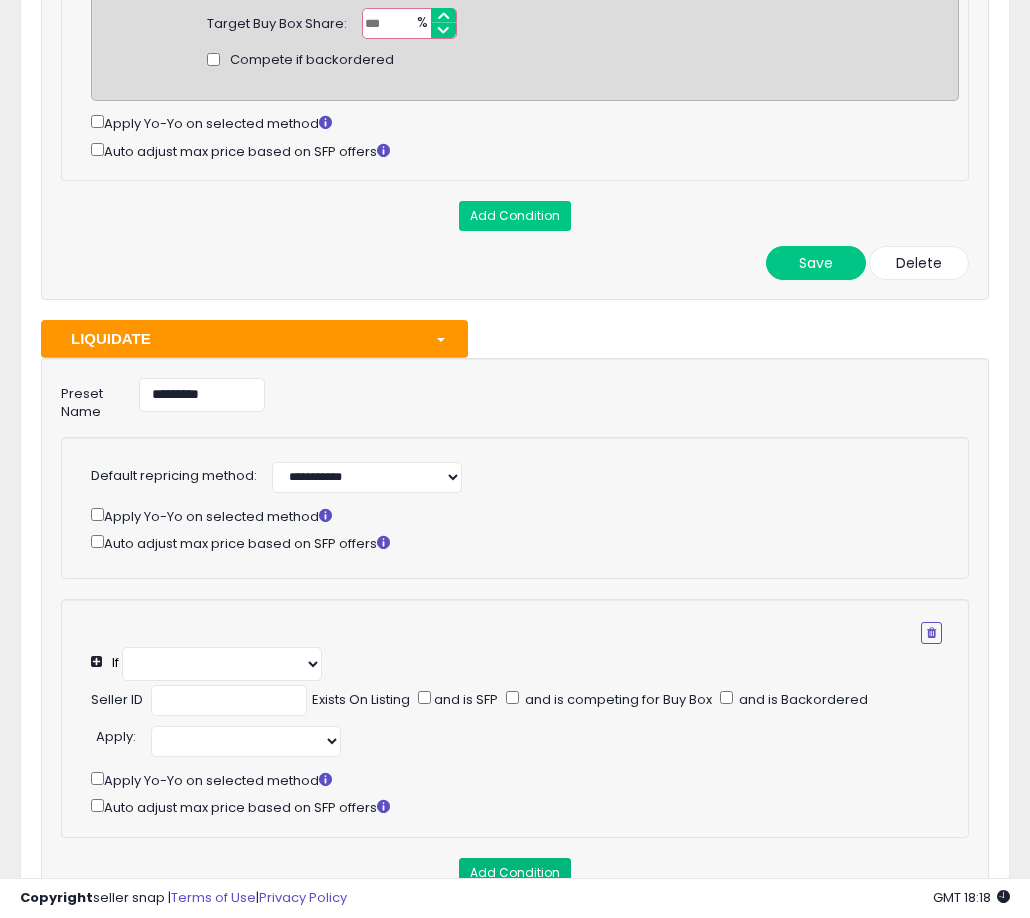 select on "**********" 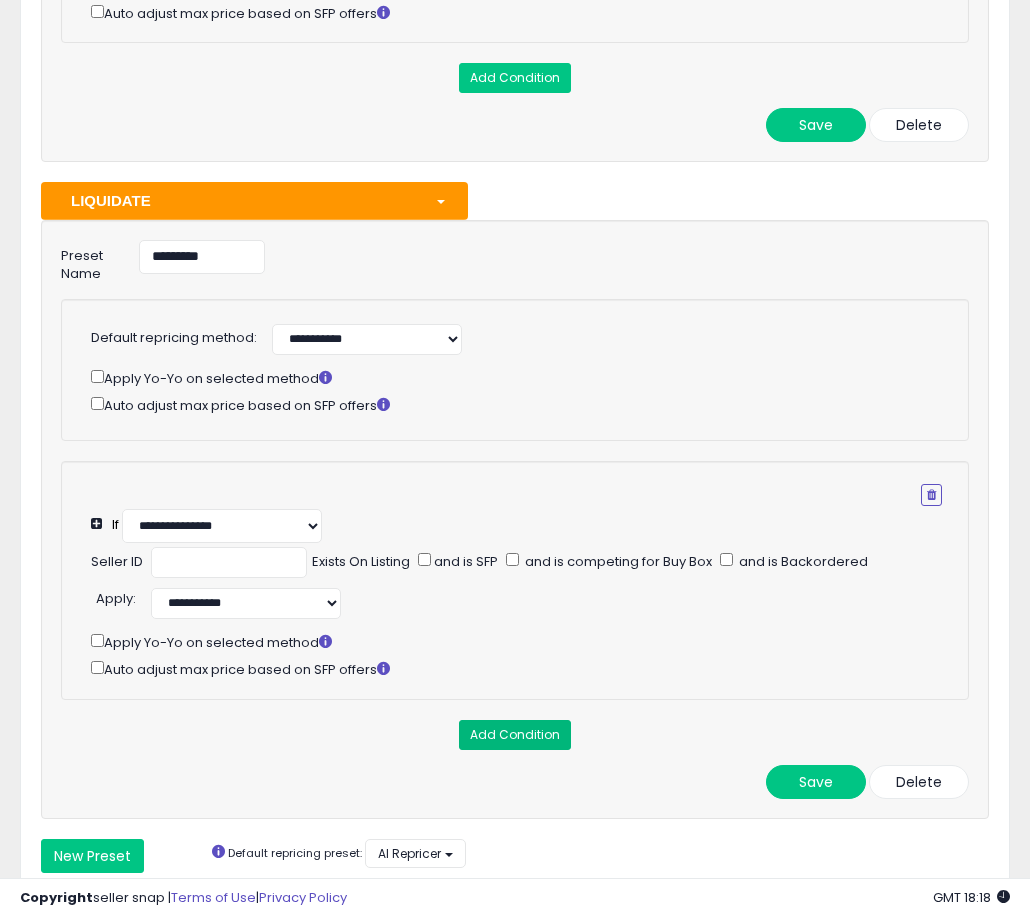 scroll, scrollTop: 1591, scrollLeft: 0, axis: vertical 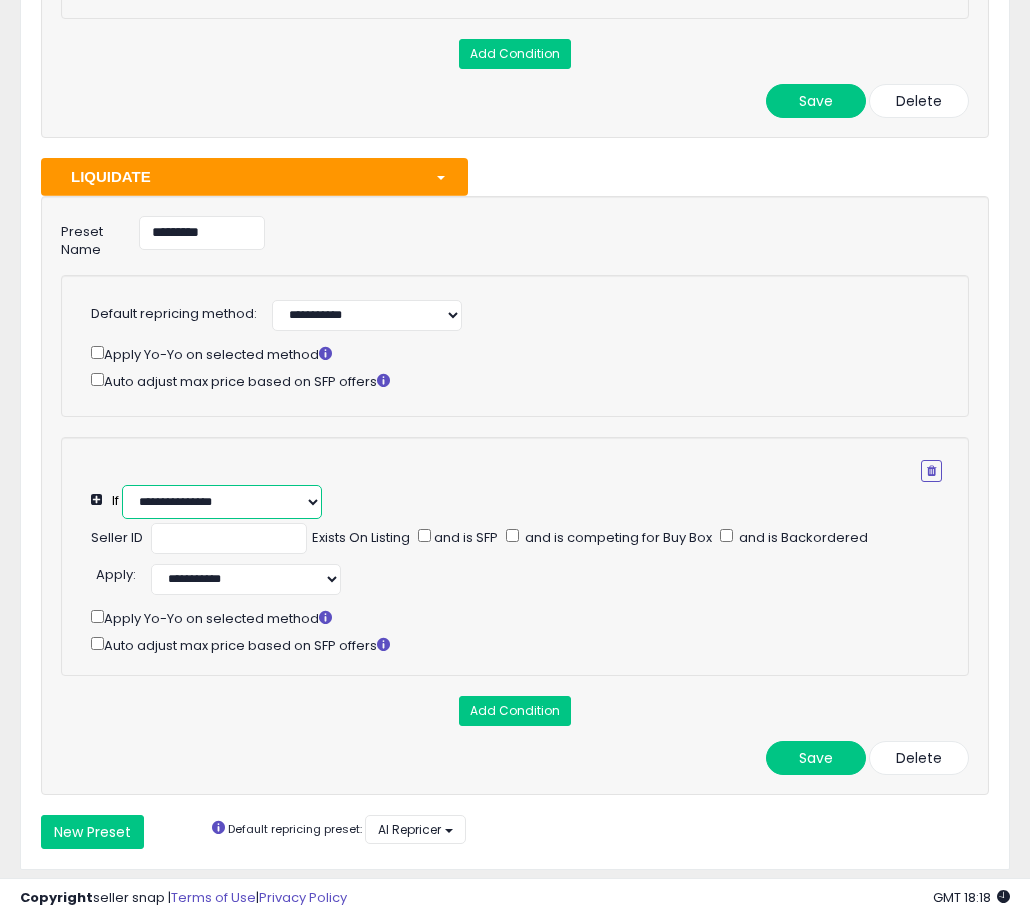 click on "**********" at bounding box center (222, 502) 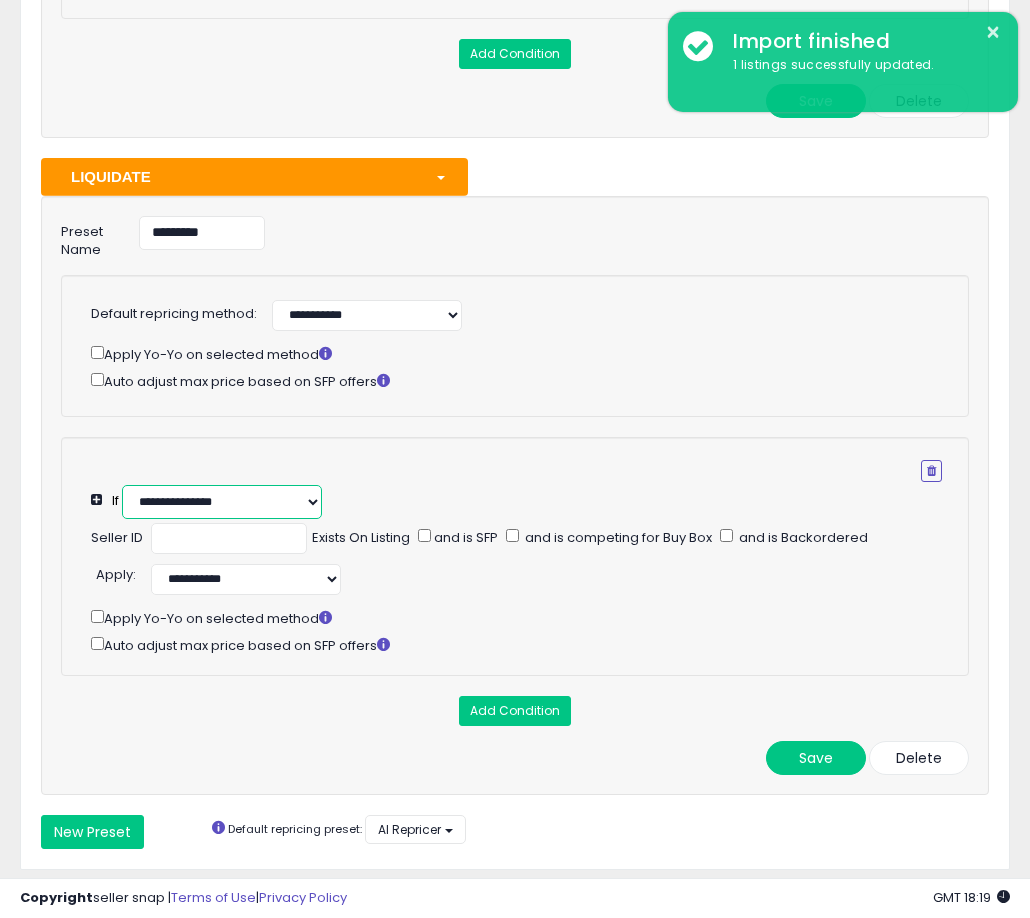 select on "**********" 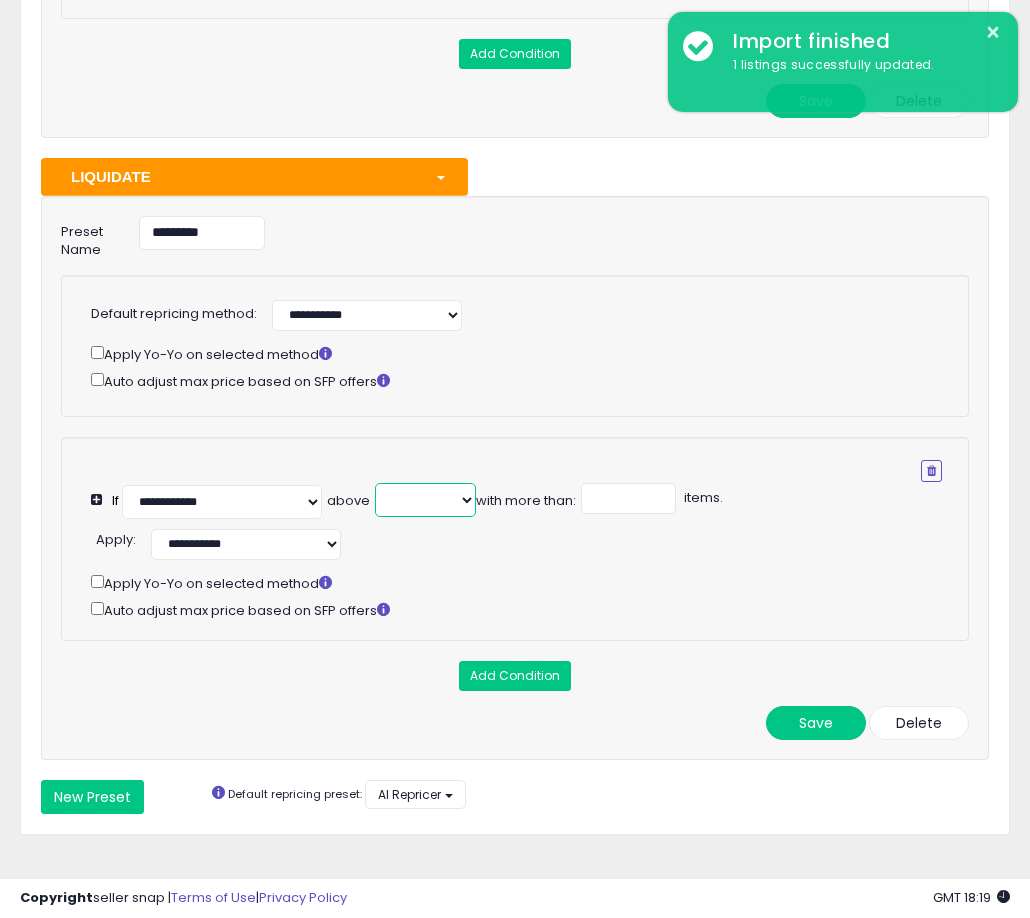 click on "*******
*******
*******
********
********
********" at bounding box center (425, 500) 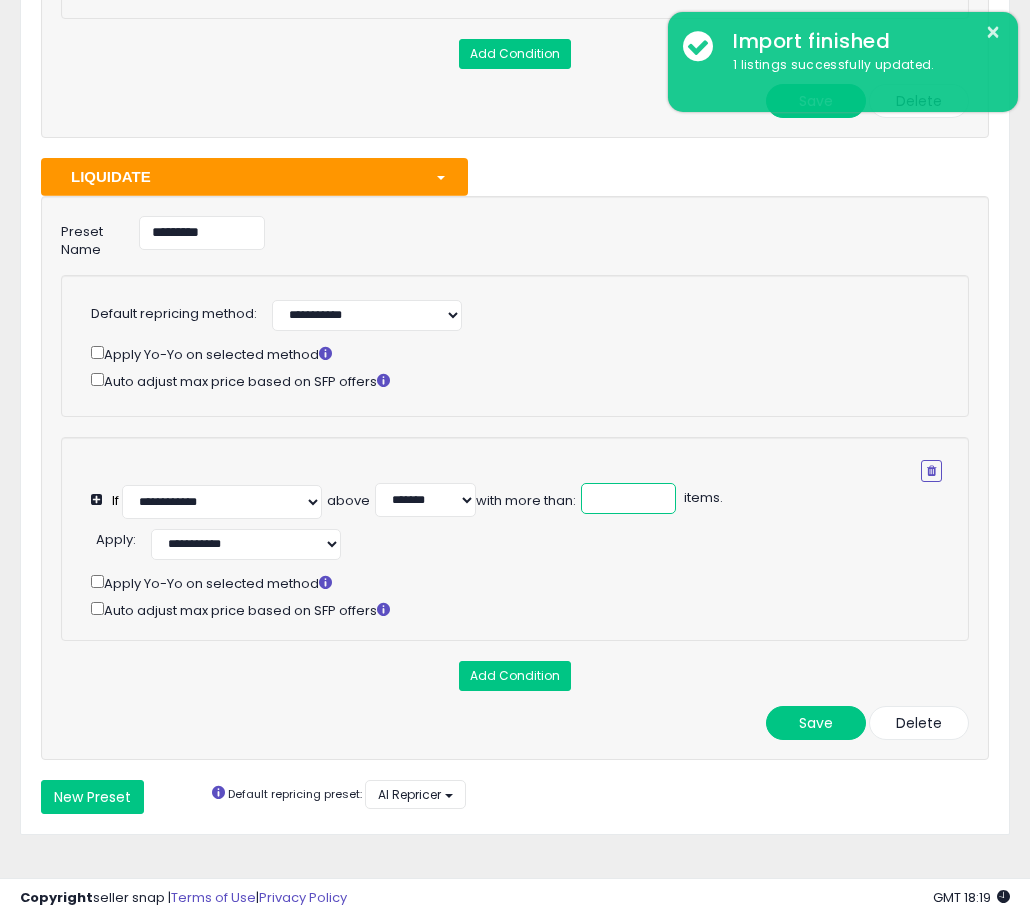 click at bounding box center (628, 498) 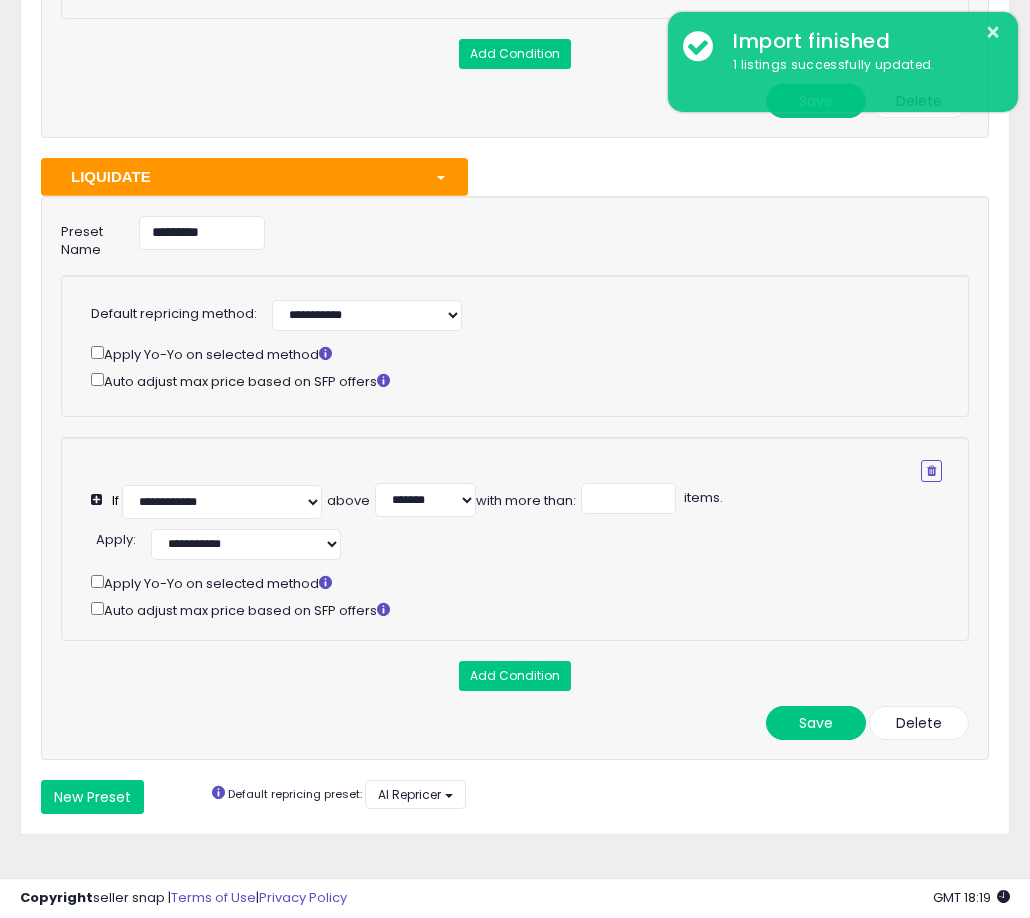 click on "**********" at bounding box center [525, 542] 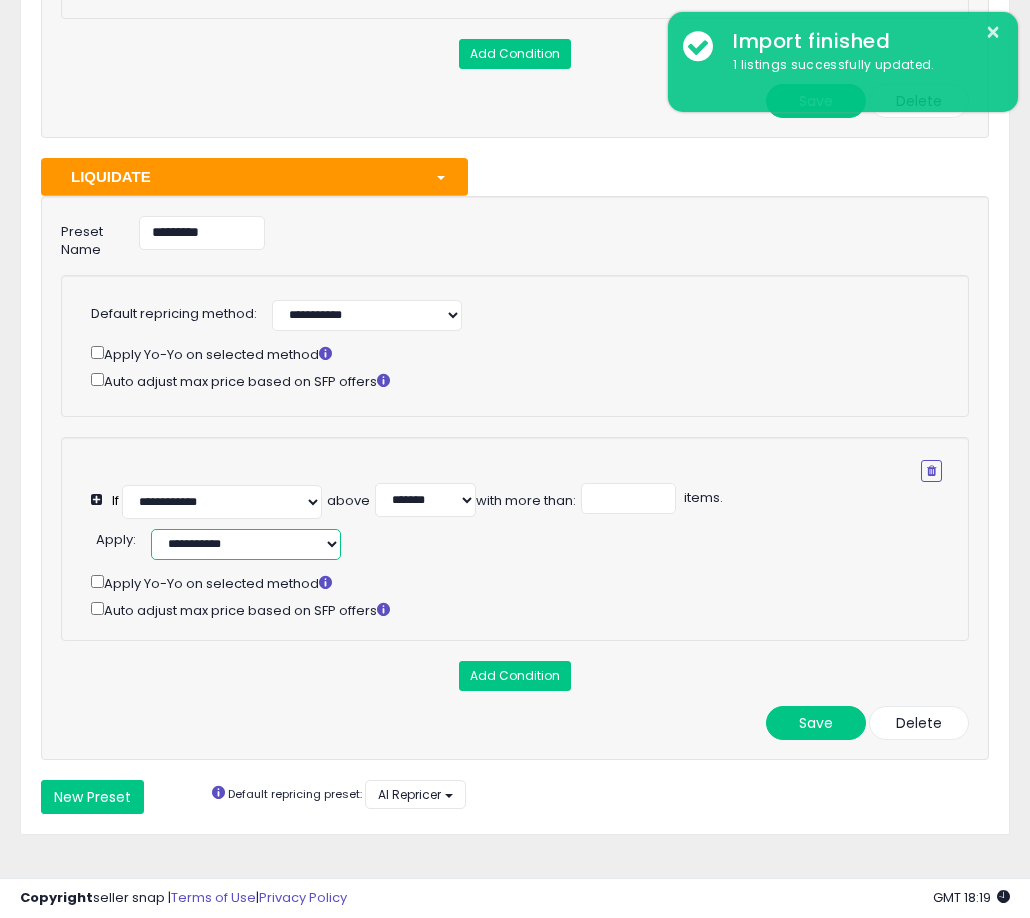 click on "**********" at bounding box center (246, 544) 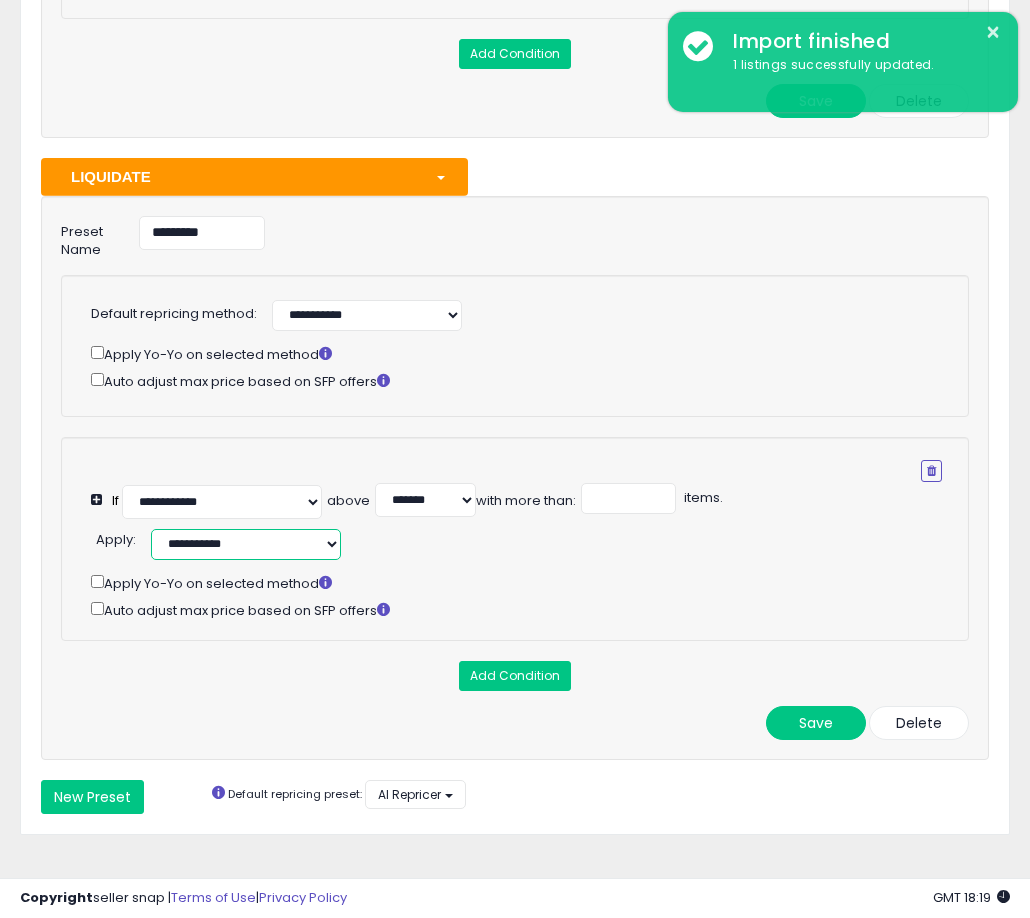 select on "******" 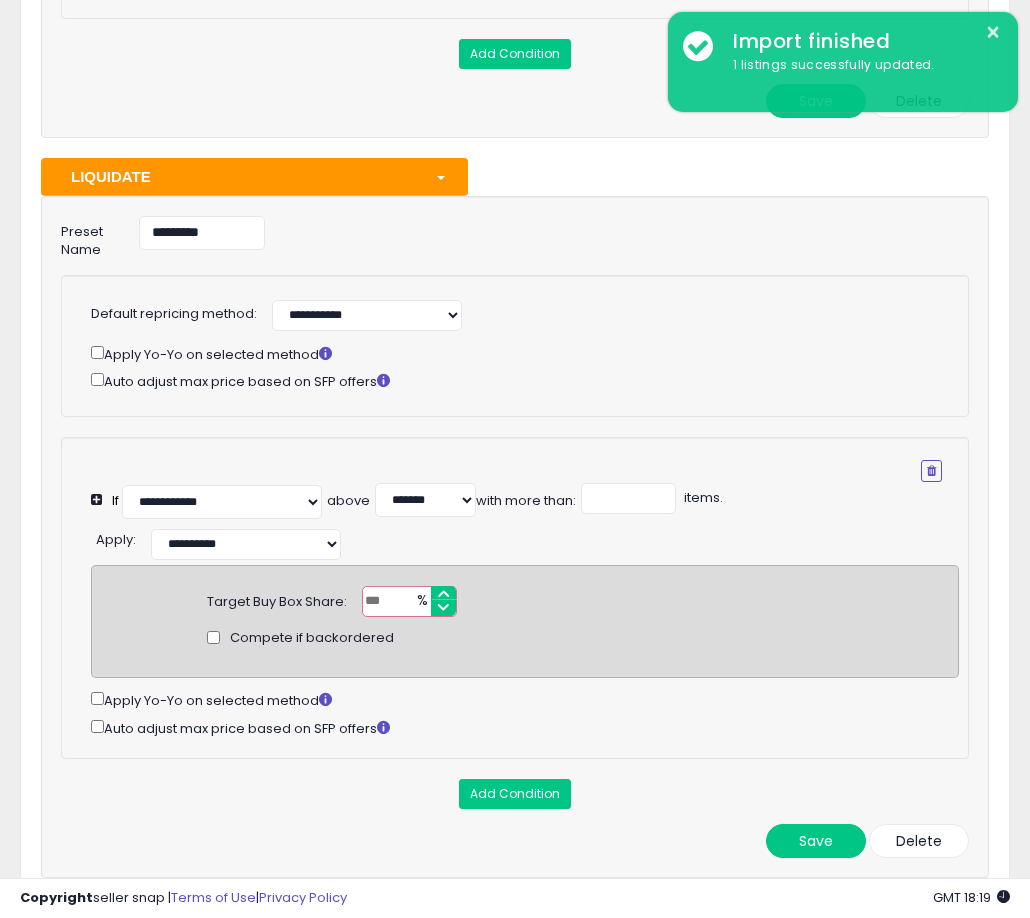 click at bounding box center (409, 601) 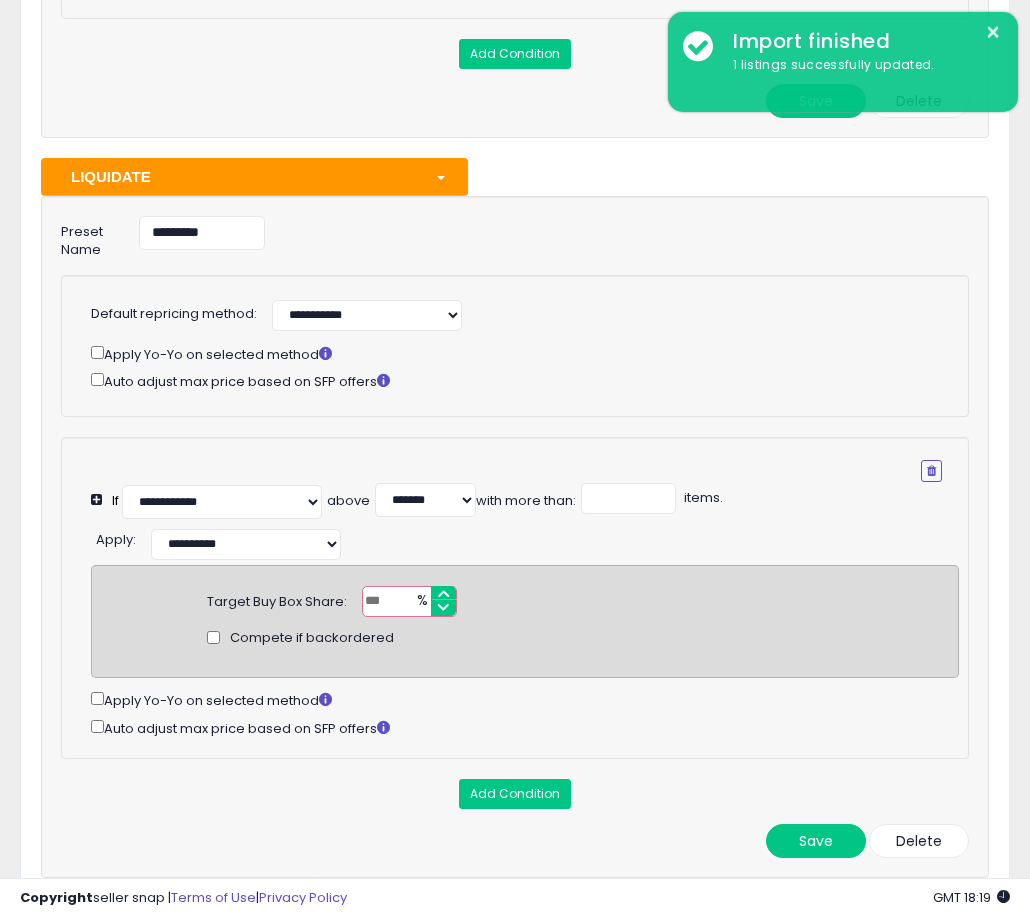 type on "***" 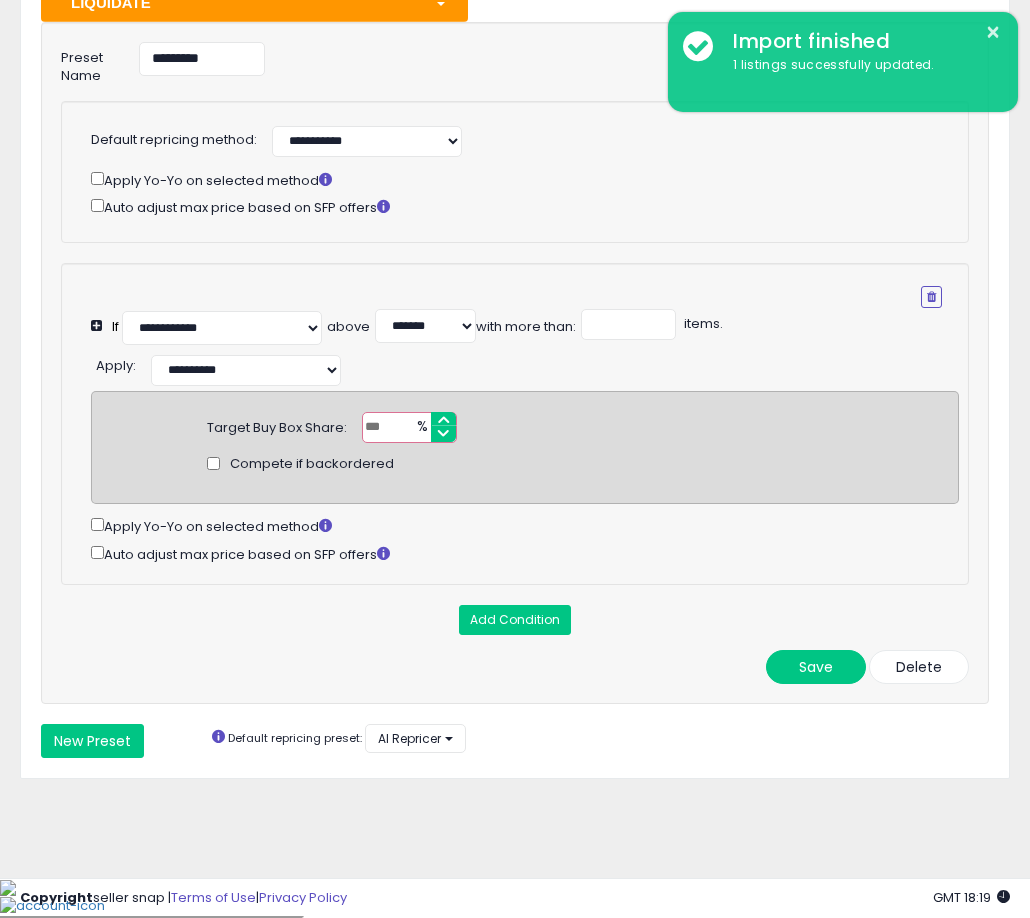 scroll, scrollTop: 1786, scrollLeft: 0, axis: vertical 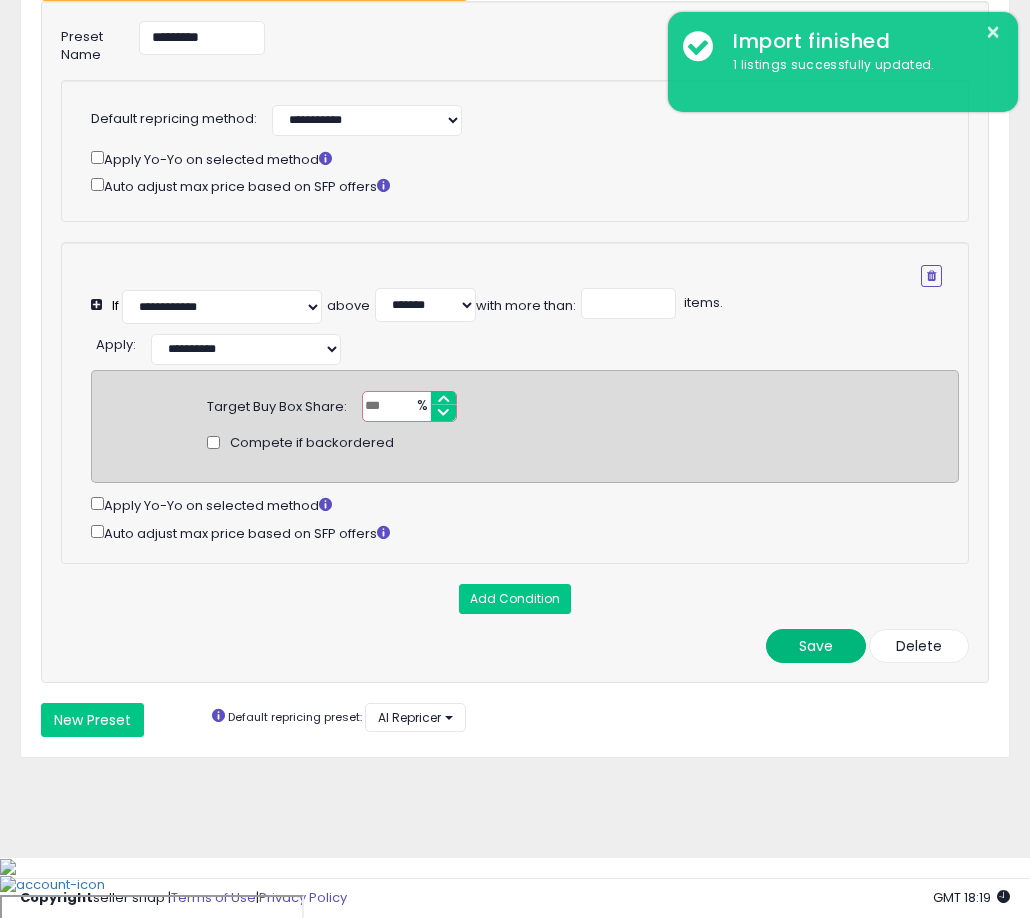 click on "Save" at bounding box center (816, 646) 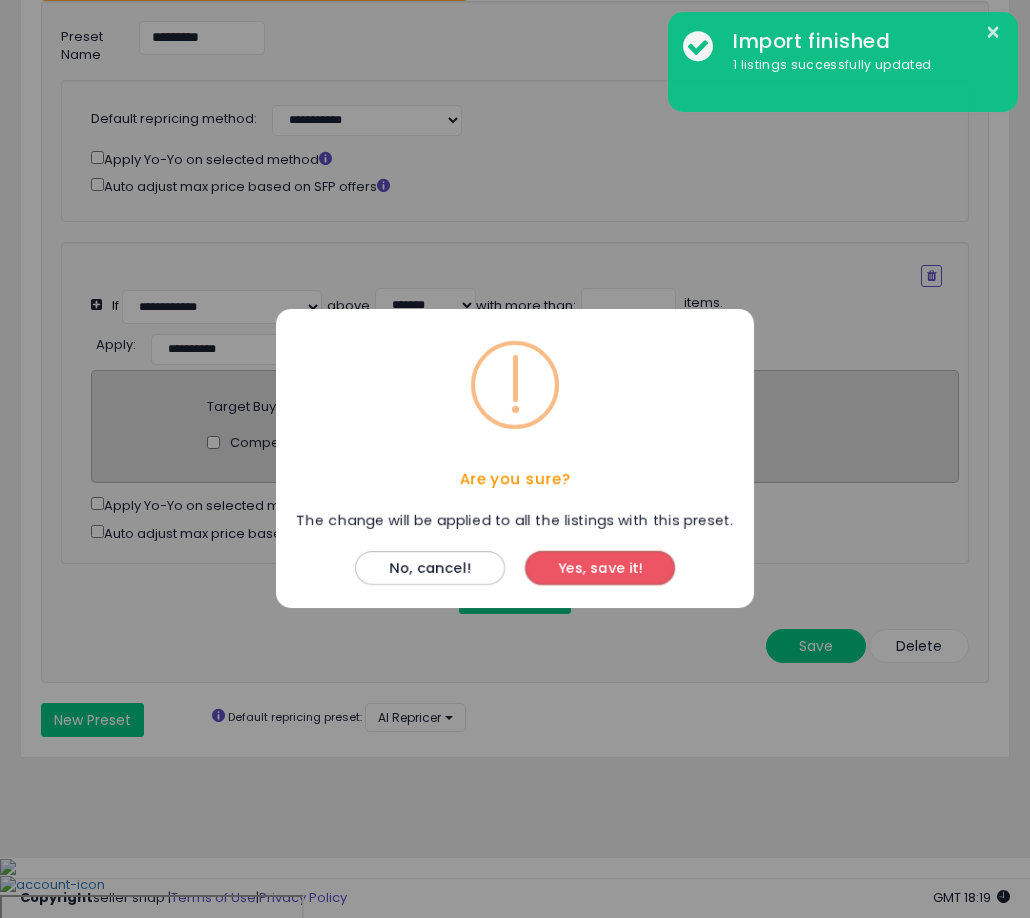 click on "Yes, save it!" at bounding box center (600, 569) 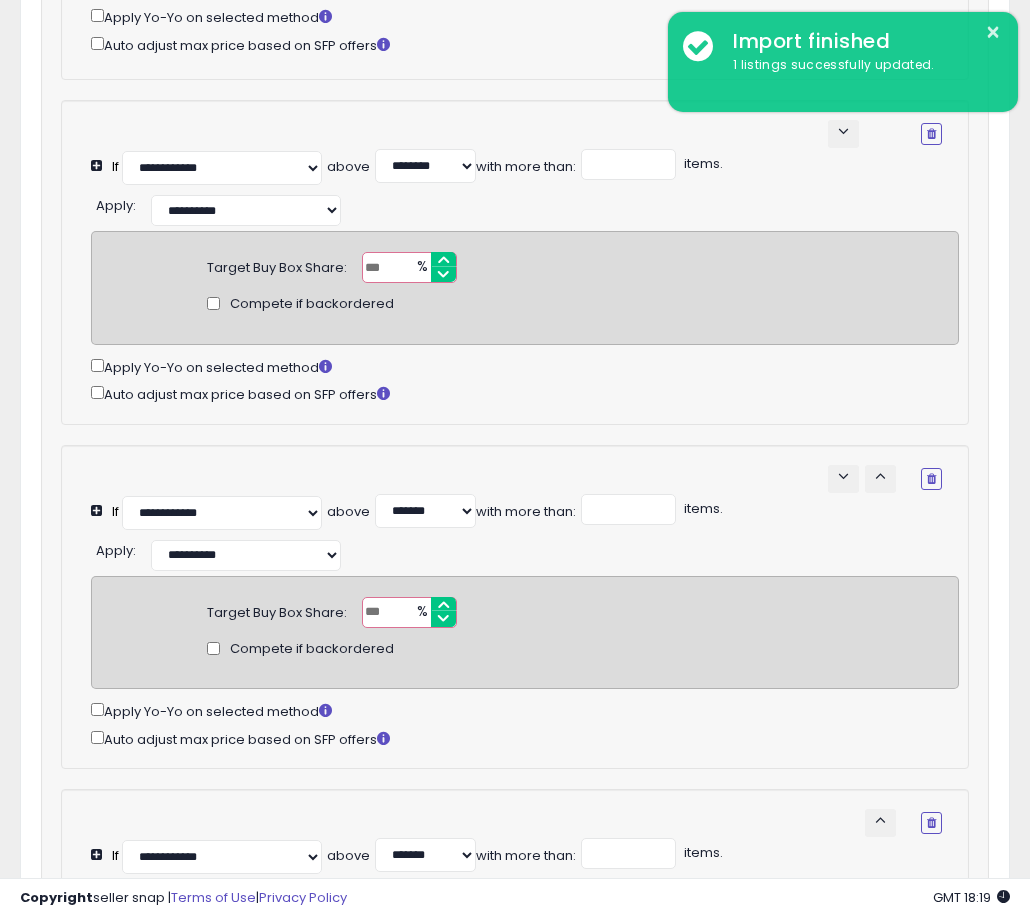 scroll, scrollTop: 0, scrollLeft: 0, axis: both 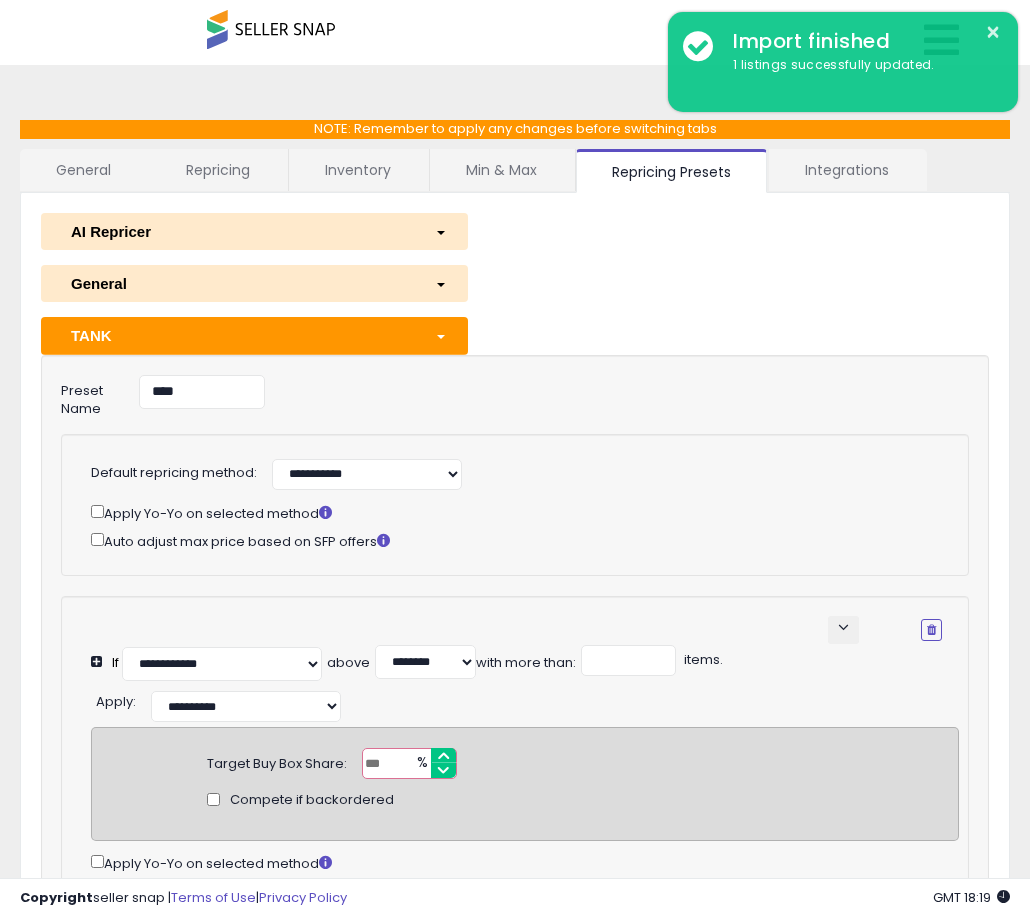 type 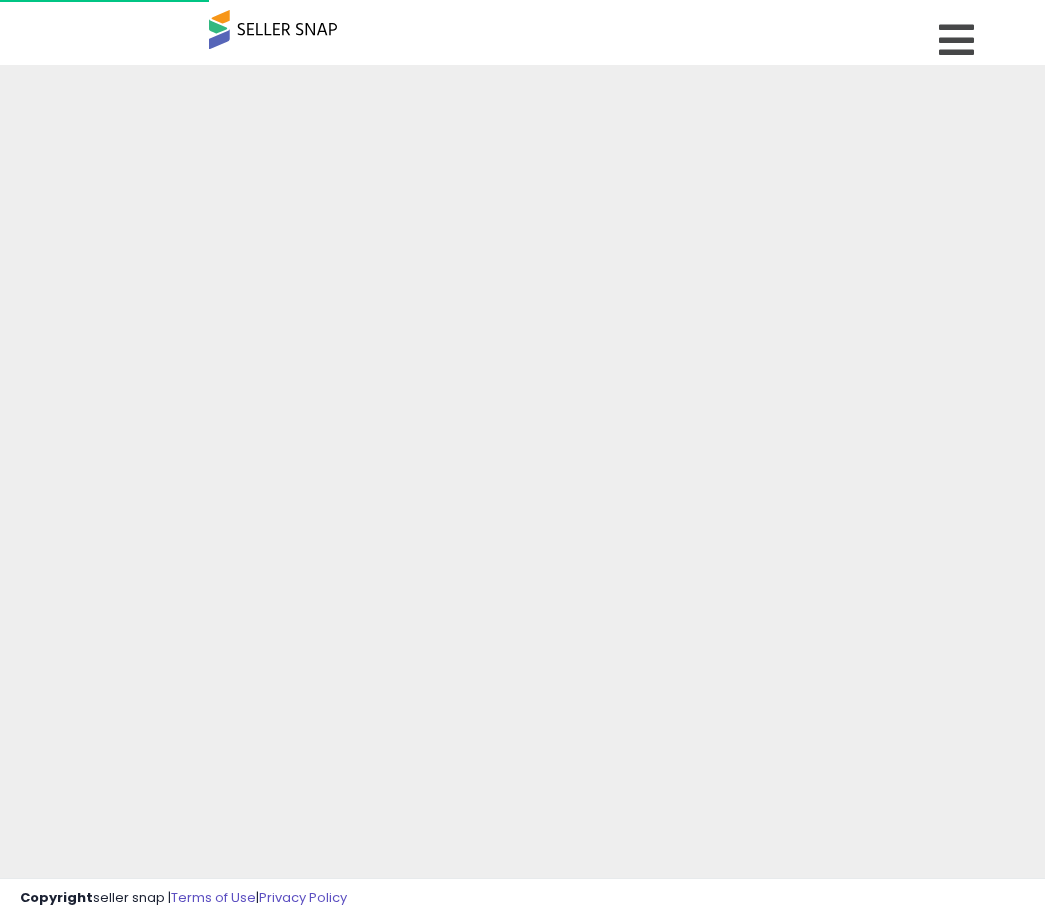 scroll, scrollTop: 0, scrollLeft: 0, axis: both 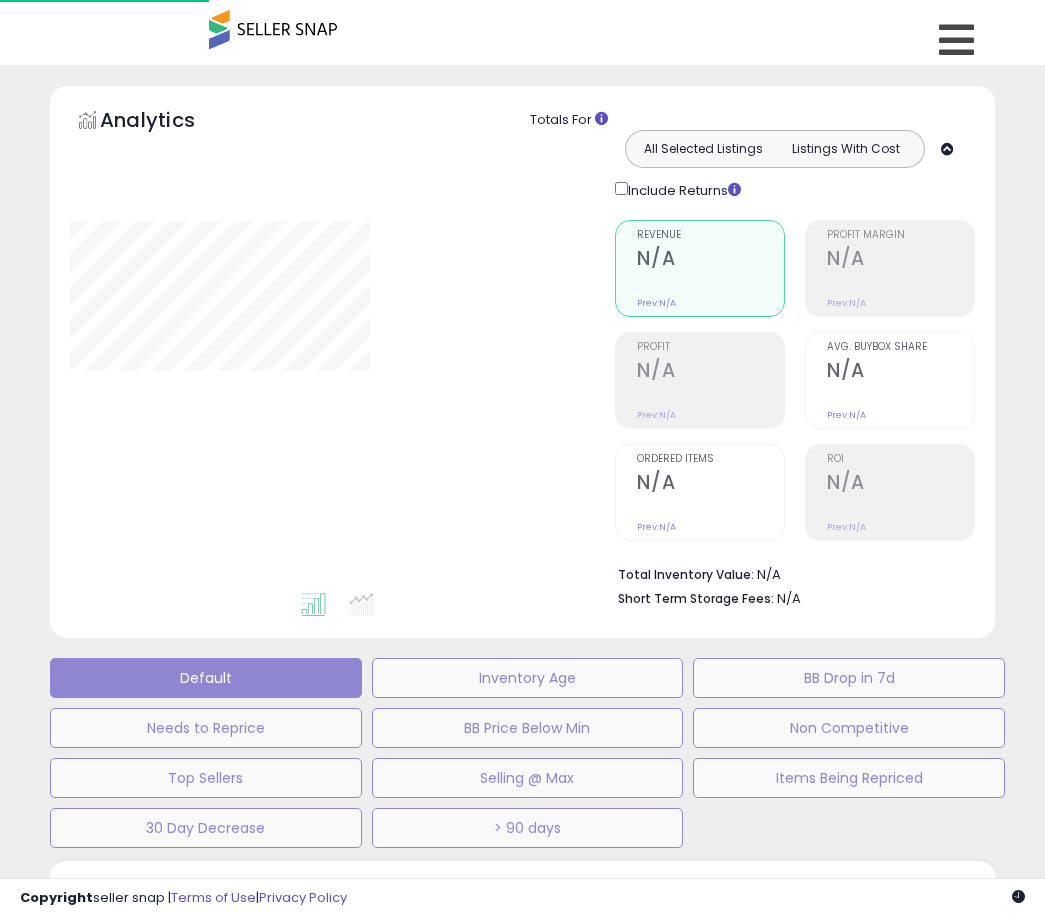 type on "**********" 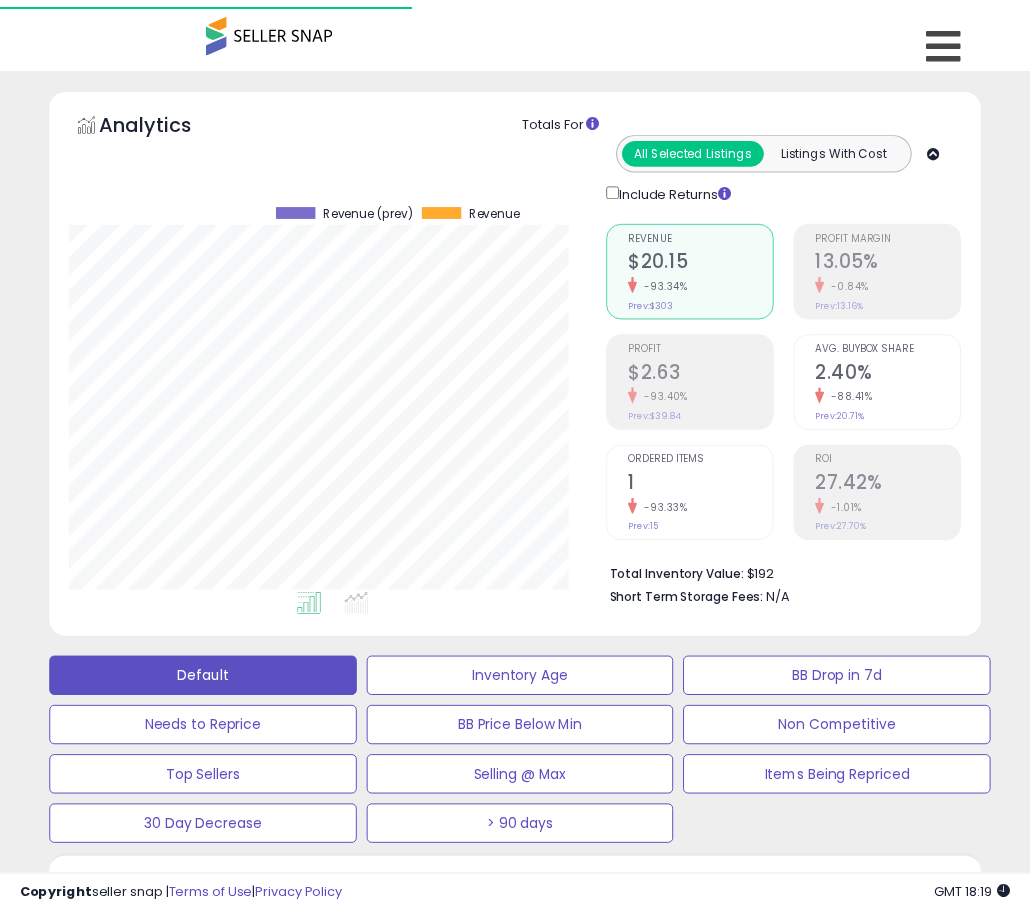scroll, scrollTop: 525, scrollLeft: 0, axis: vertical 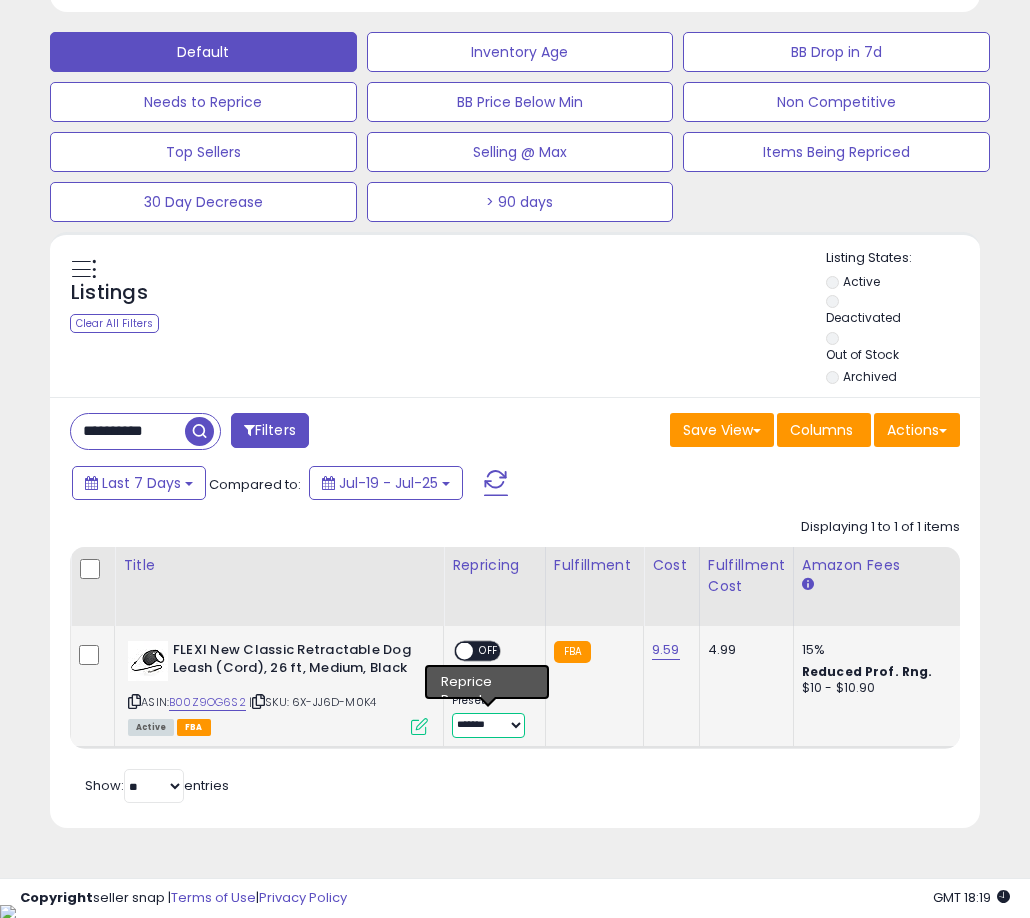 click on "**********" at bounding box center [488, 725] 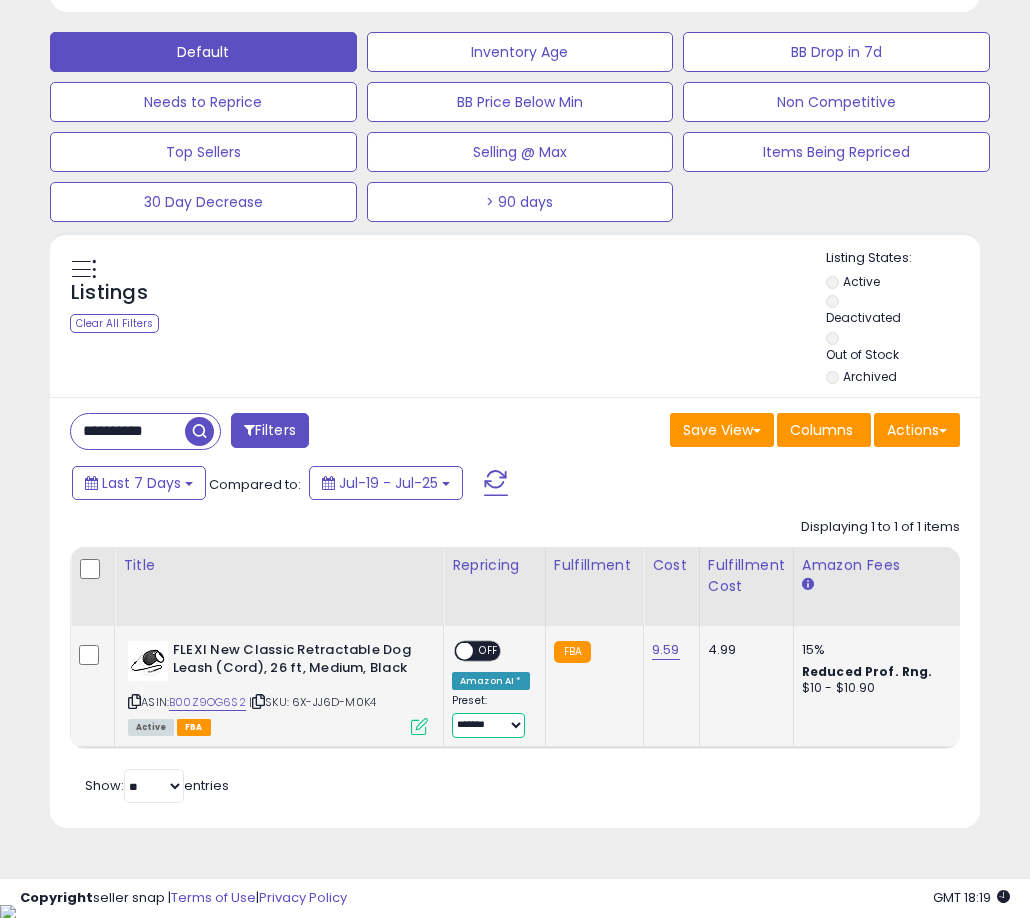 select on "*********" 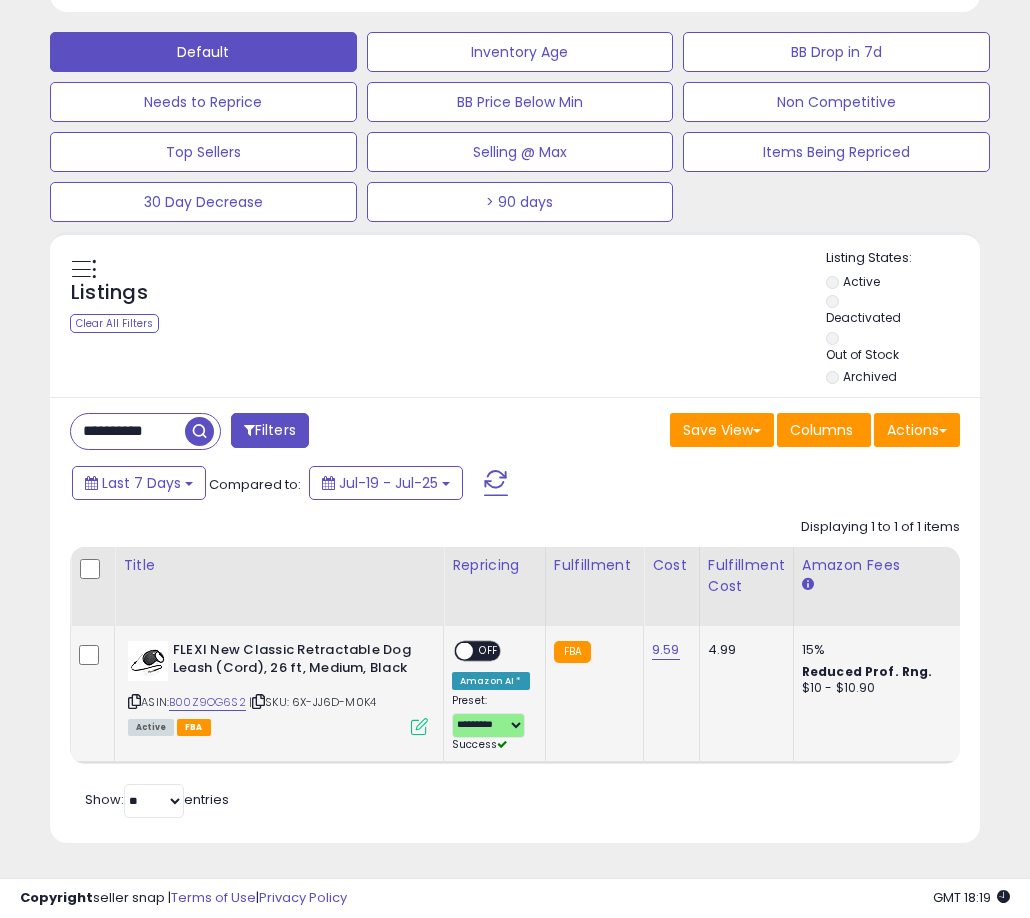 click on "OFF" at bounding box center (489, 650) 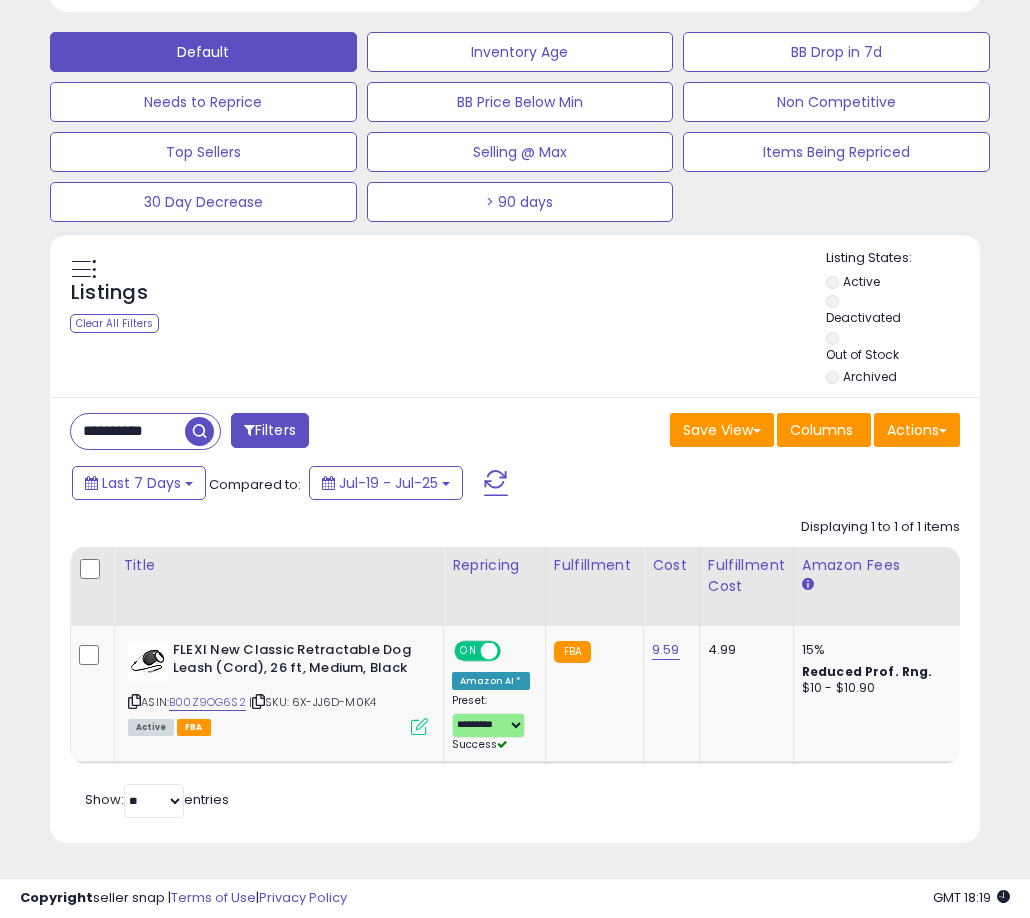 scroll, scrollTop: 0, scrollLeft: 221, axis: horizontal 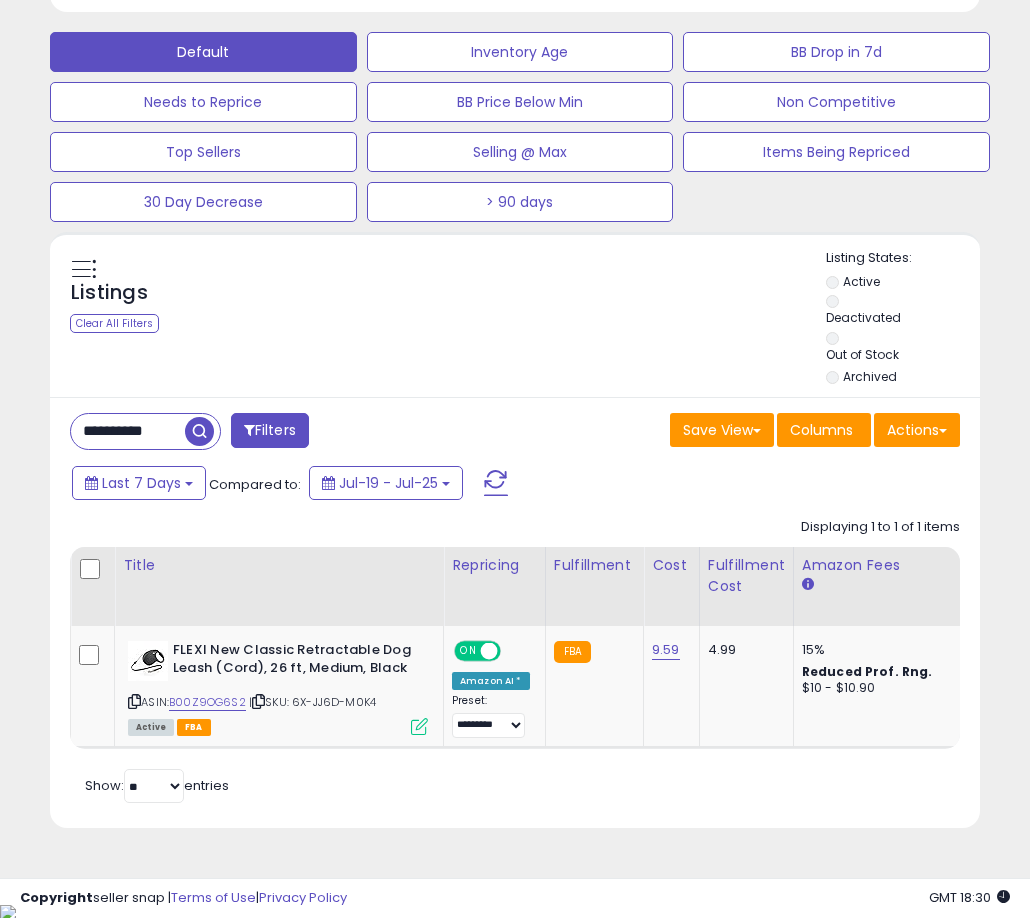 click on "**********" at bounding box center [128, 431] 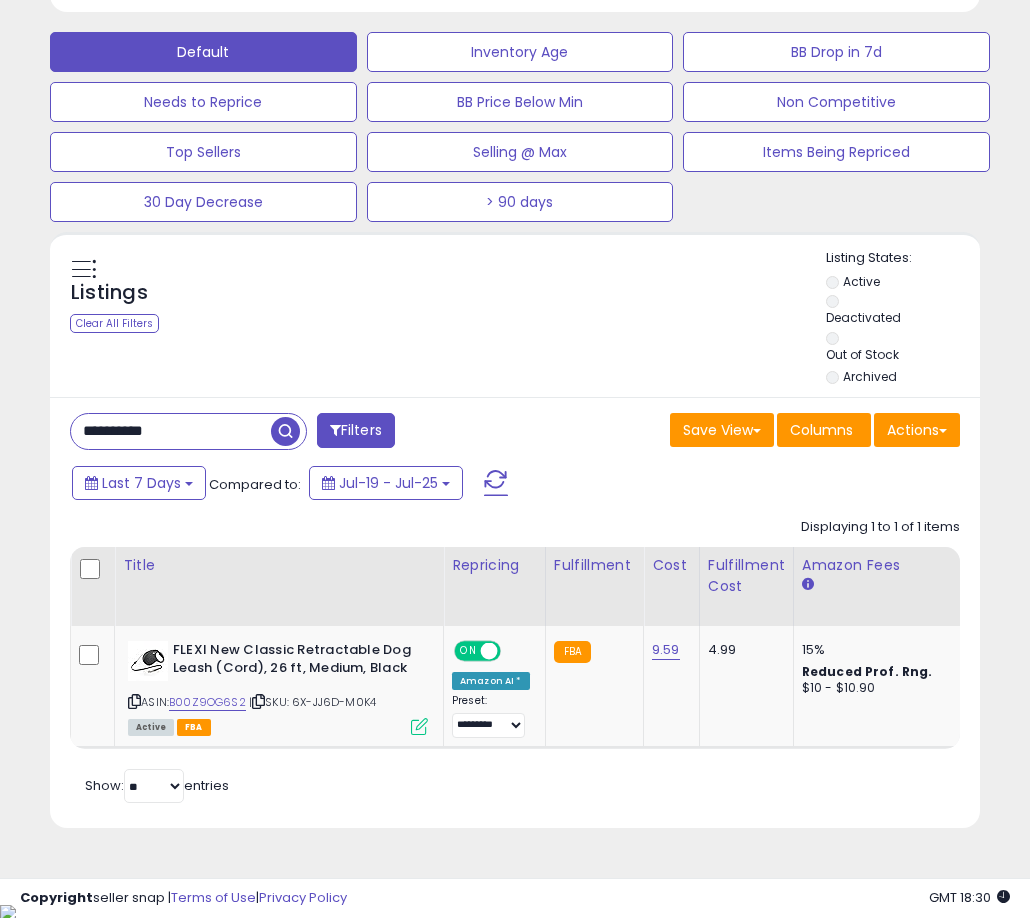 paste 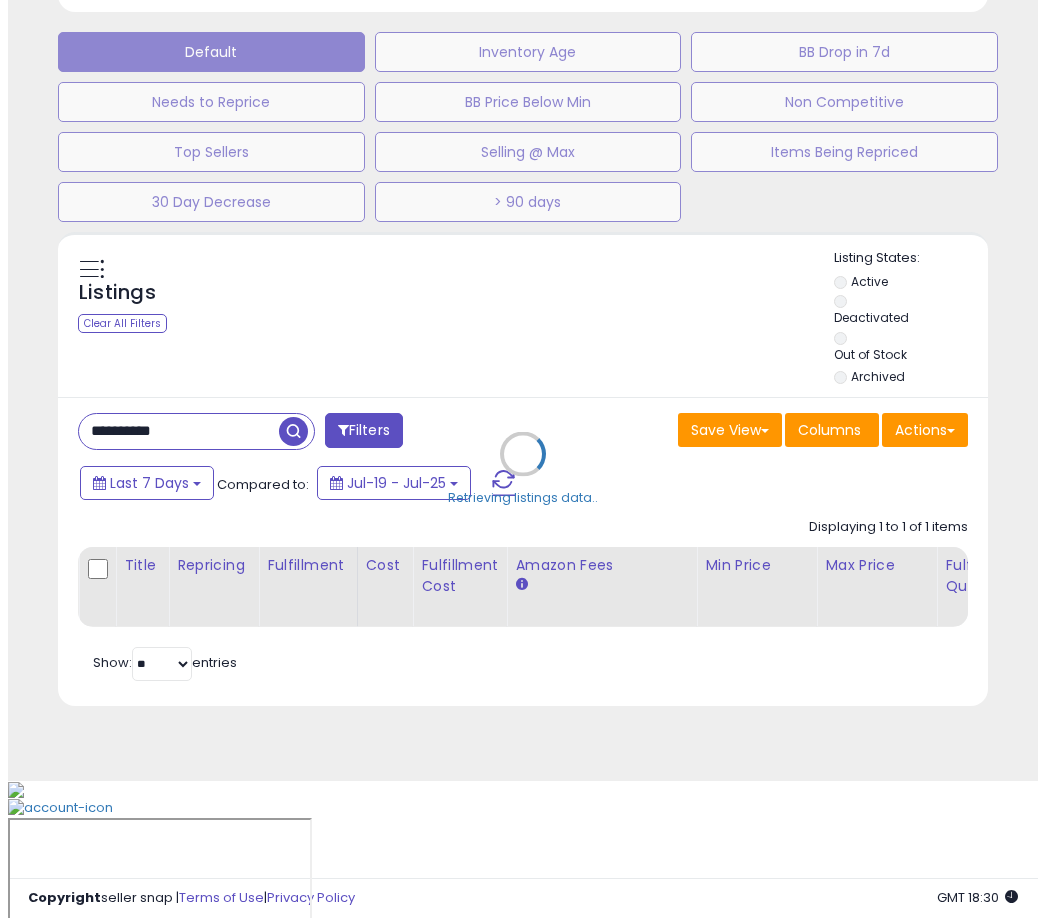 scroll, scrollTop: 504, scrollLeft: 0, axis: vertical 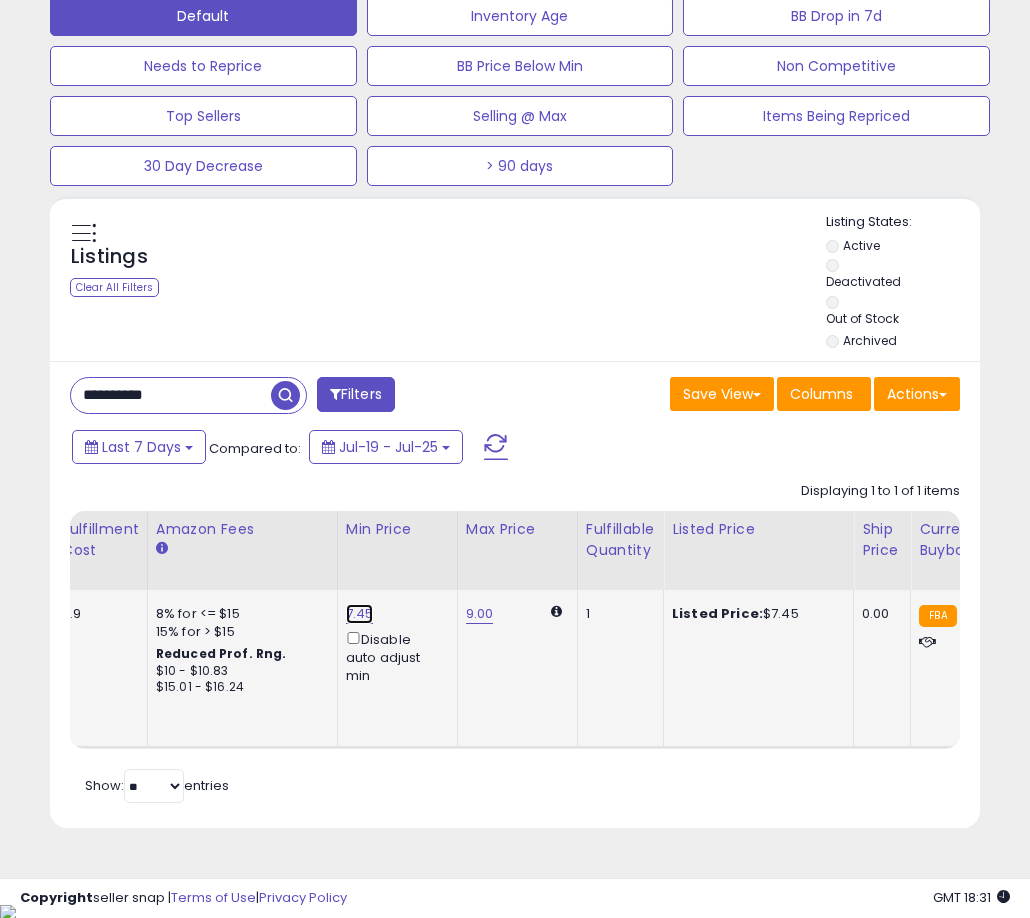 click on "7.45" at bounding box center (360, 614) 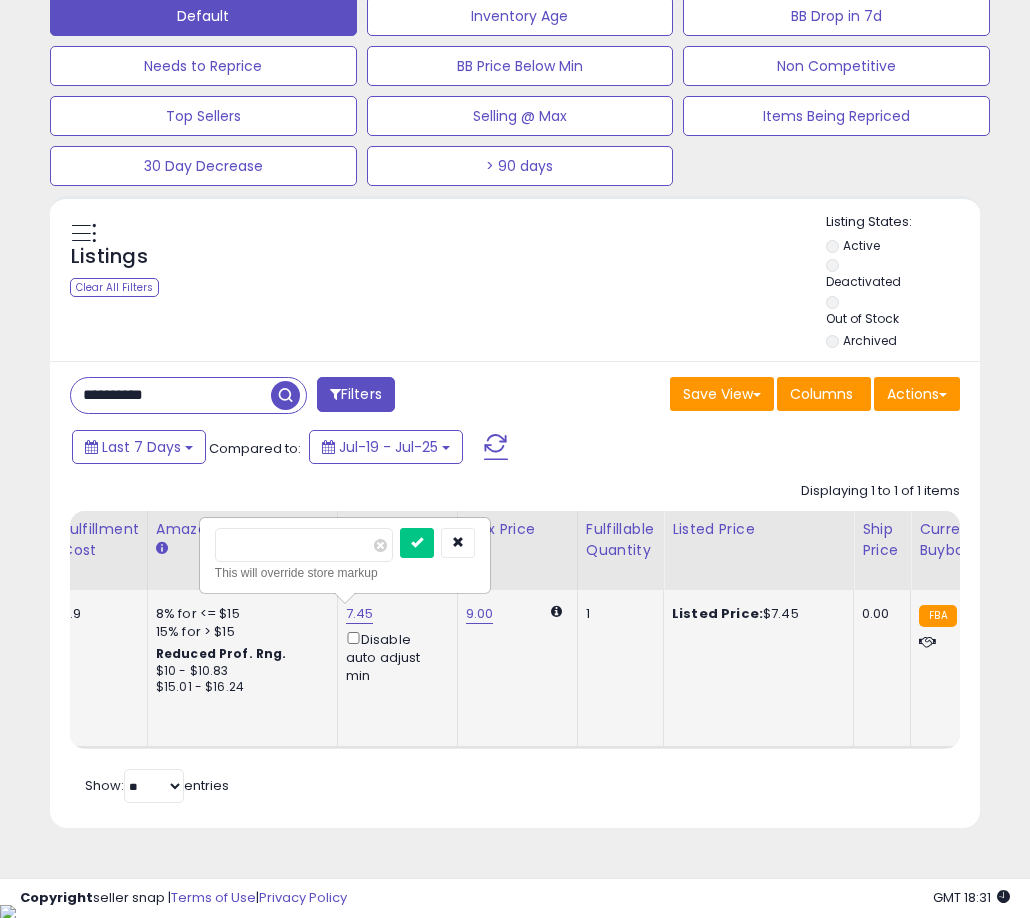 click on "****" at bounding box center (304, 545) 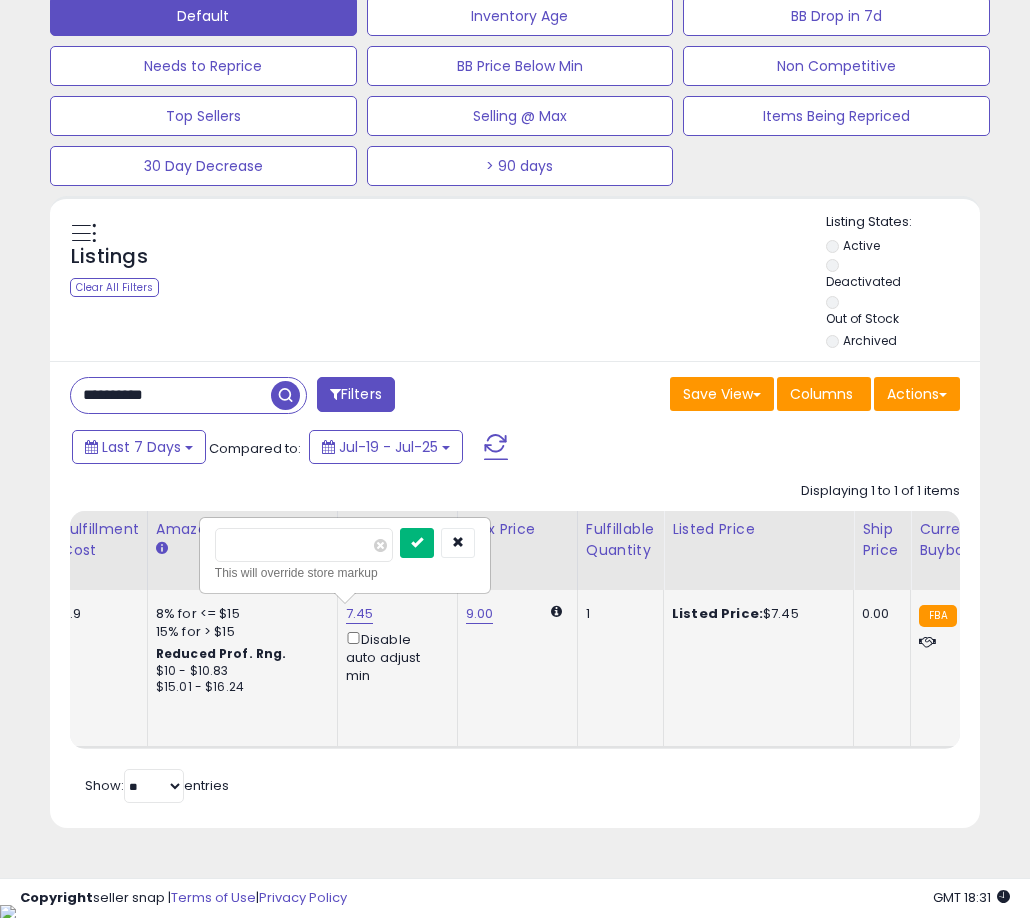 type on "****" 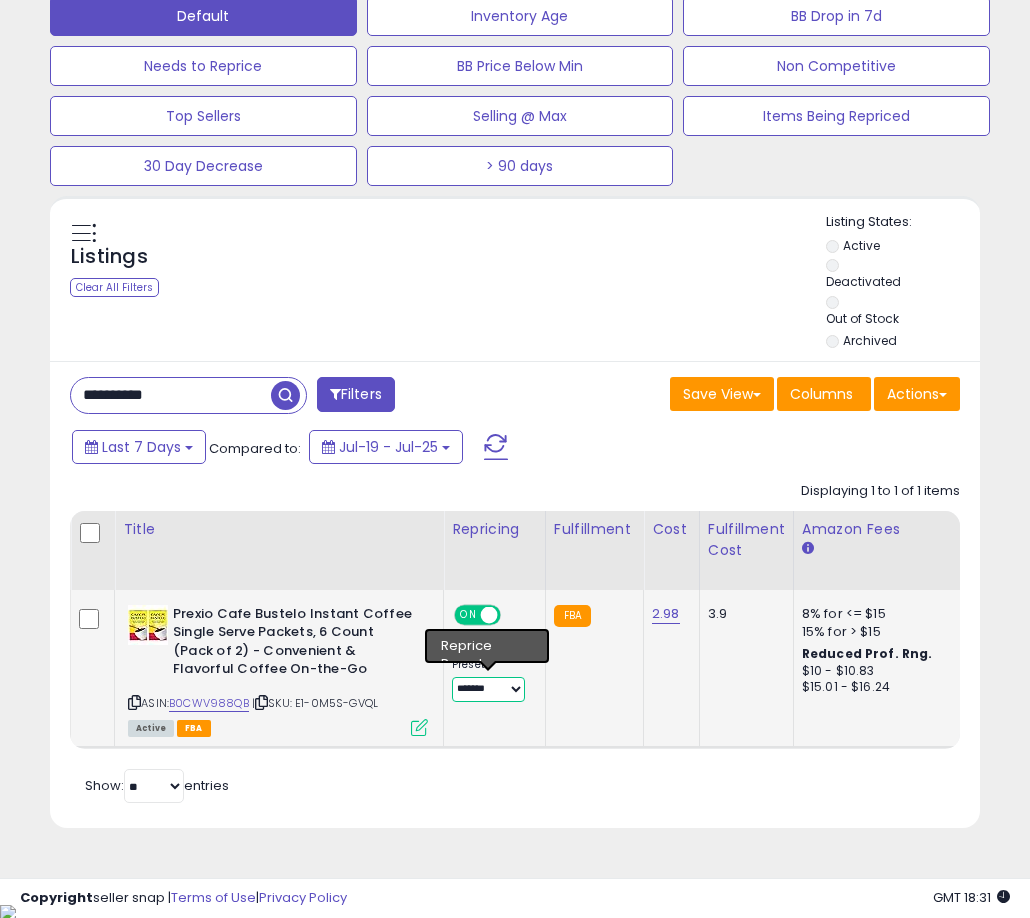 click on "**********" at bounding box center (488, 689) 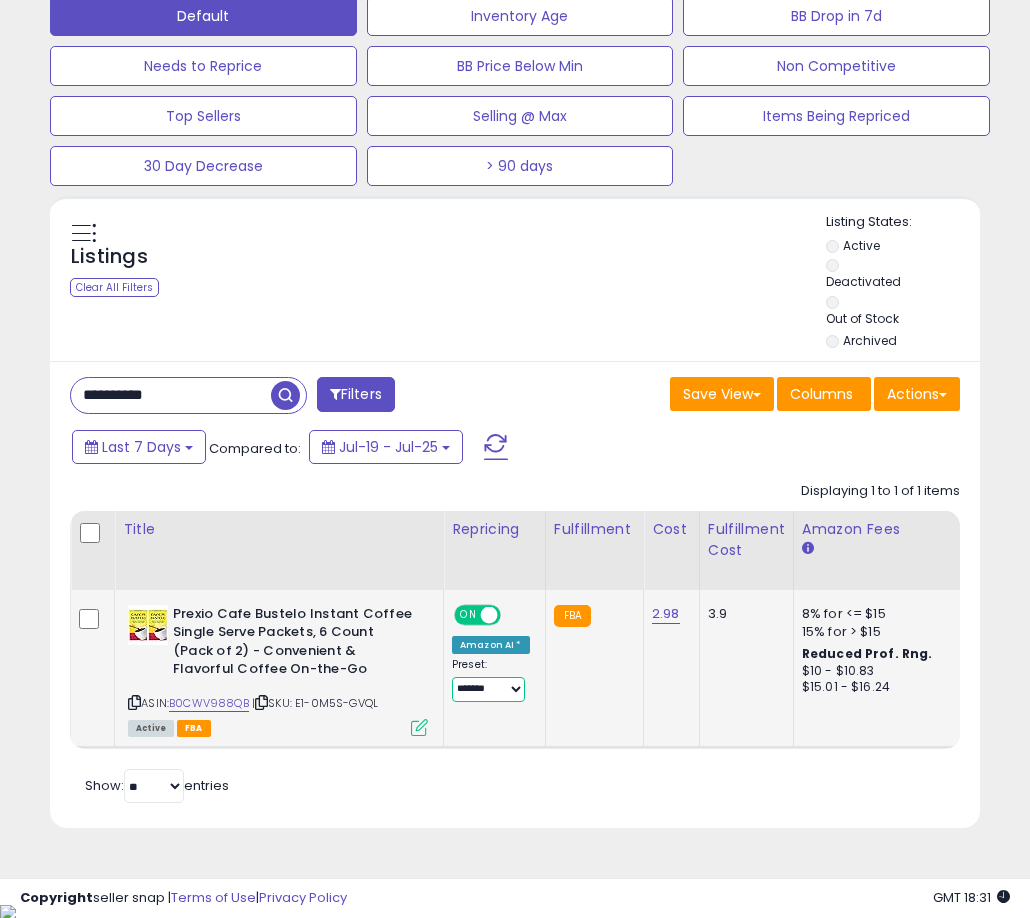 select on "**********" 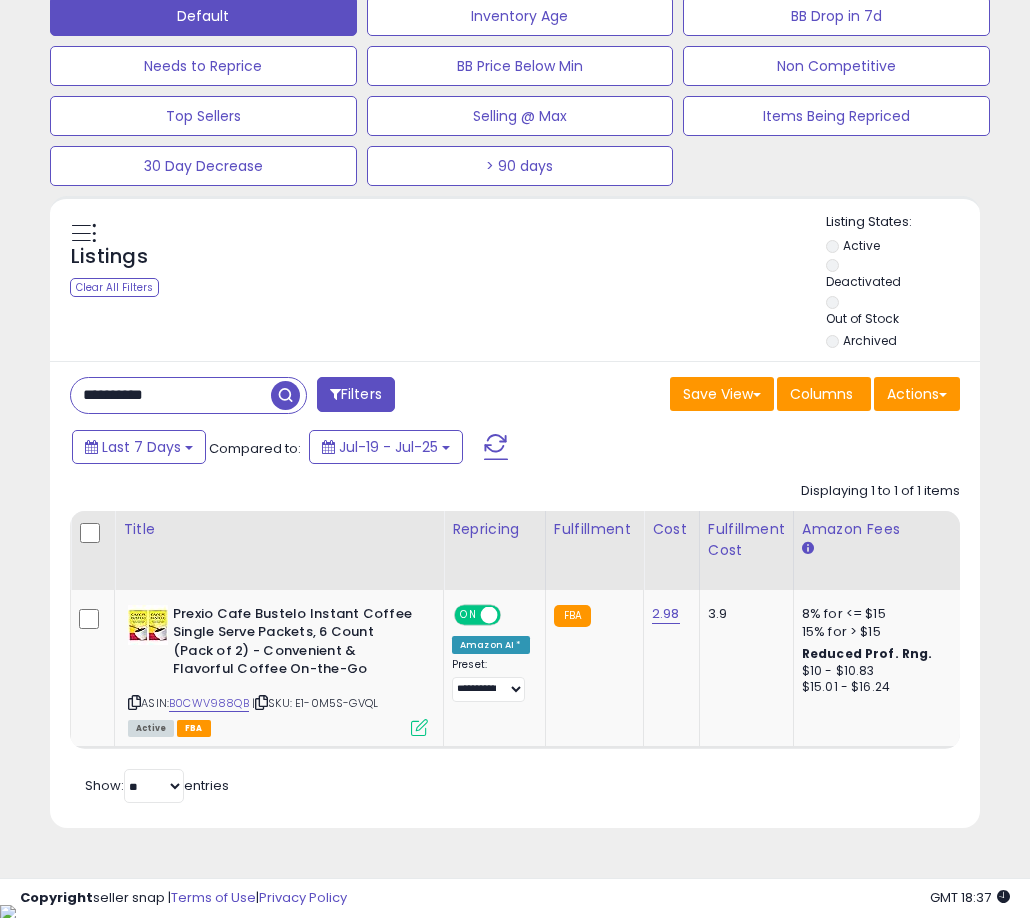 click on "**********" at bounding box center (171, 395) 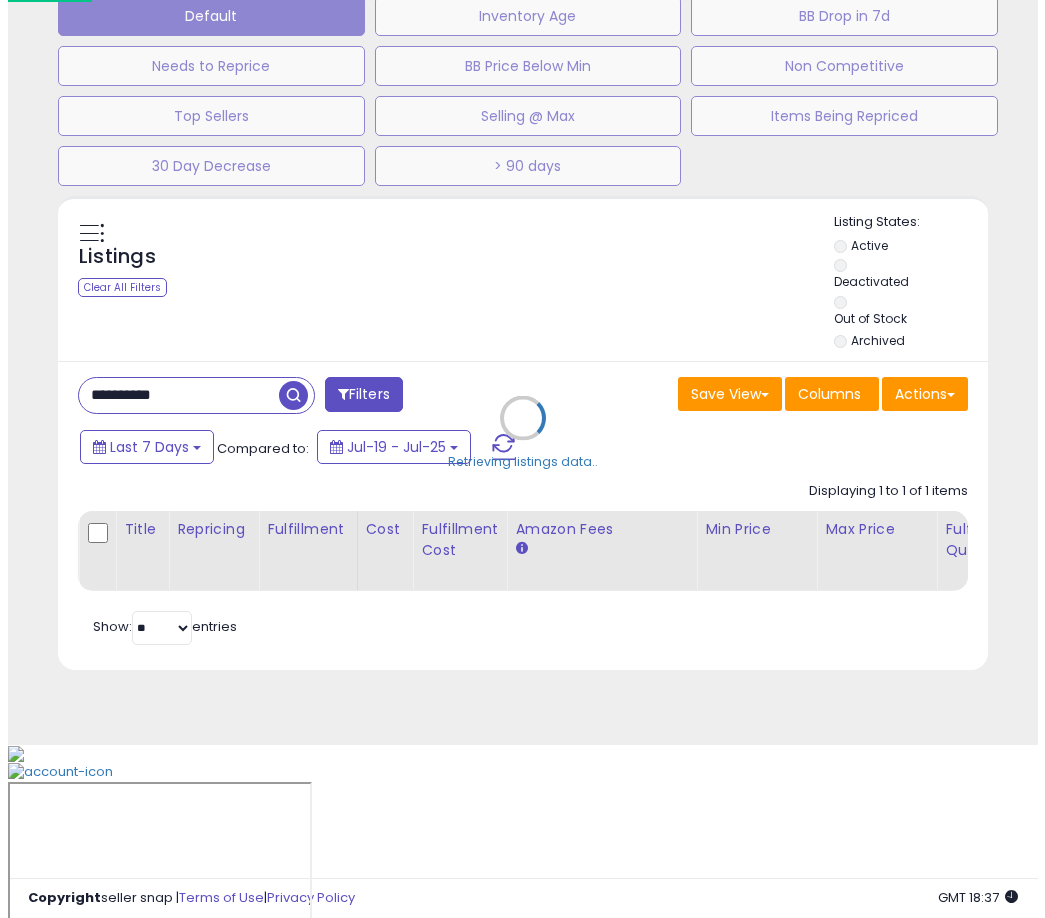 scroll, scrollTop: 504, scrollLeft: 0, axis: vertical 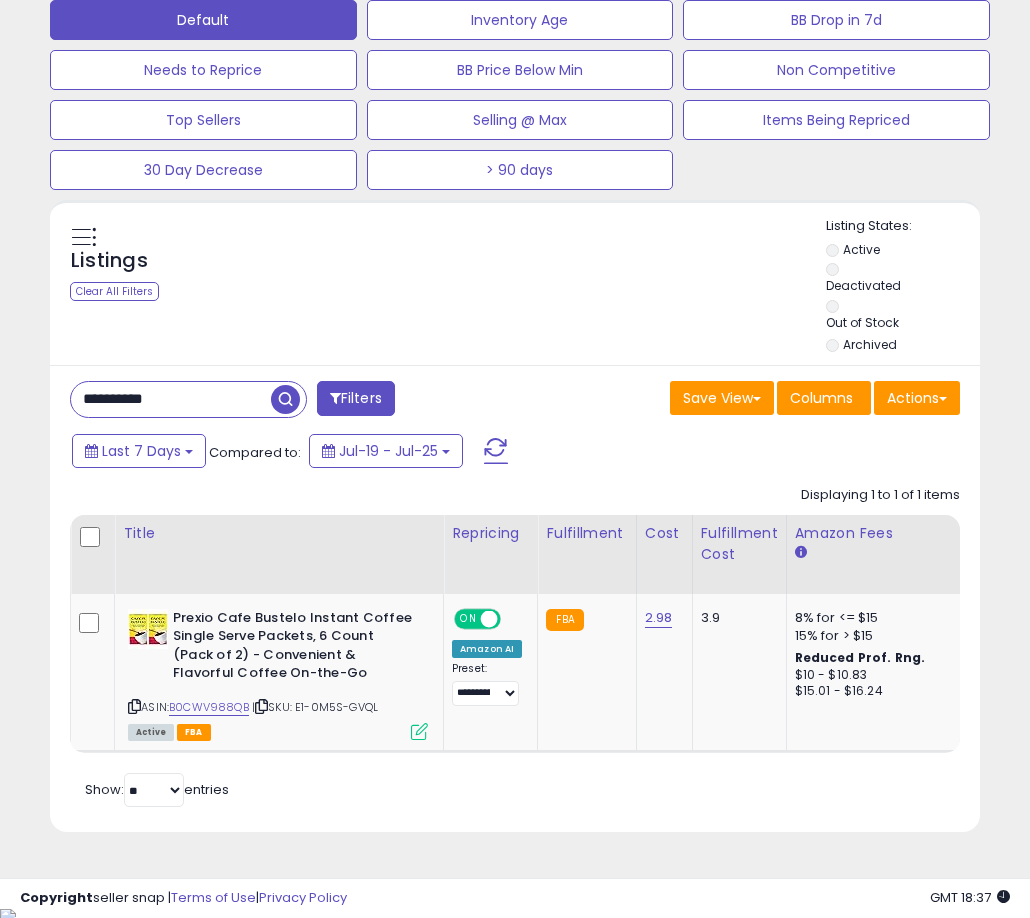 click on "**********" at bounding box center [171, 399] 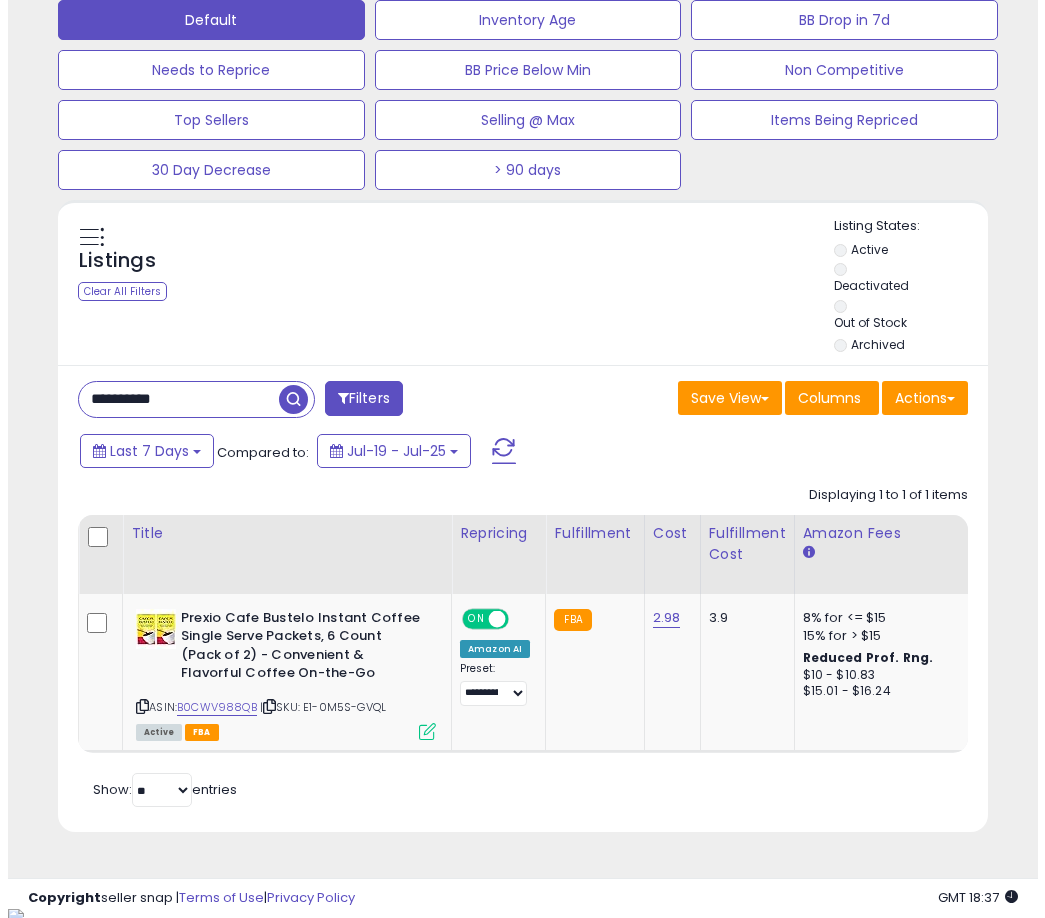 scroll, scrollTop: 504, scrollLeft: 0, axis: vertical 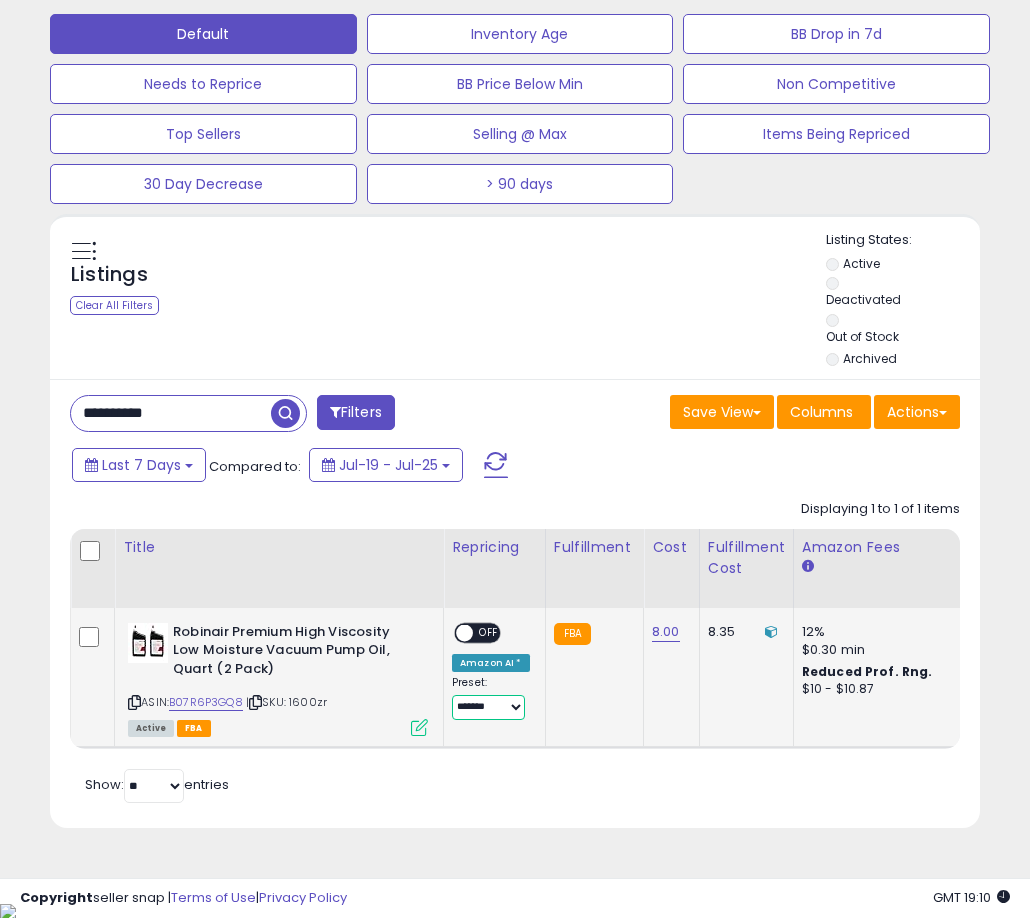 click on "**********" at bounding box center (488, 707) 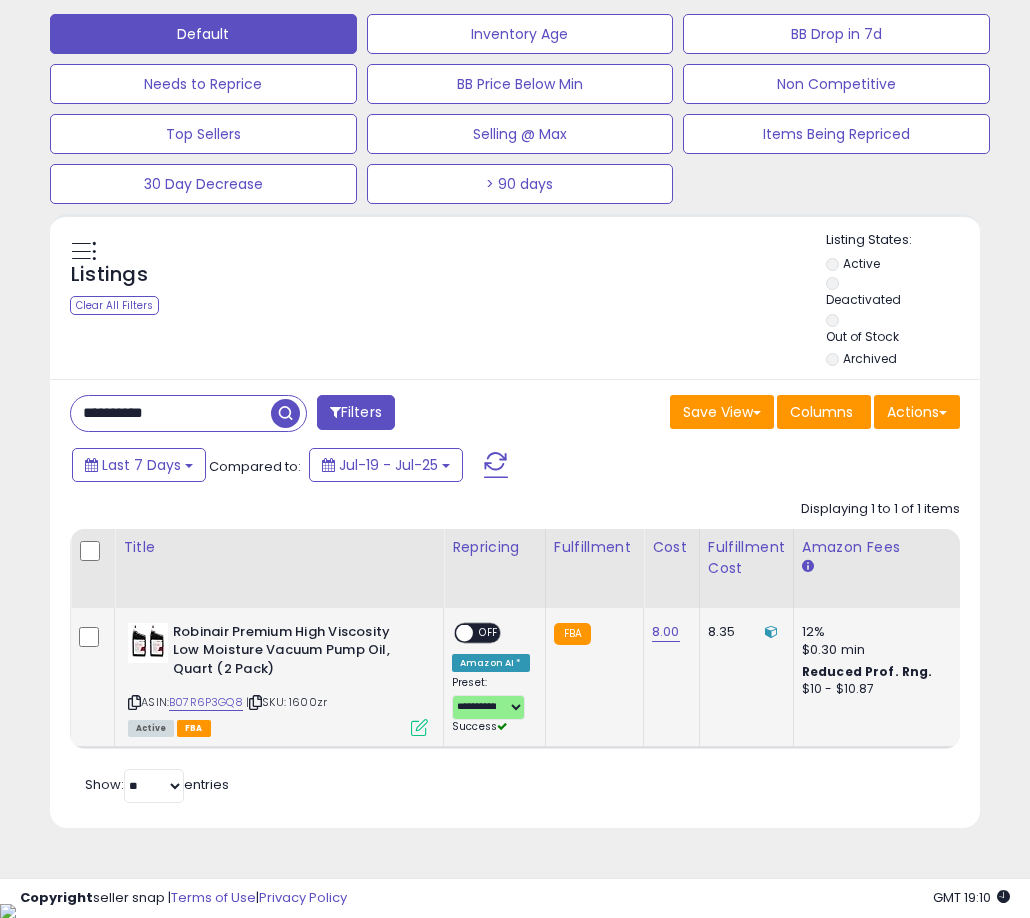 click on "OFF" at bounding box center (489, 632) 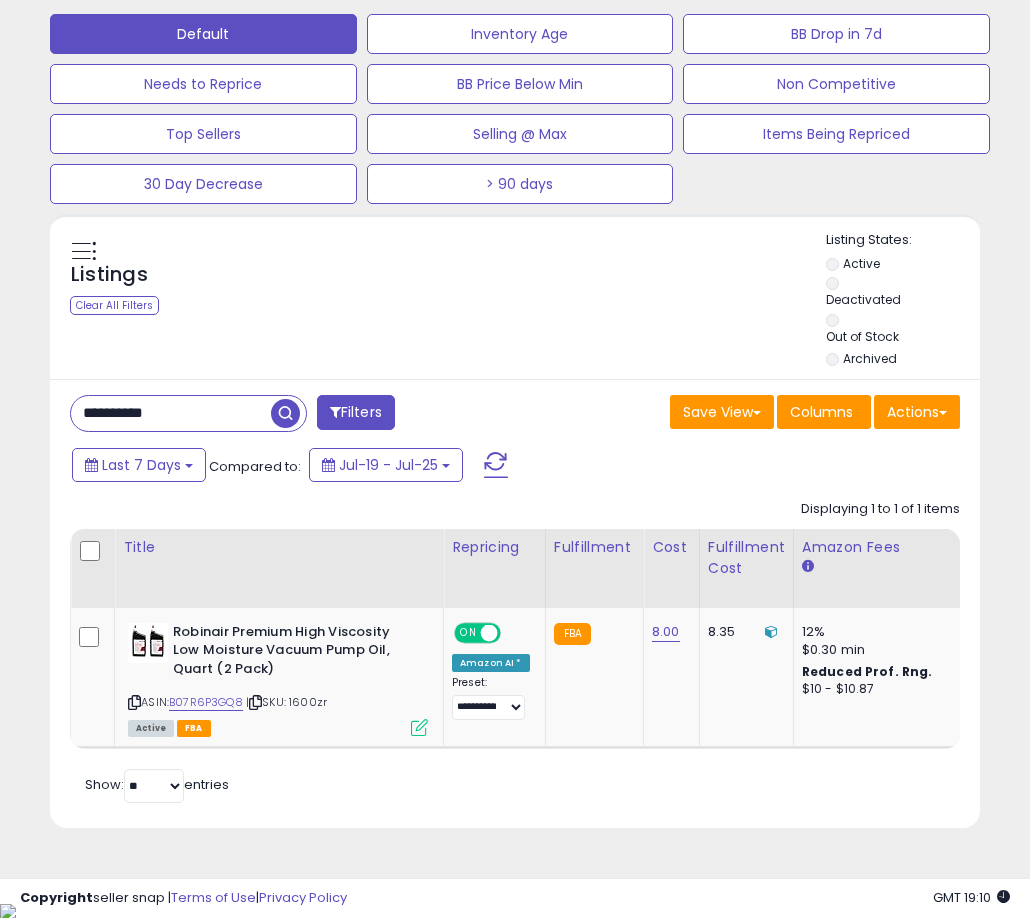 scroll, scrollTop: 0, scrollLeft: 115, axis: horizontal 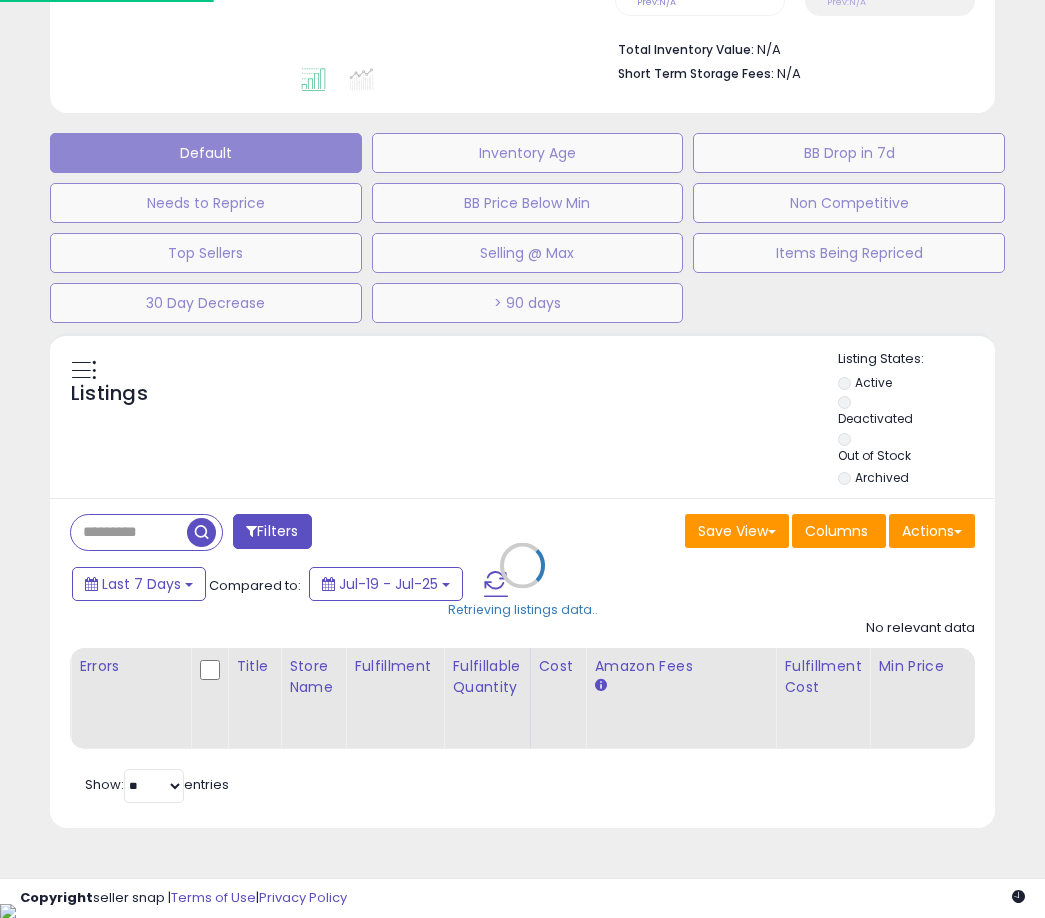 type on "**********" 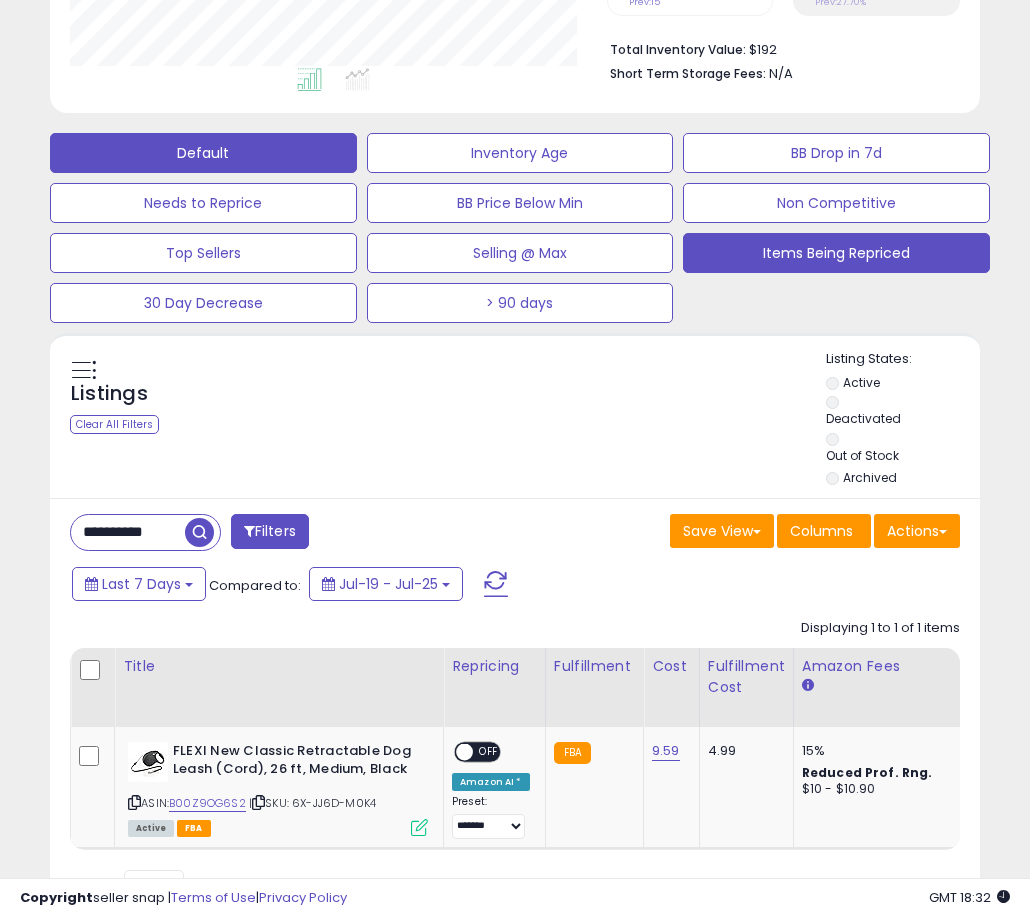 scroll, scrollTop: 999590, scrollLeft: 999463, axis: both 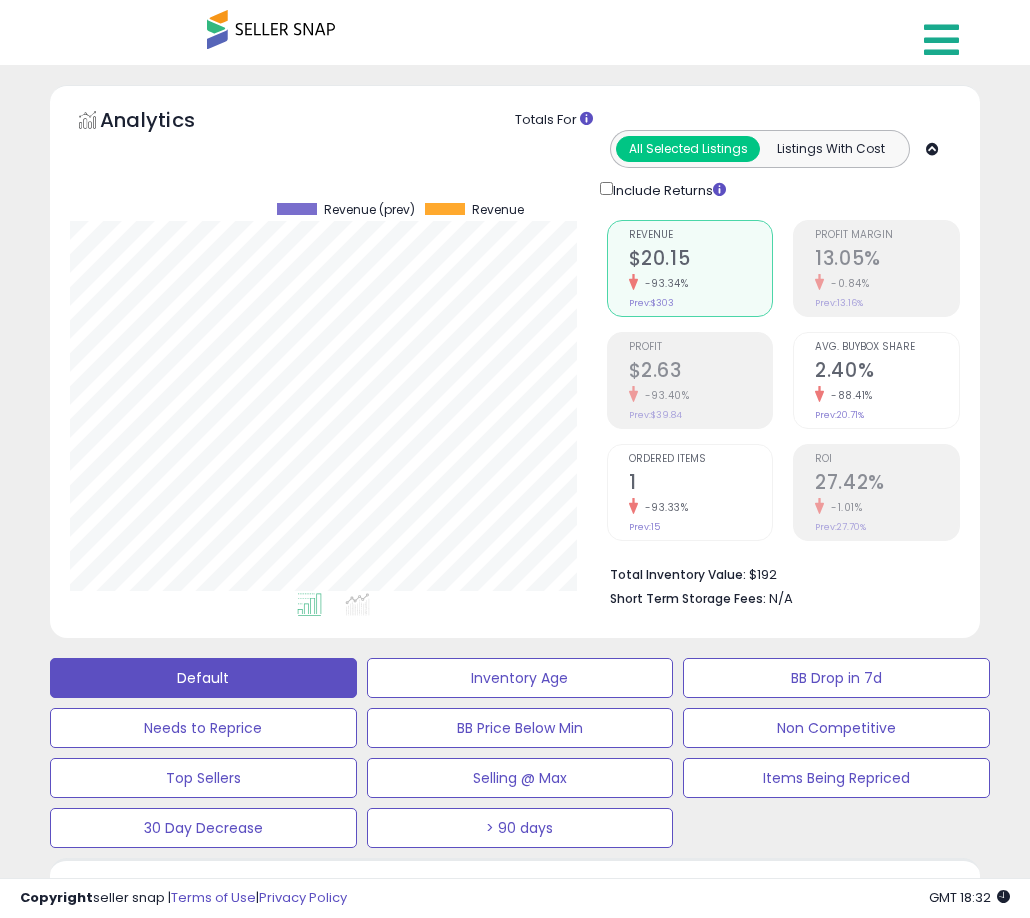 click at bounding box center [941, 40] 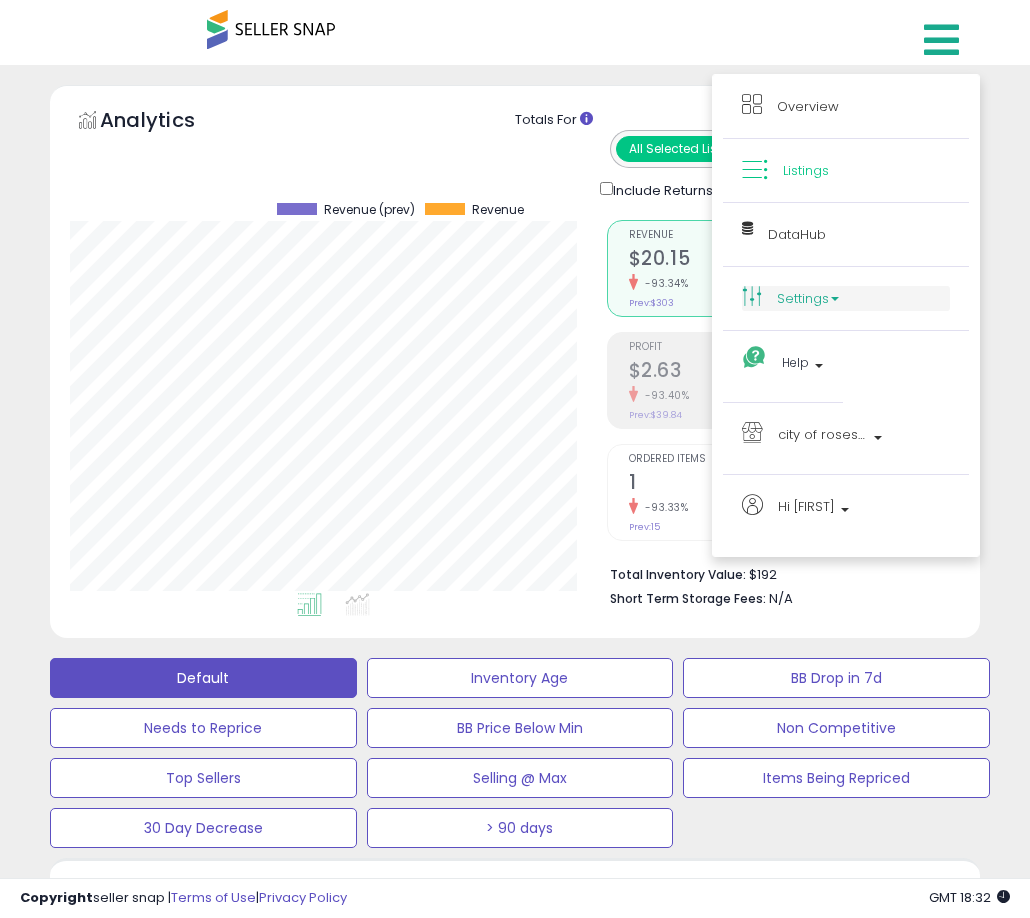 click on "Settings" at bounding box center [846, 298] 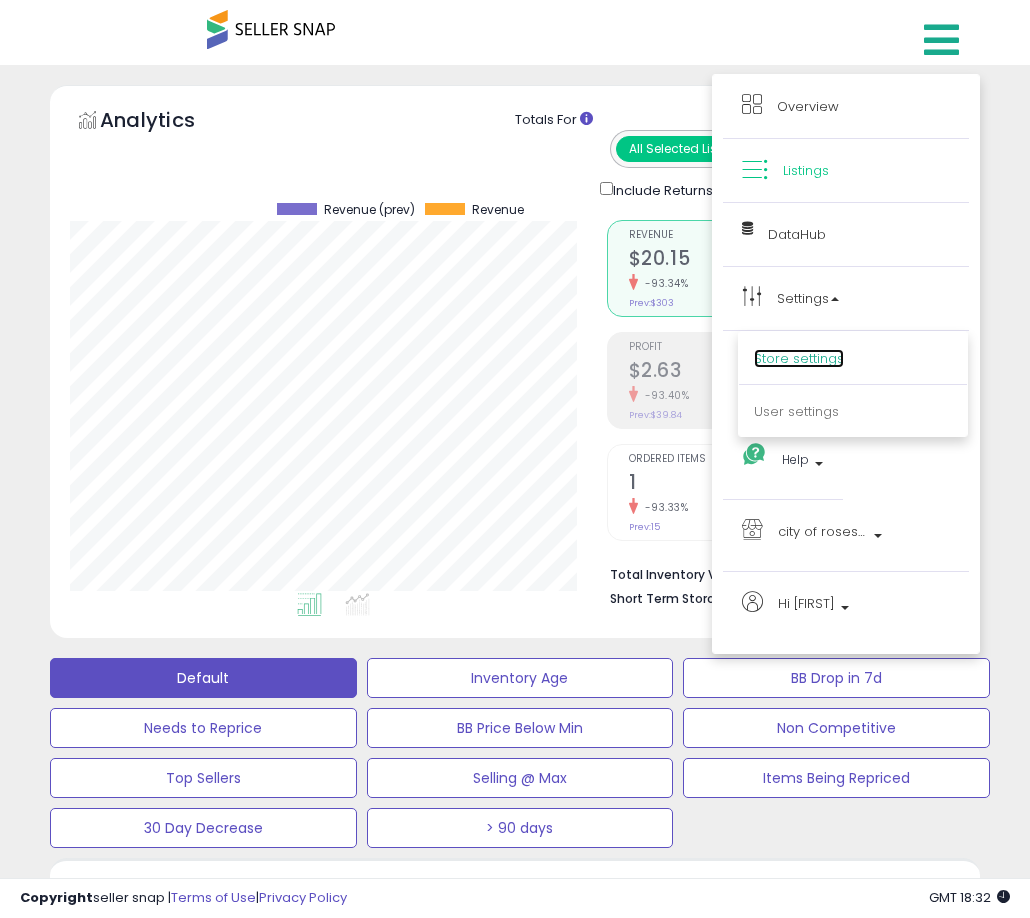 click on "Store
settings" at bounding box center (799, 358) 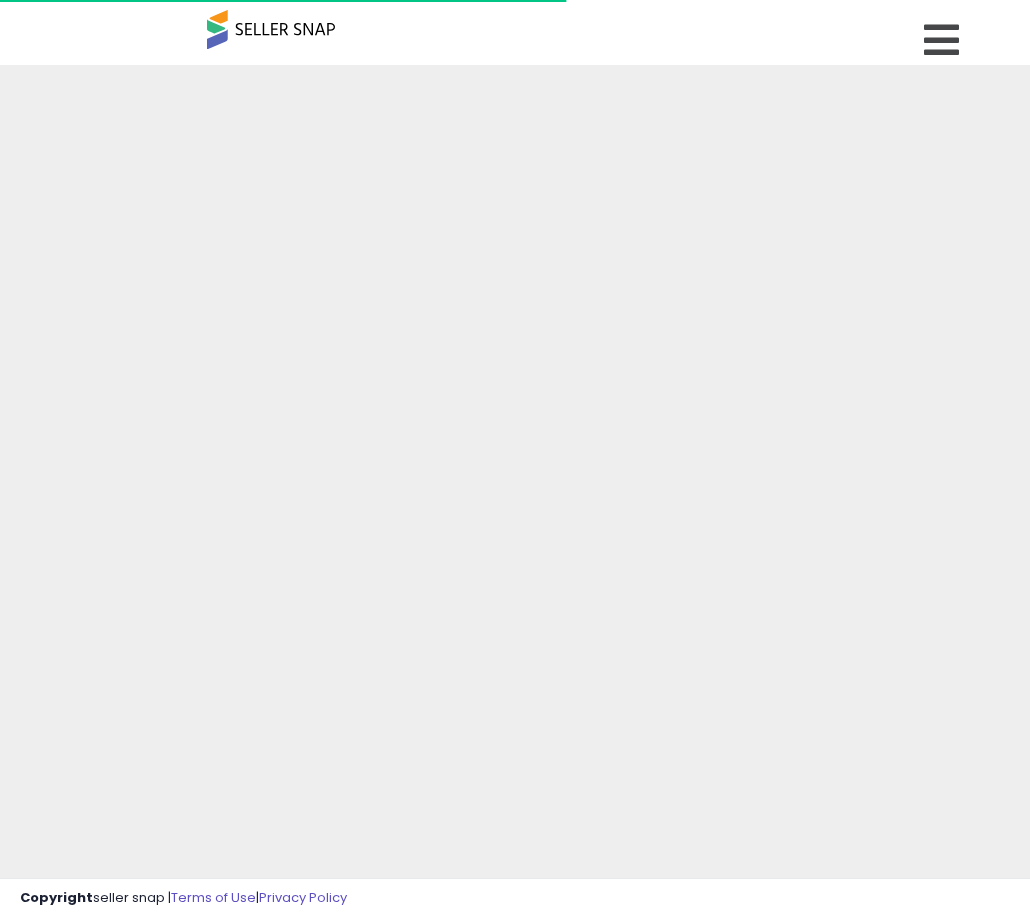 scroll, scrollTop: 0, scrollLeft: 0, axis: both 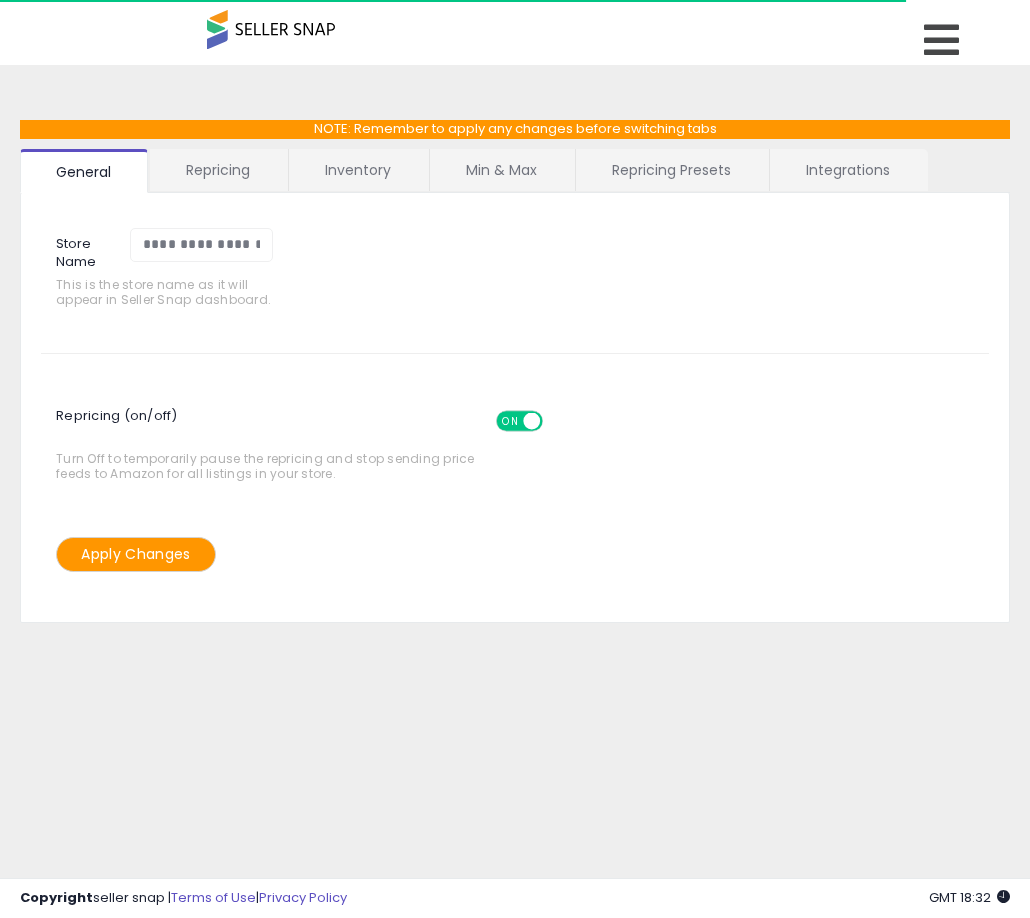 click on "Repricing Presets" at bounding box center [671, 170] 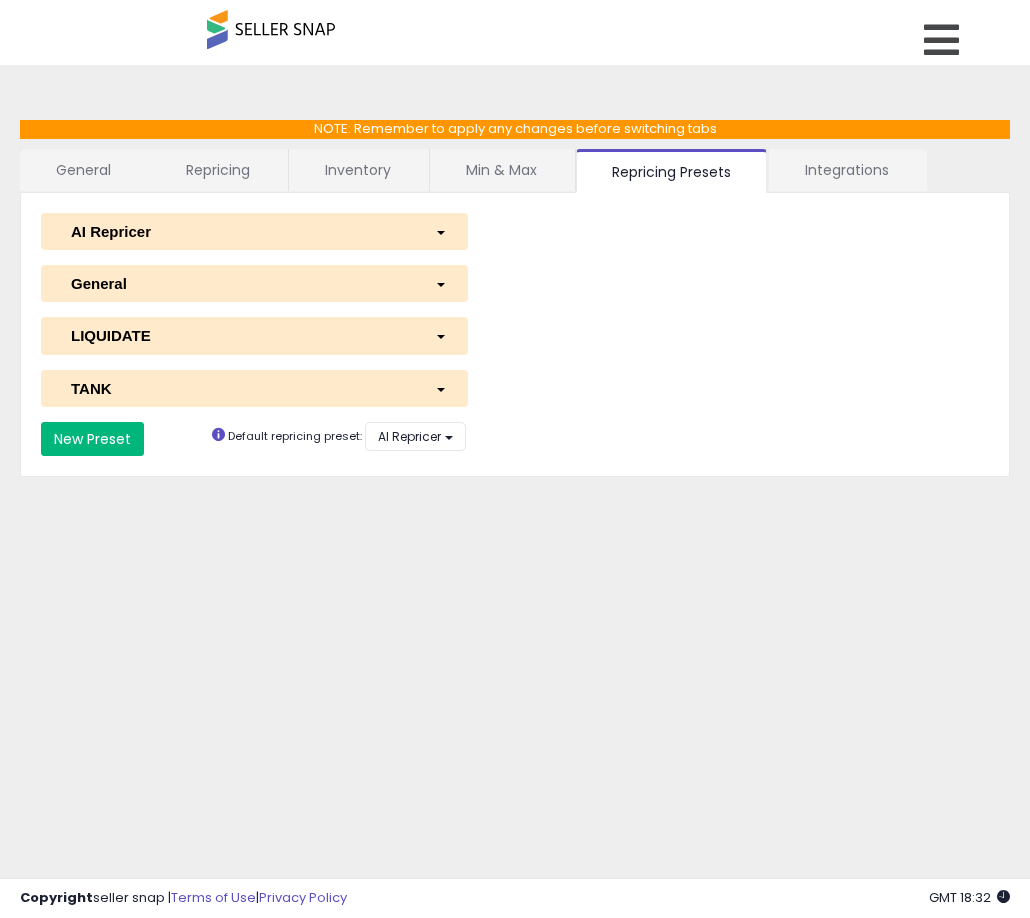 click on "New Preset" at bounding box center (92, 439) 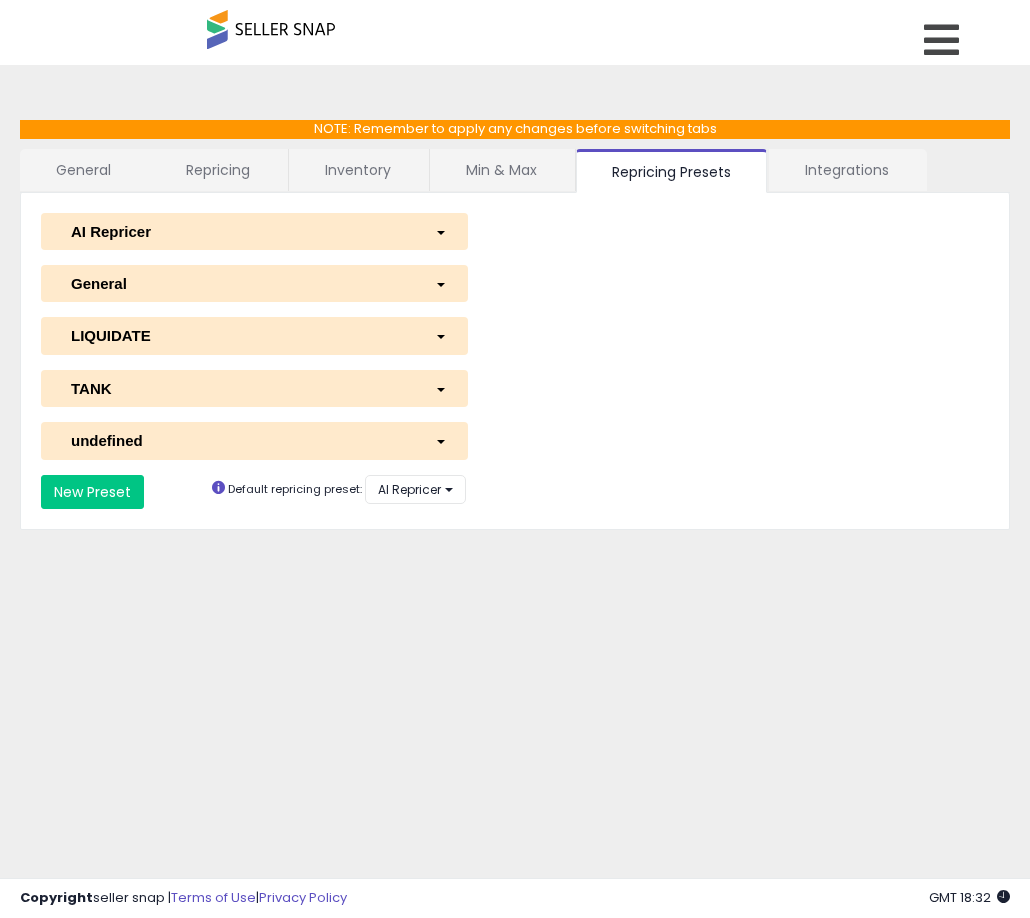 type 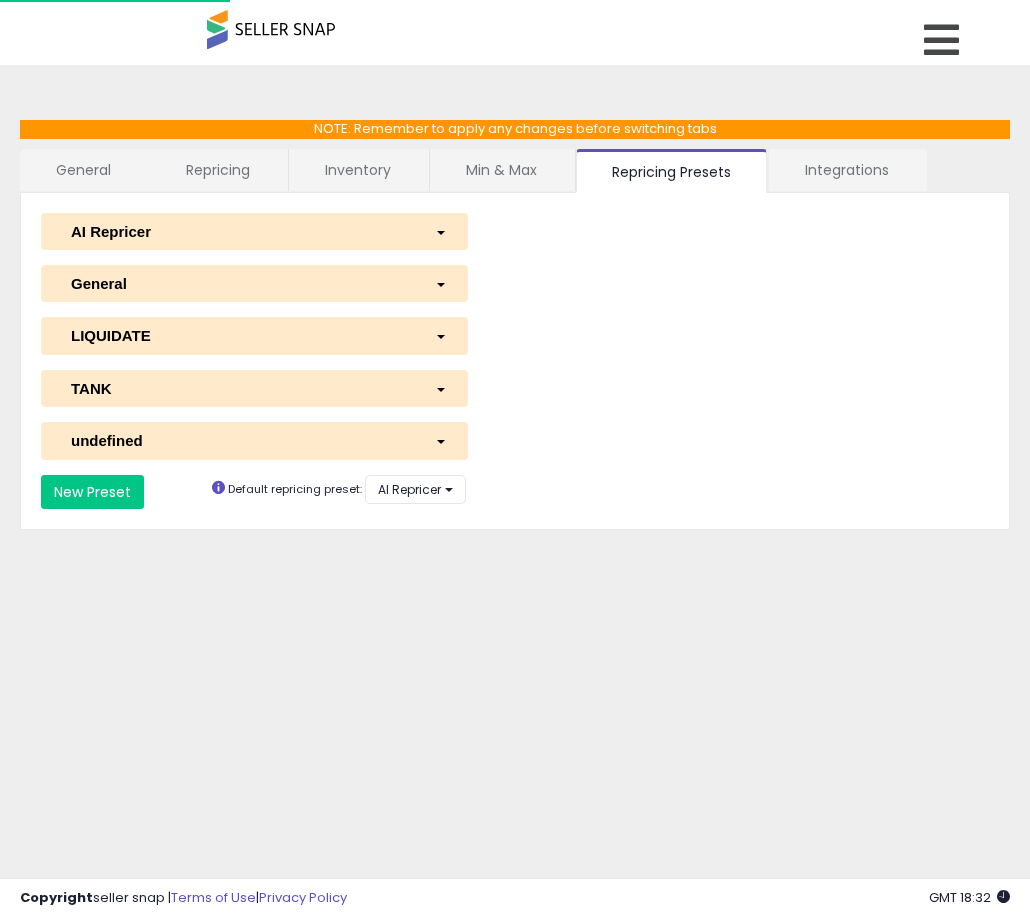 click on "undefined" at bounding box center [238, 440] 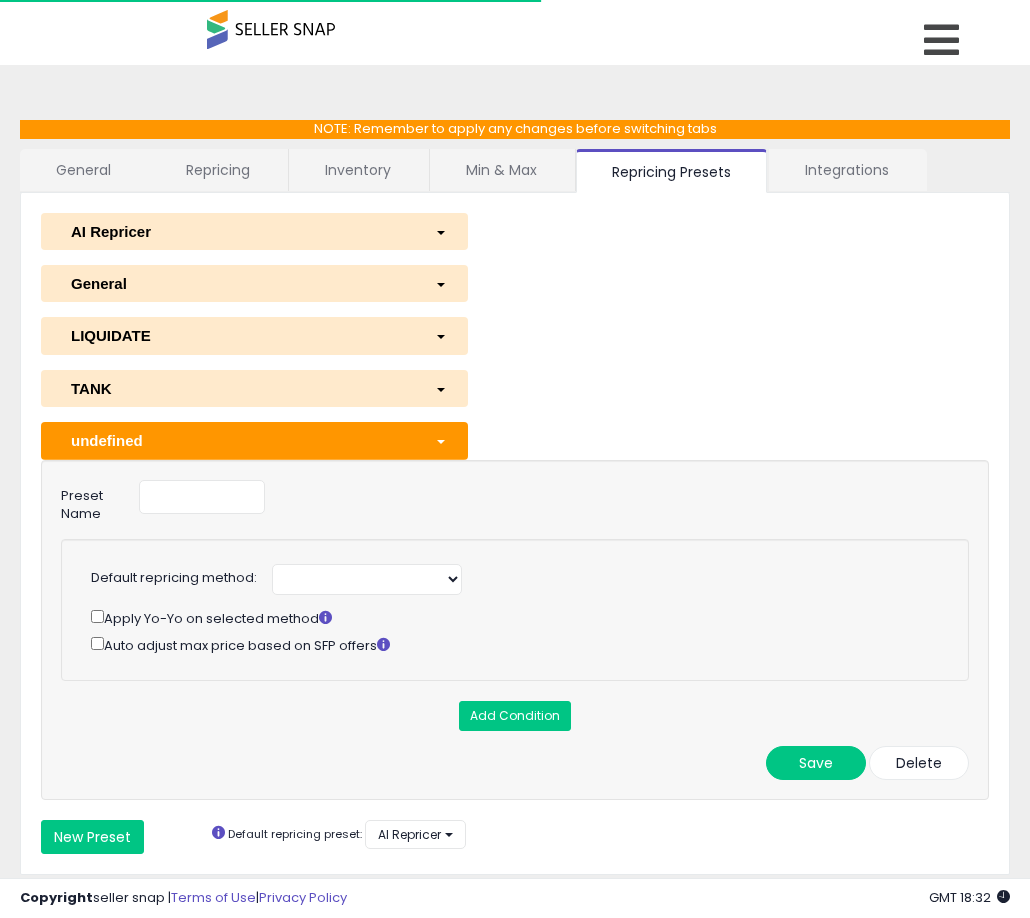 select on "*********" 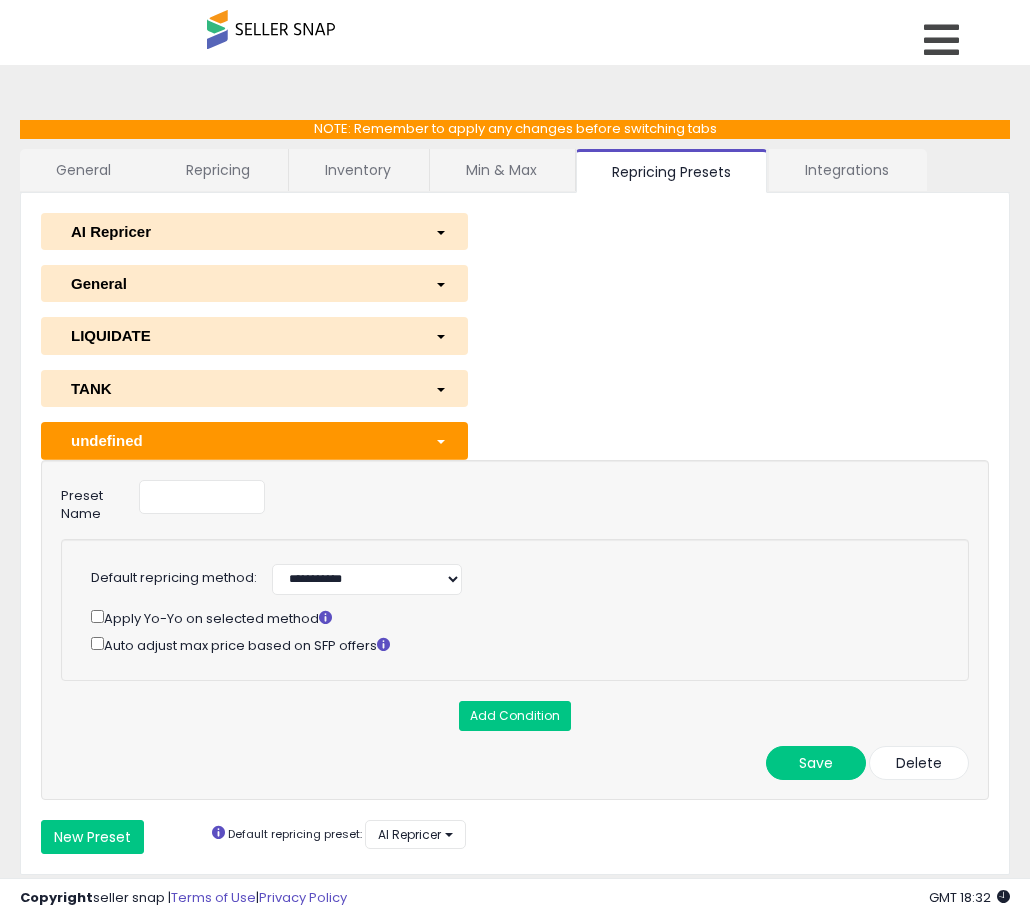 type 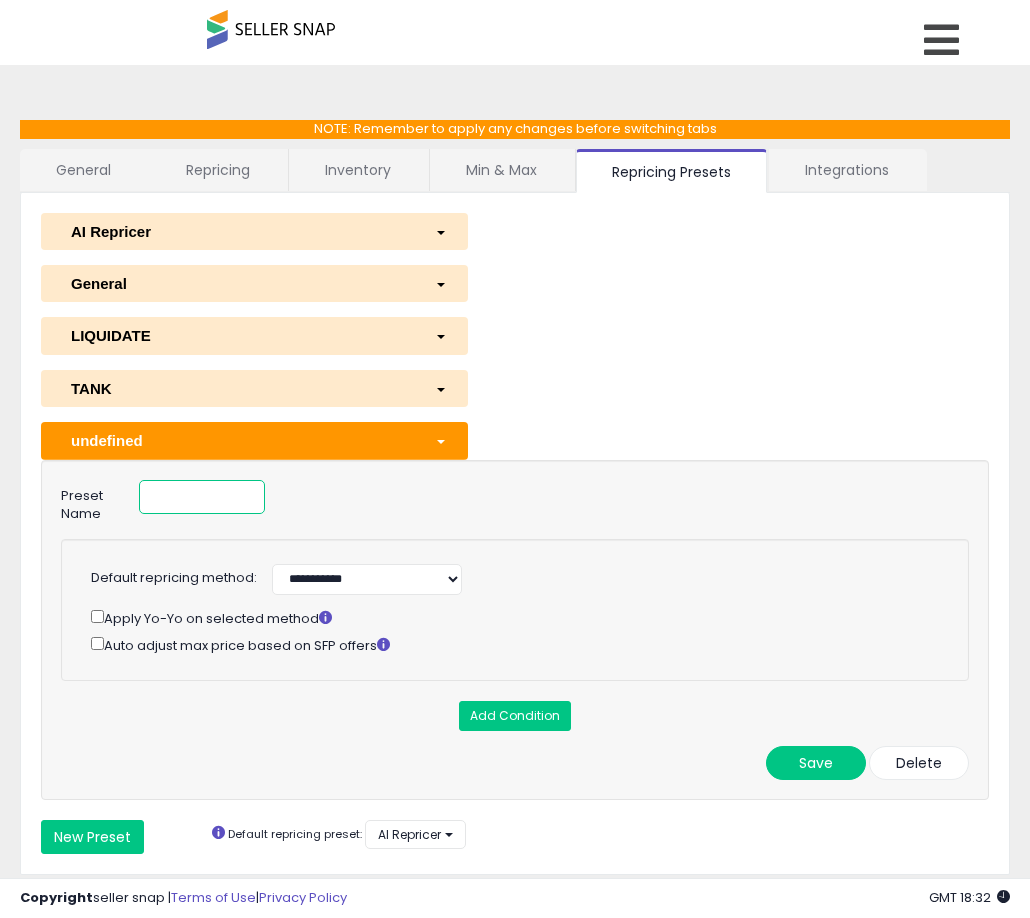 click at bounding box center (202, 497) 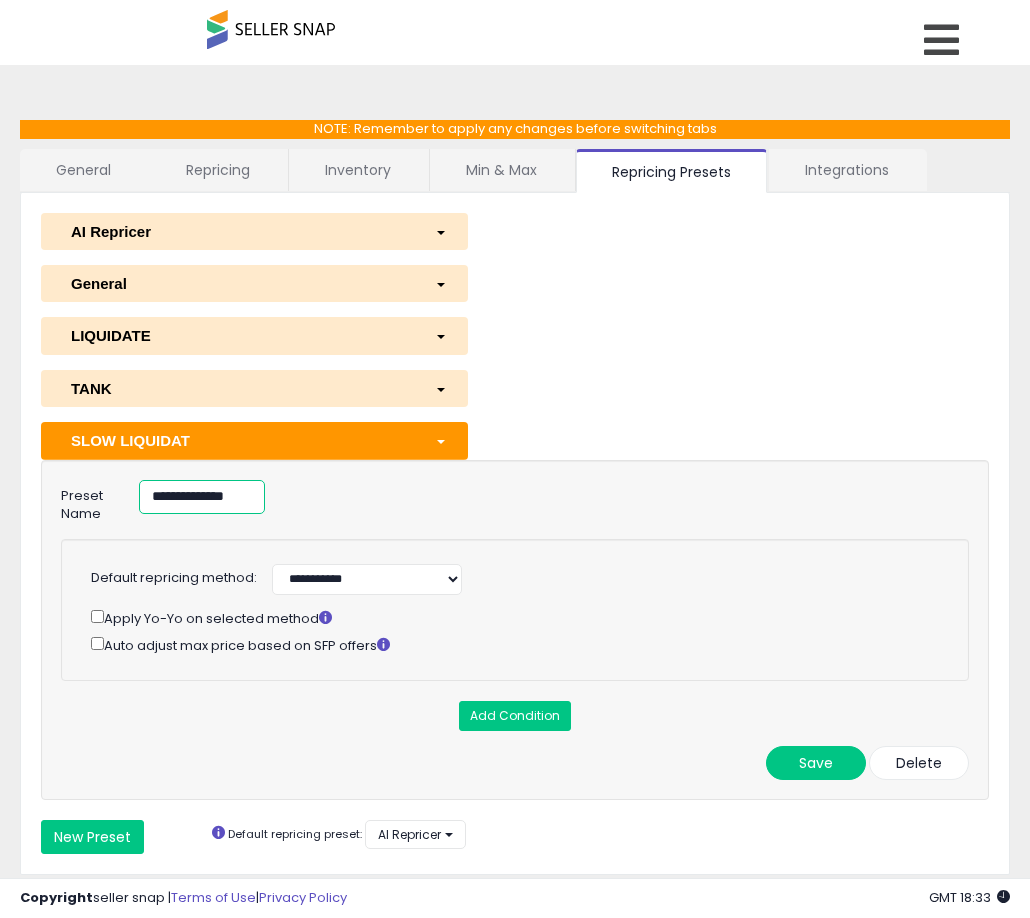 scroll, scrollTop: 0, scrollLeft: 14, axis: horizontal 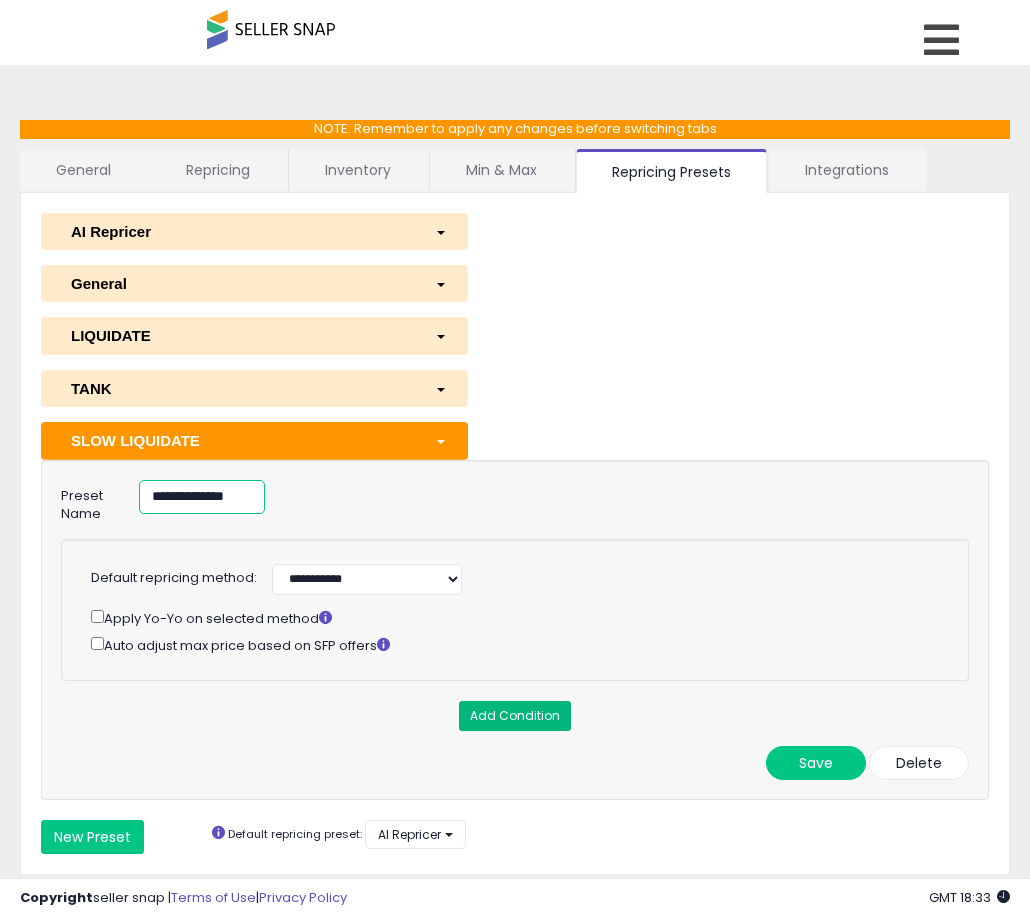 type on "**********" 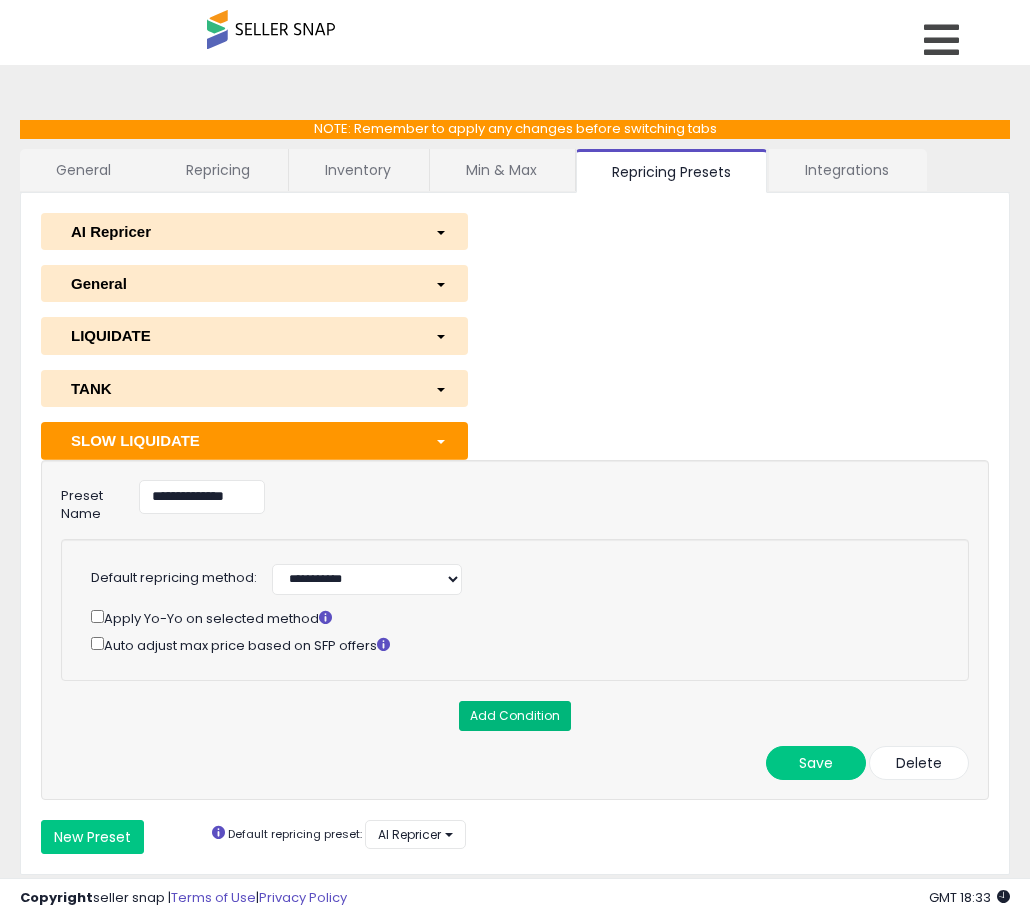 click on "Add Condition" at bounding box center (515, 716) 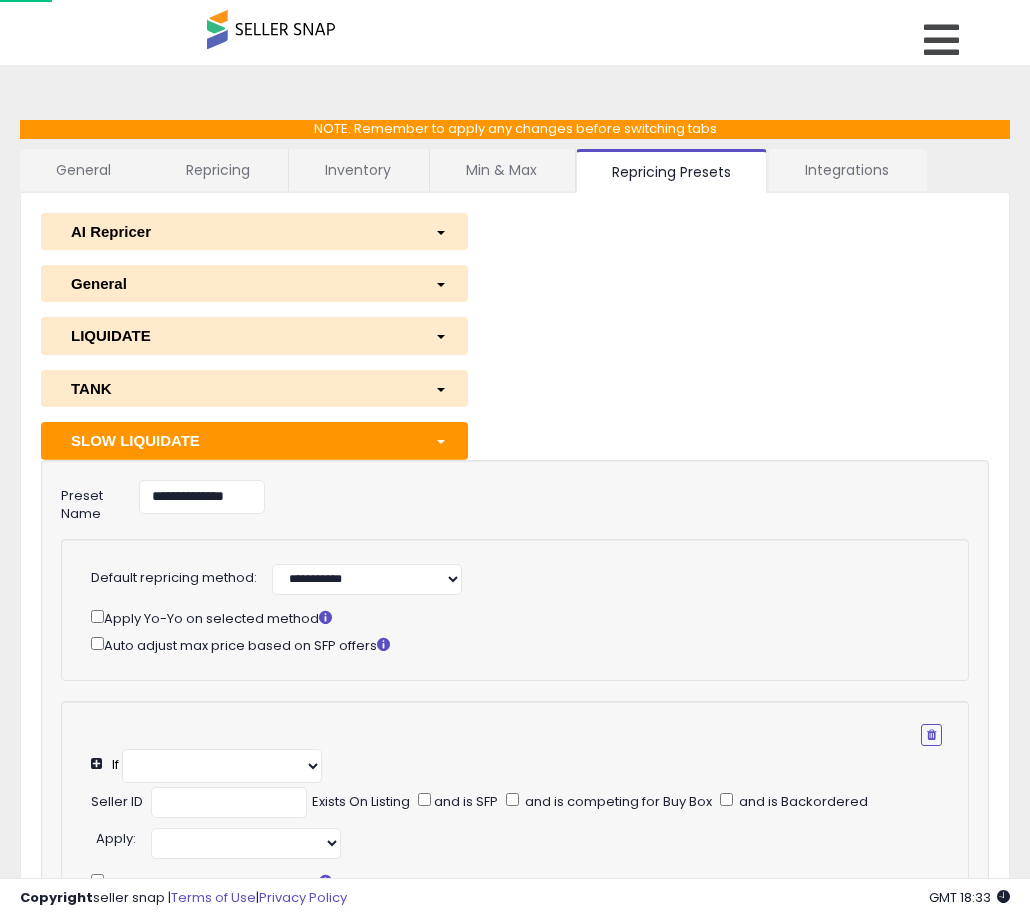 select on "**********" 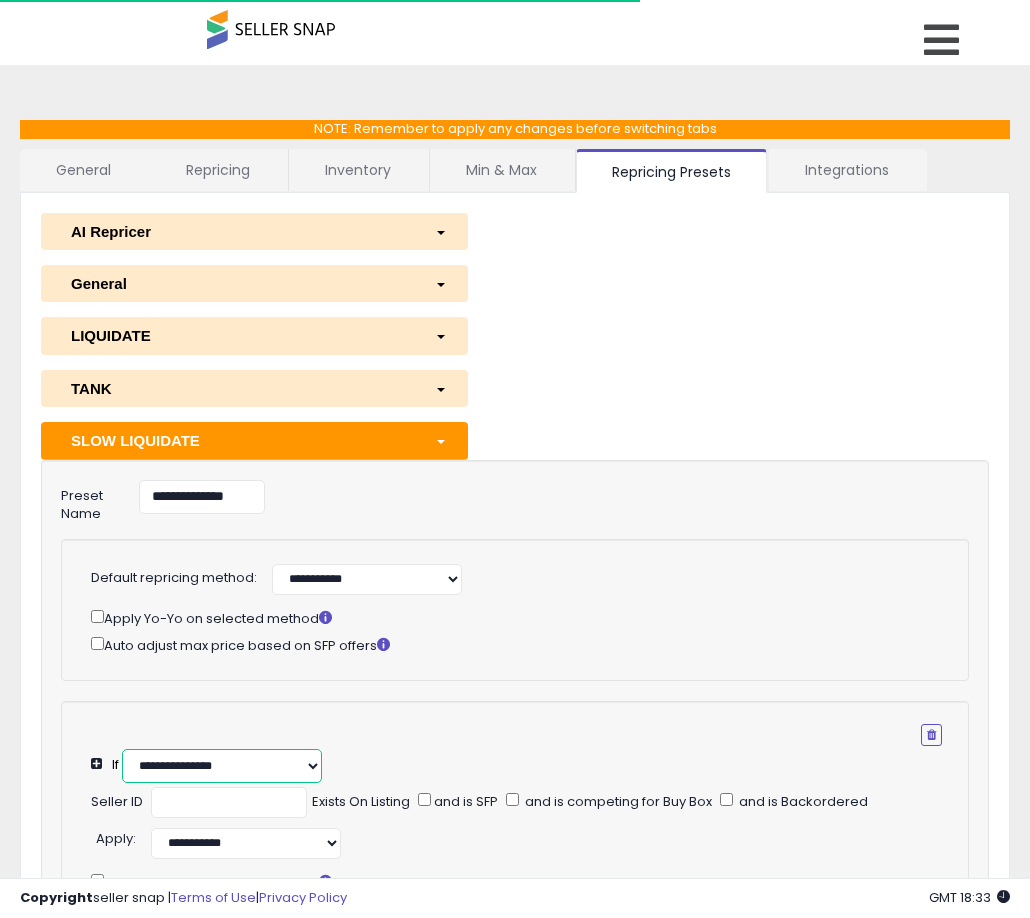 click on "**********" at bounding box center (222, 766) 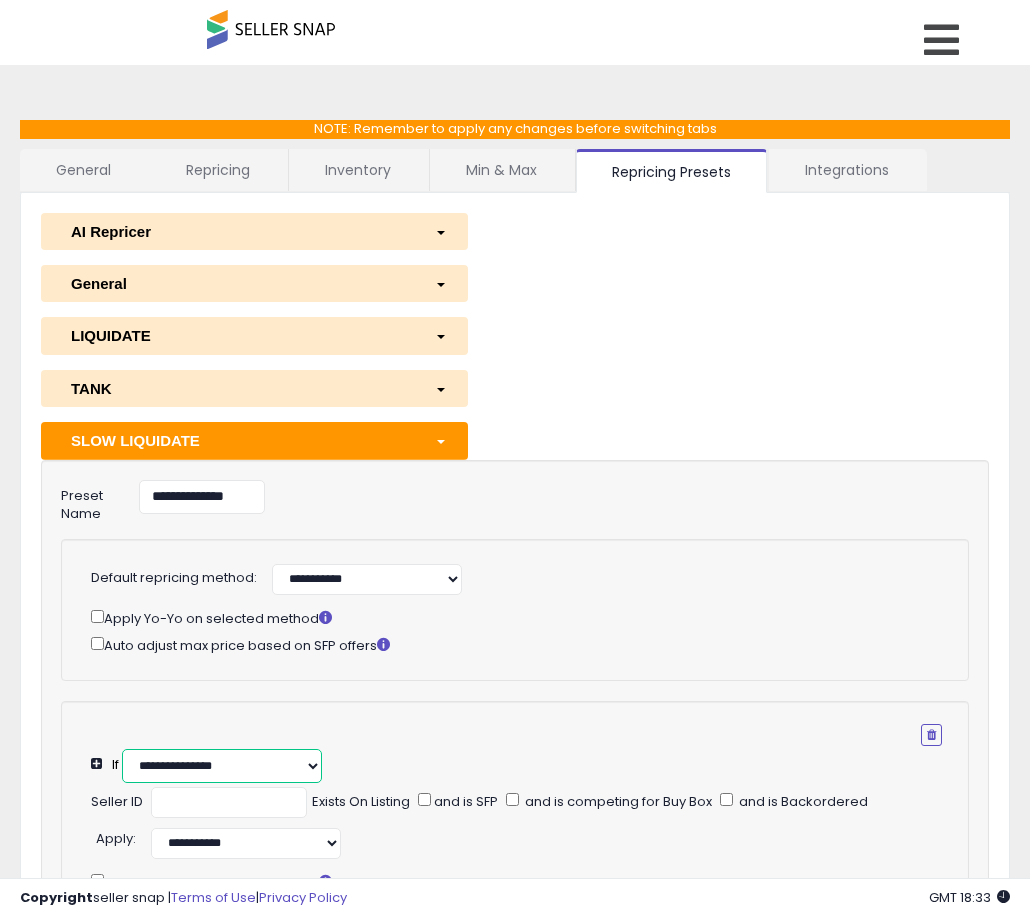 select on "**********" 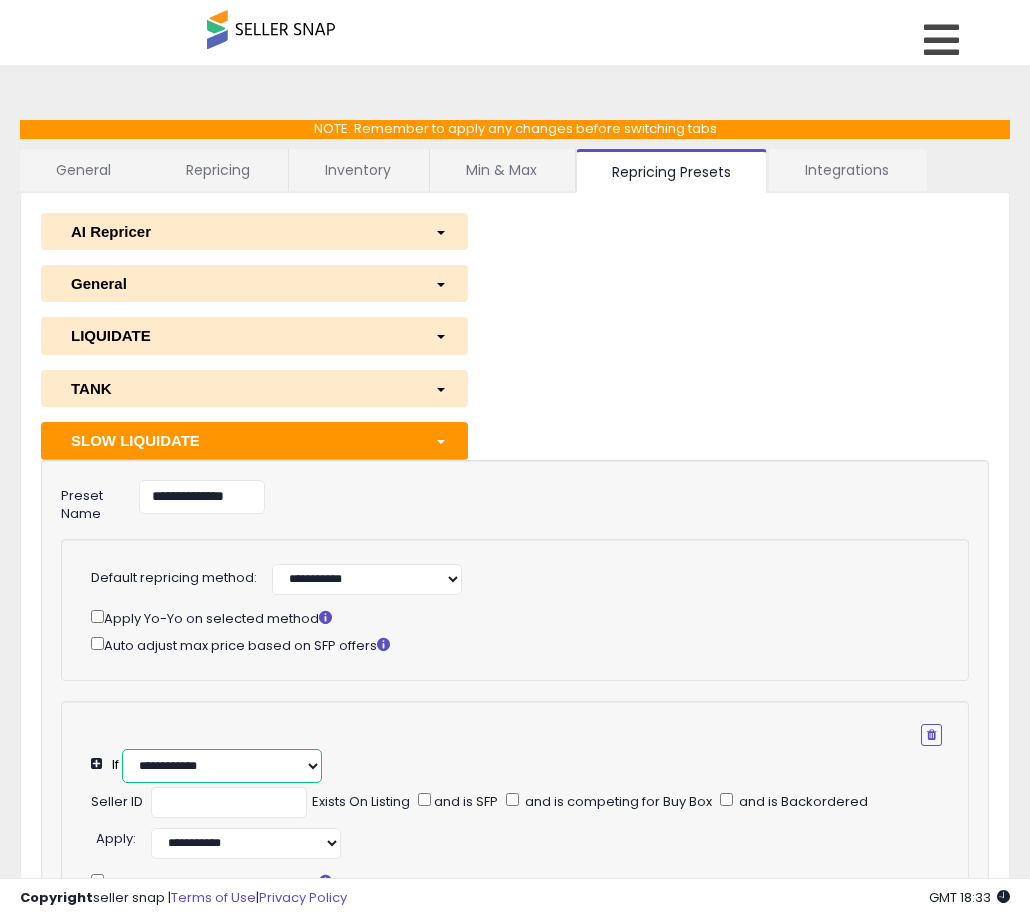 select 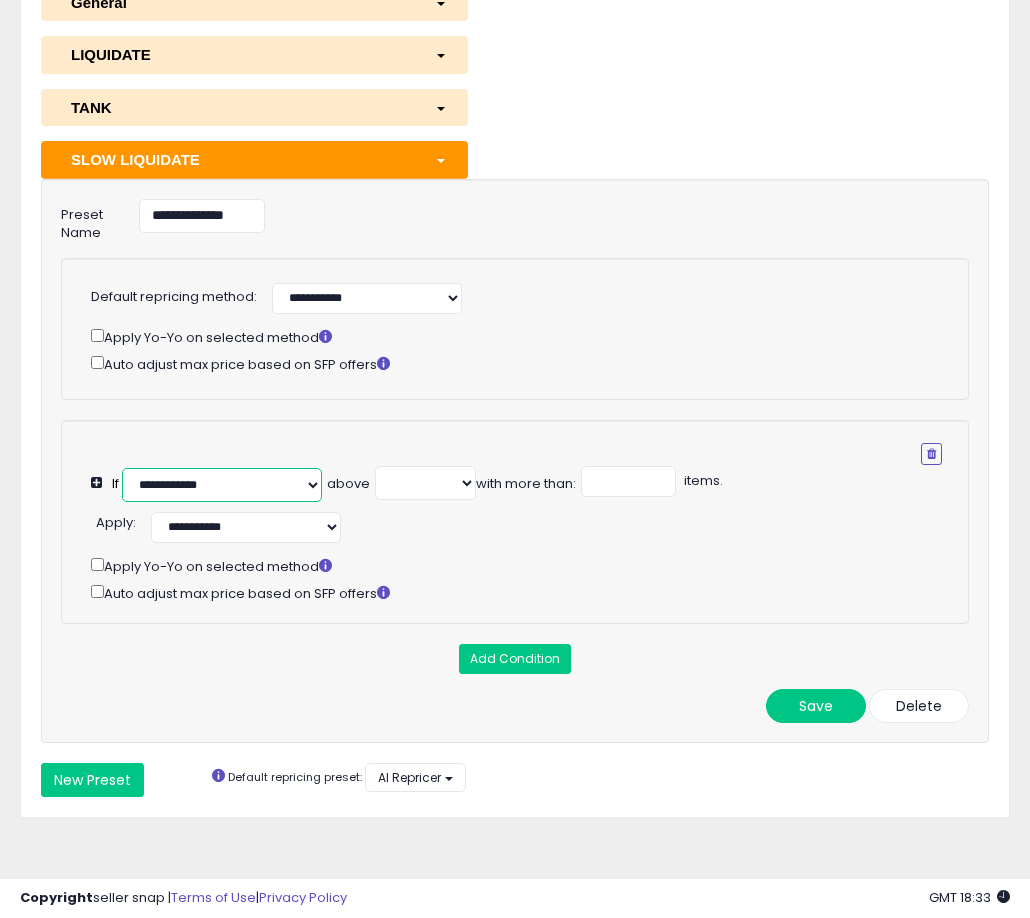 scroll, scrollTop: 296, scrollLeft: 0, axis: vertical 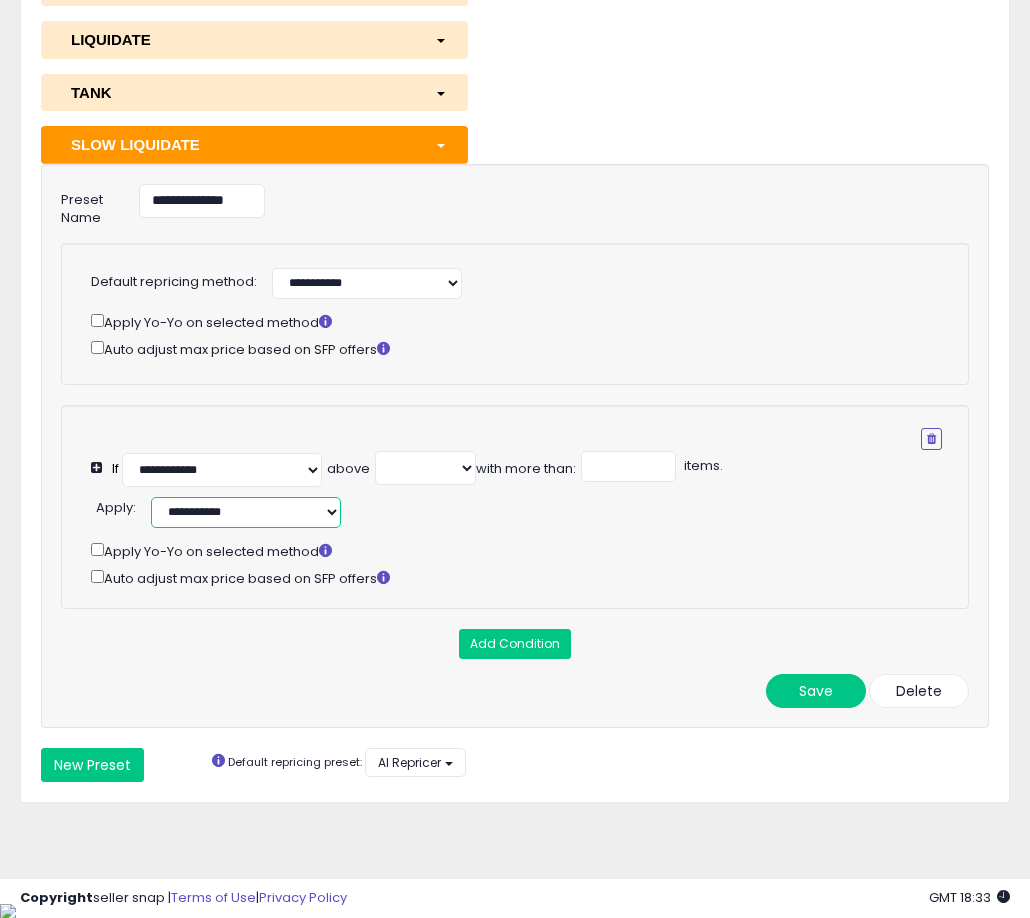 click on "**********" at bounding box center (246, 512) 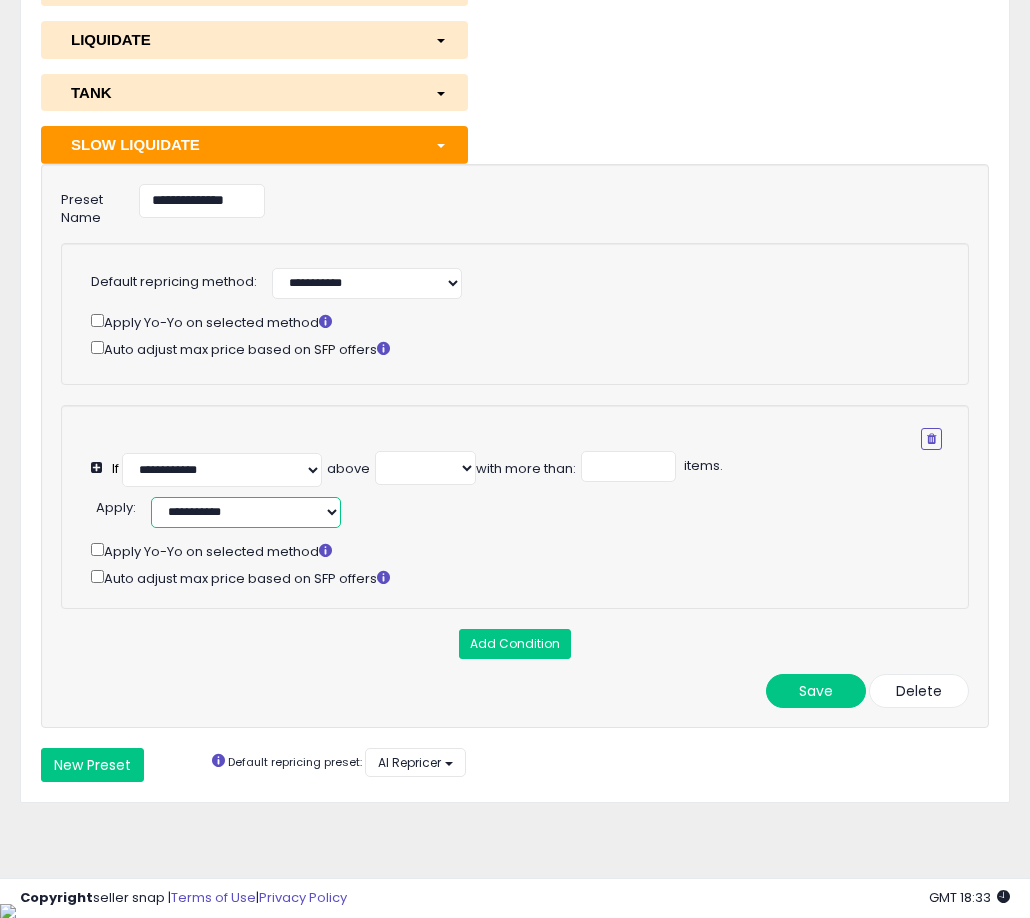 select on "******" 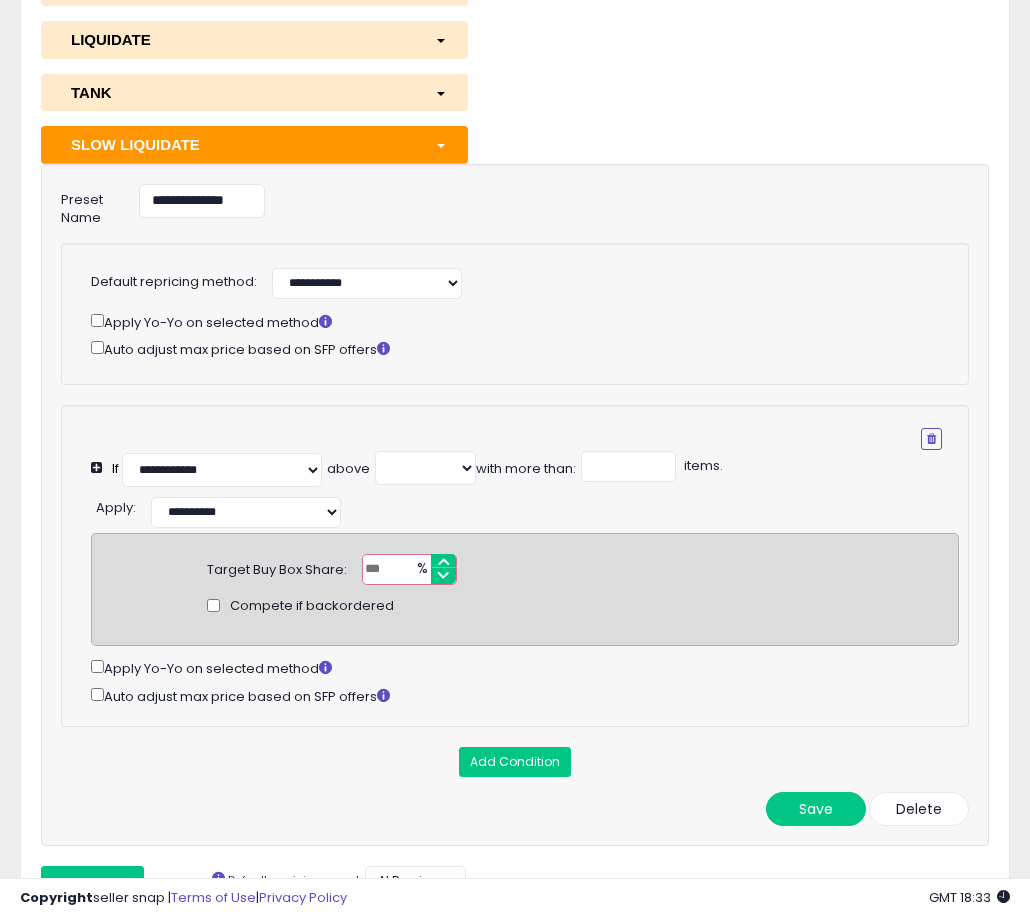 click at bounding box center (409, 569) 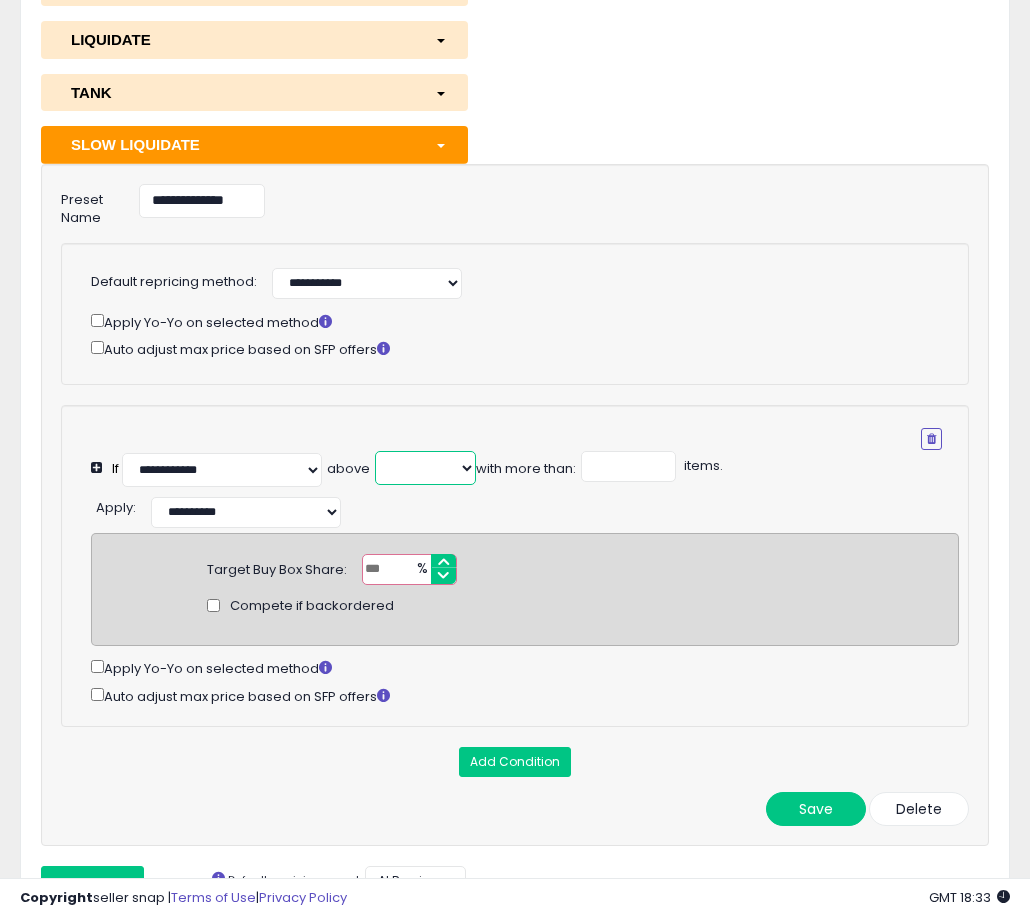 click on "*******
*******
*******
********
********
********" at bounding box center [425, 468] 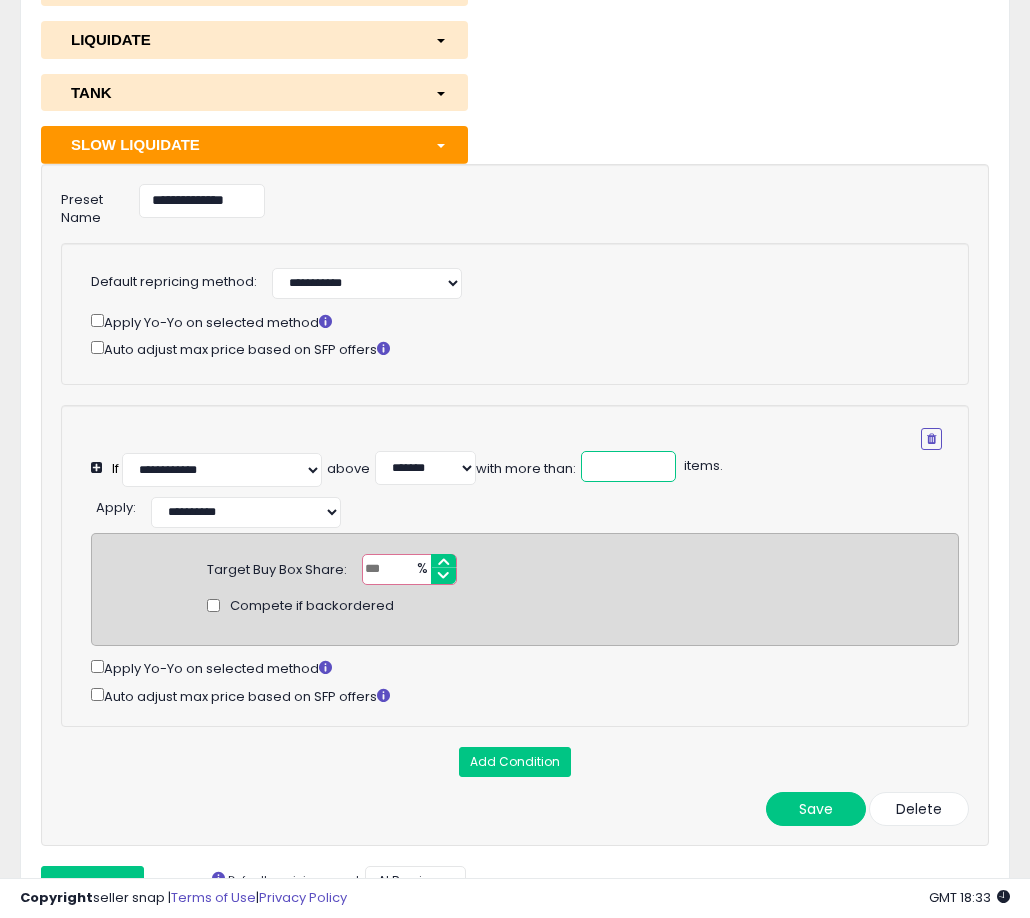 click at bounding box center [628, 466] 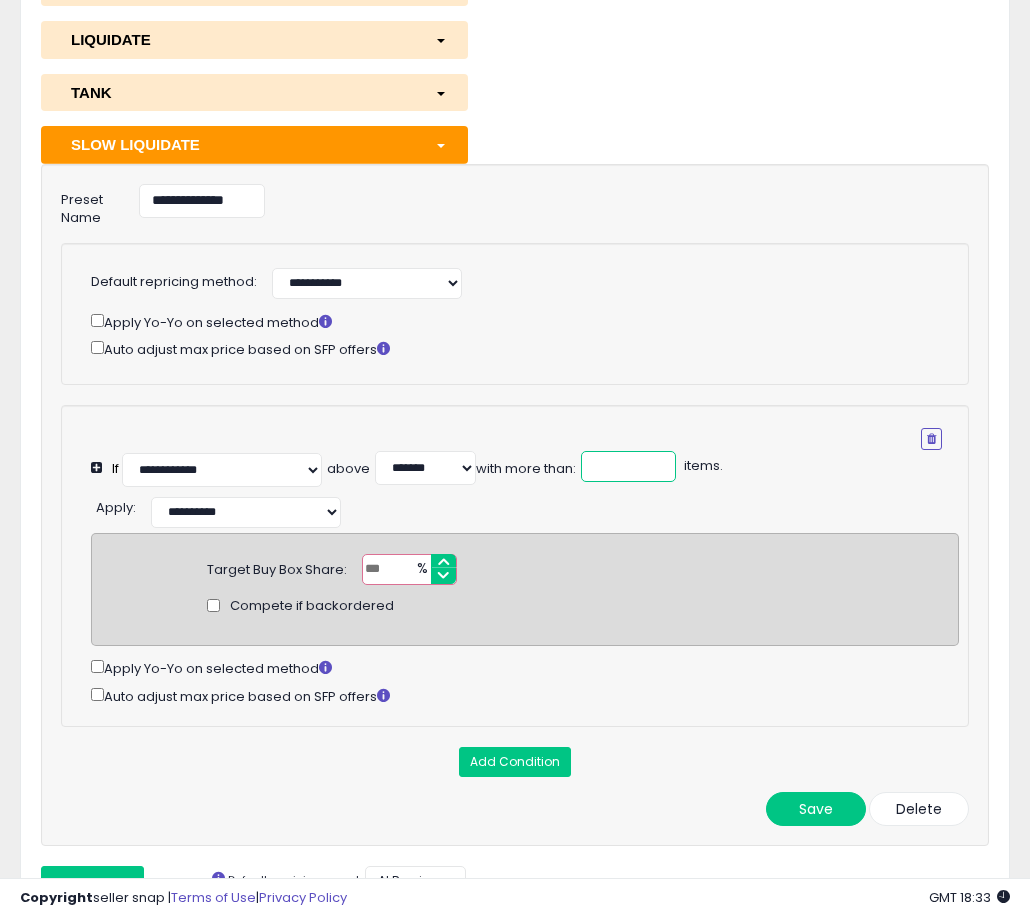 select on "*******" 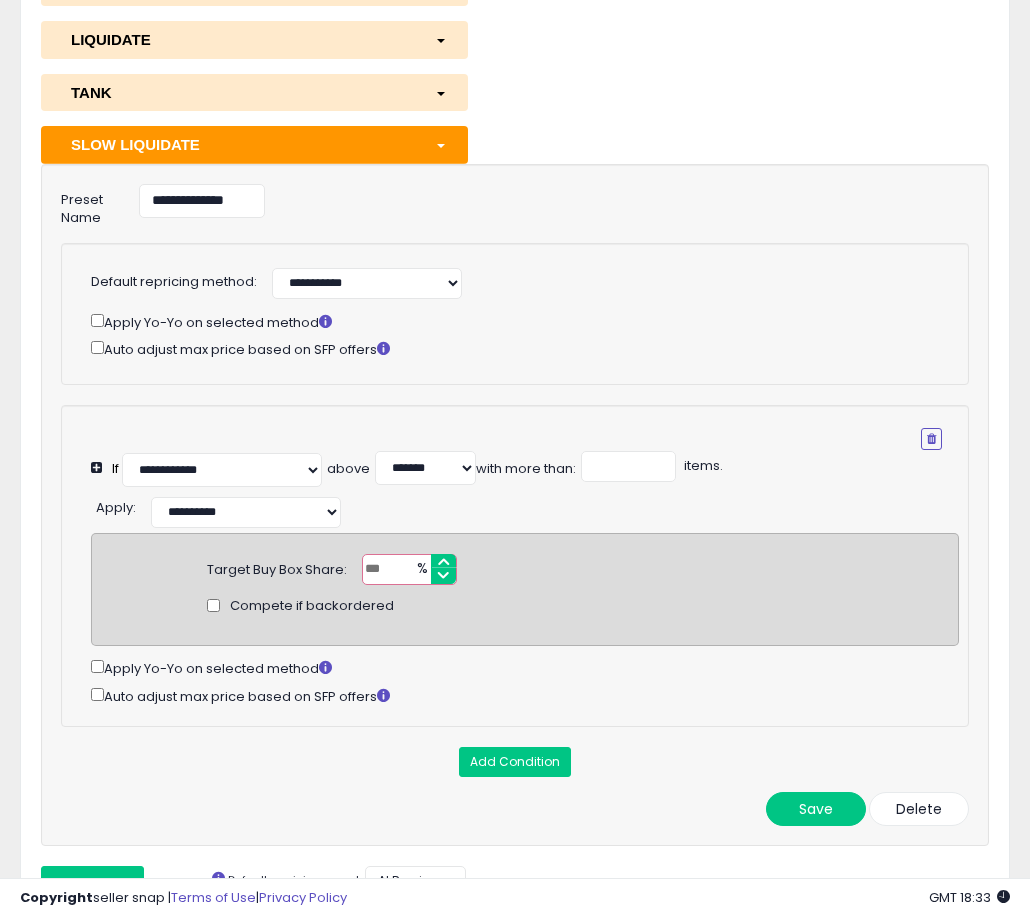 click at bounding box center [409, 569] 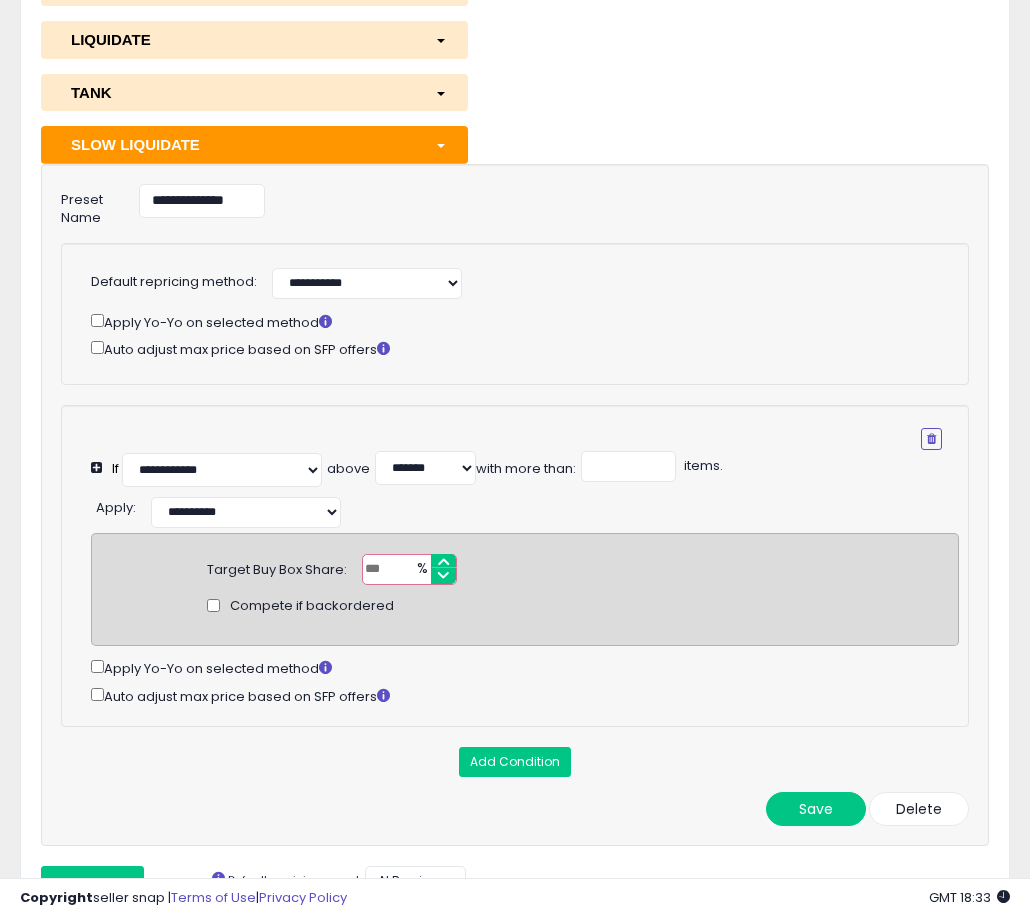 click on "**" at bounding box center (409, 569) 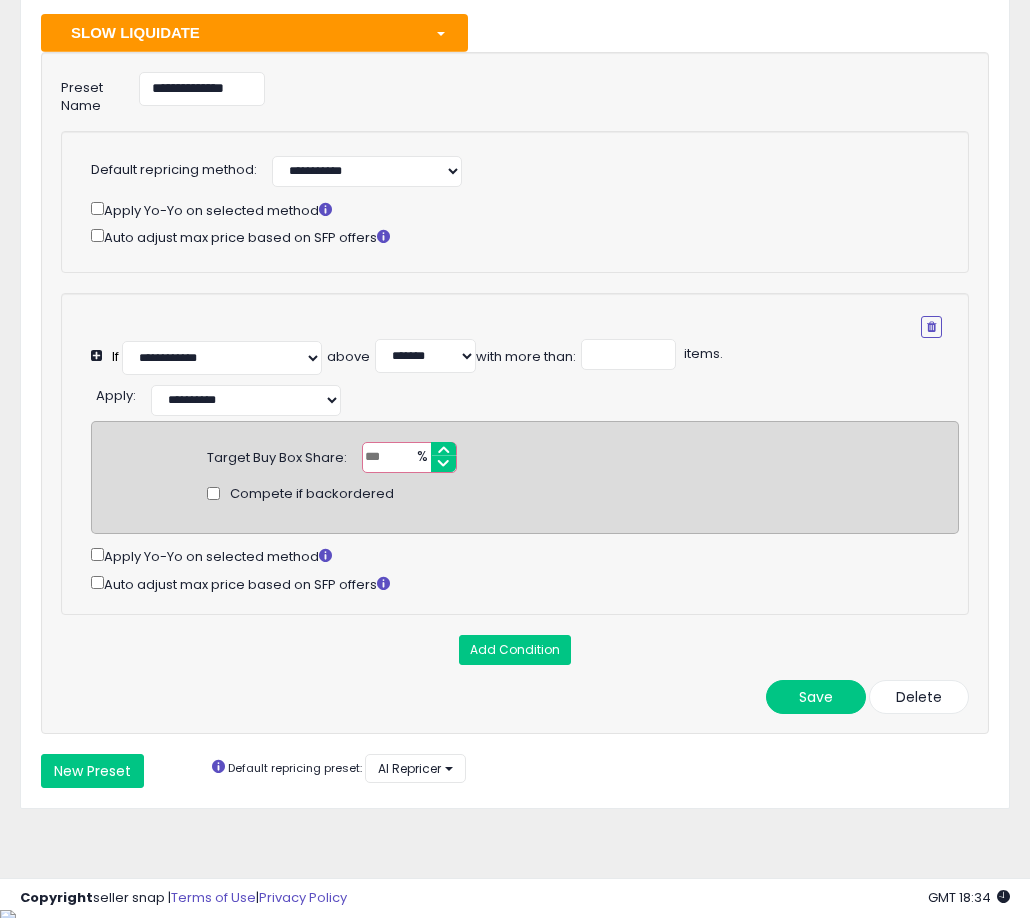 scroll, scrollTop: 414, scrollLeft: 0, axis: vertical 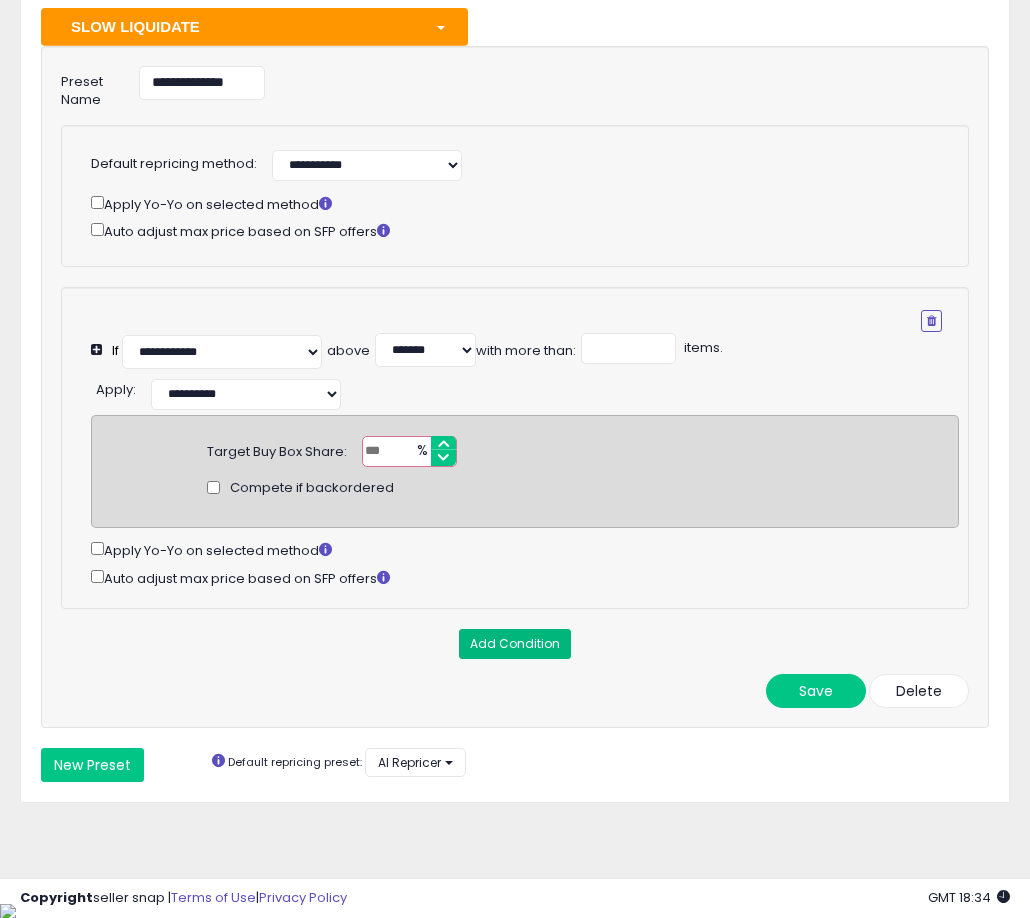 type on "**" 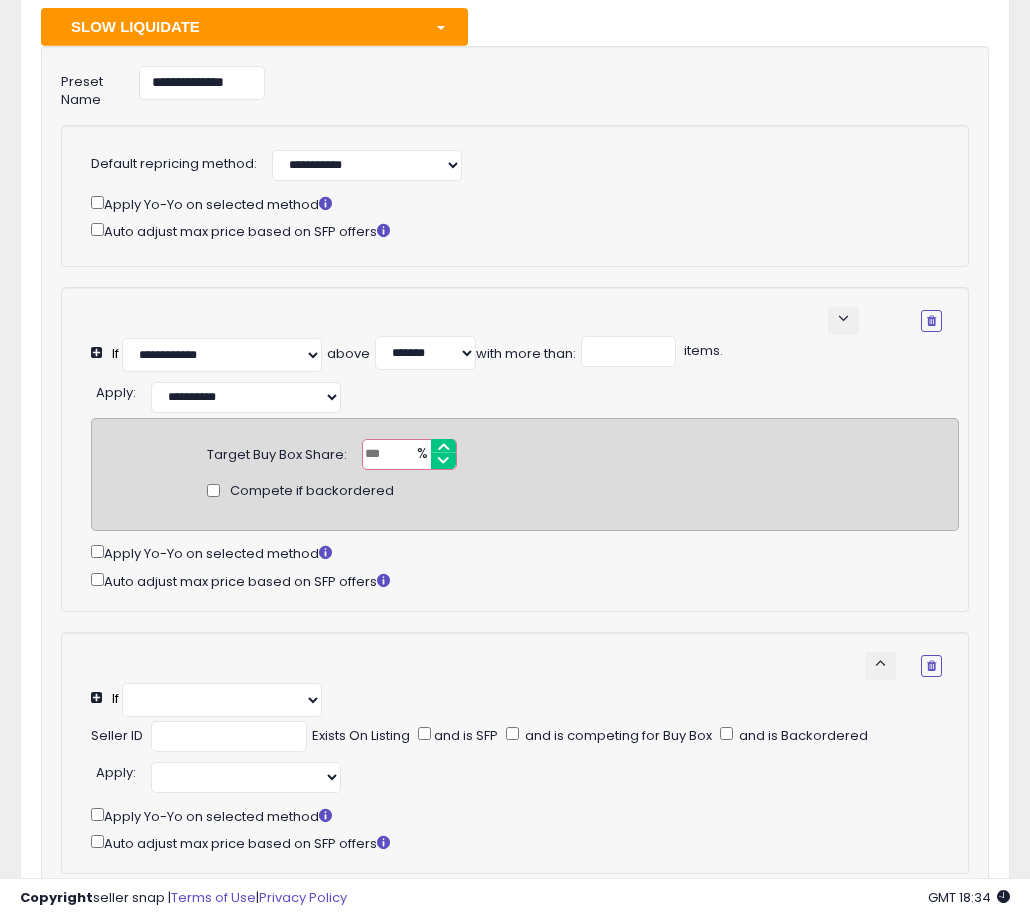 select on "**********" 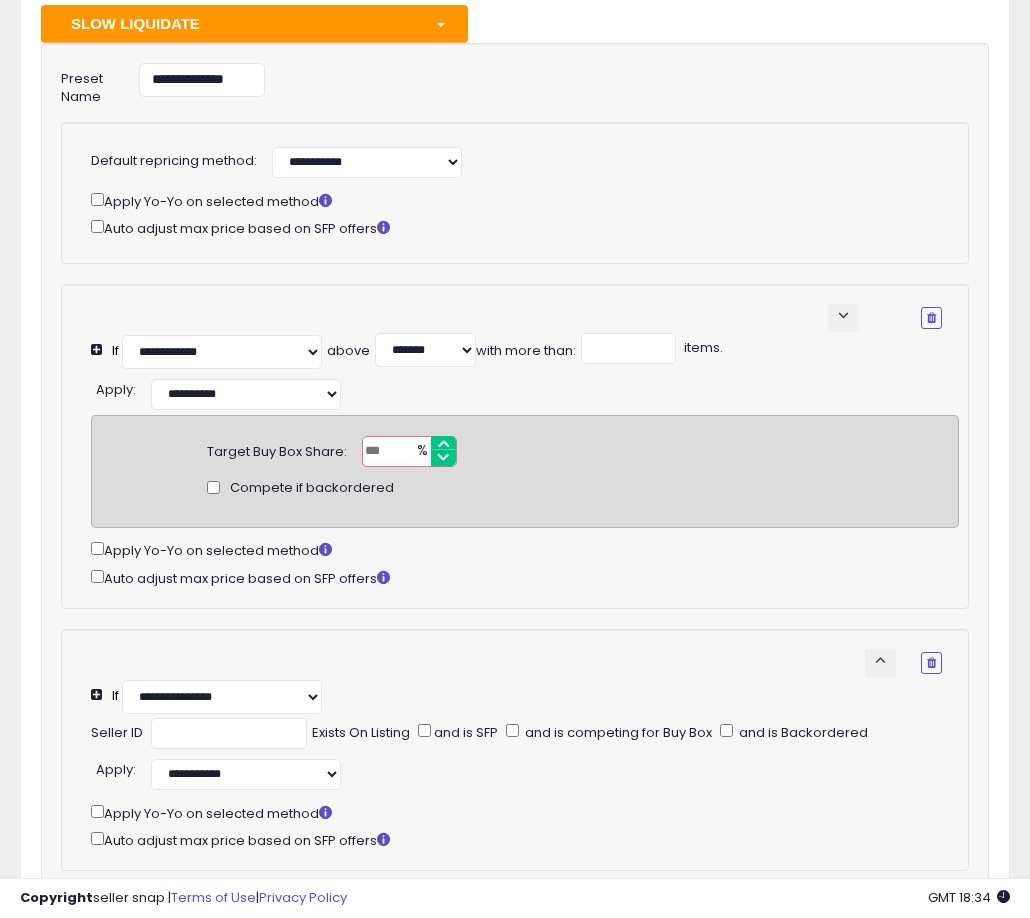 scroll, scrollTop: 418, scrollLeft: 0, axis: vertical 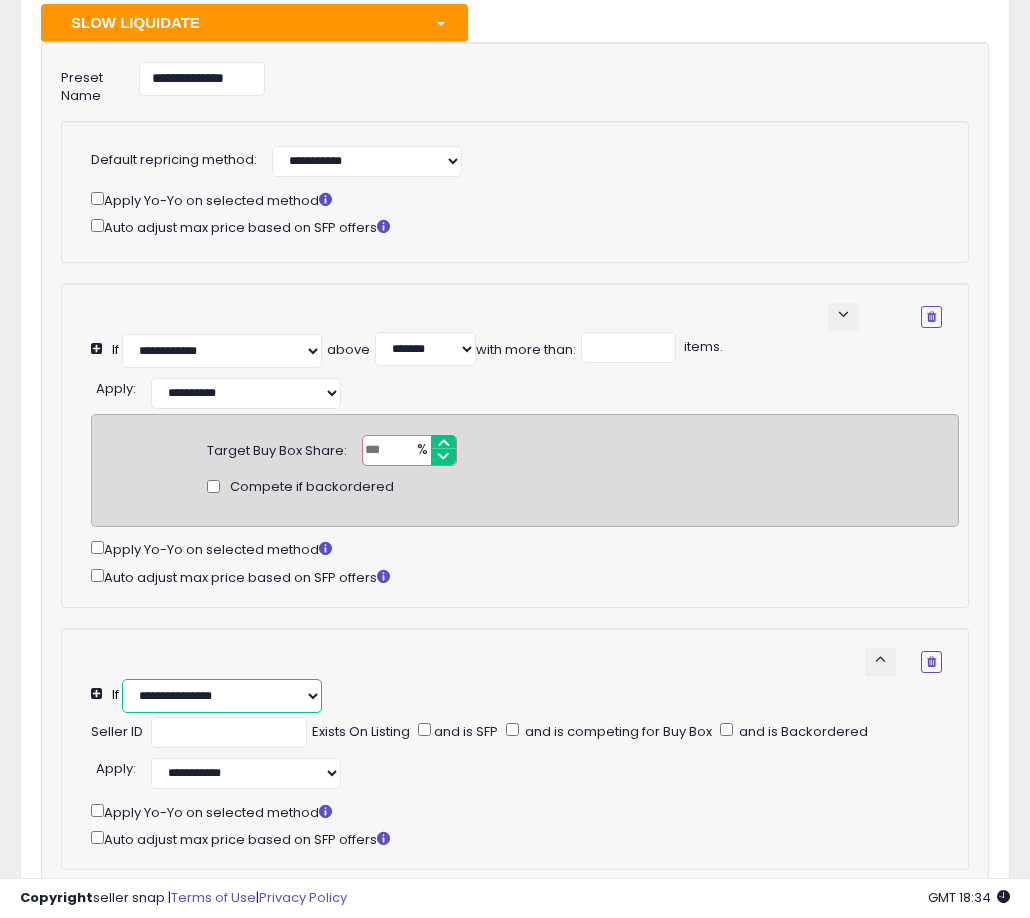 click on "**********" at bounding box center (222, 696) 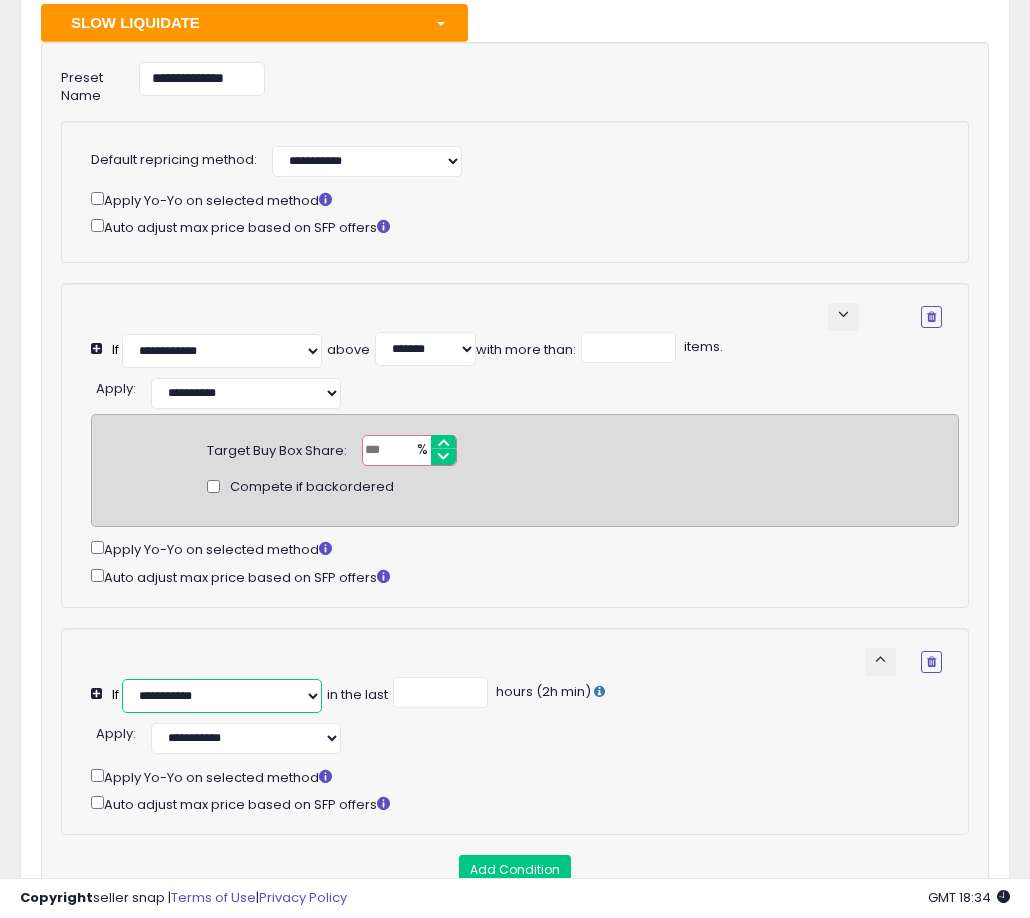 click on "**********" at bounding box center (222, 696) 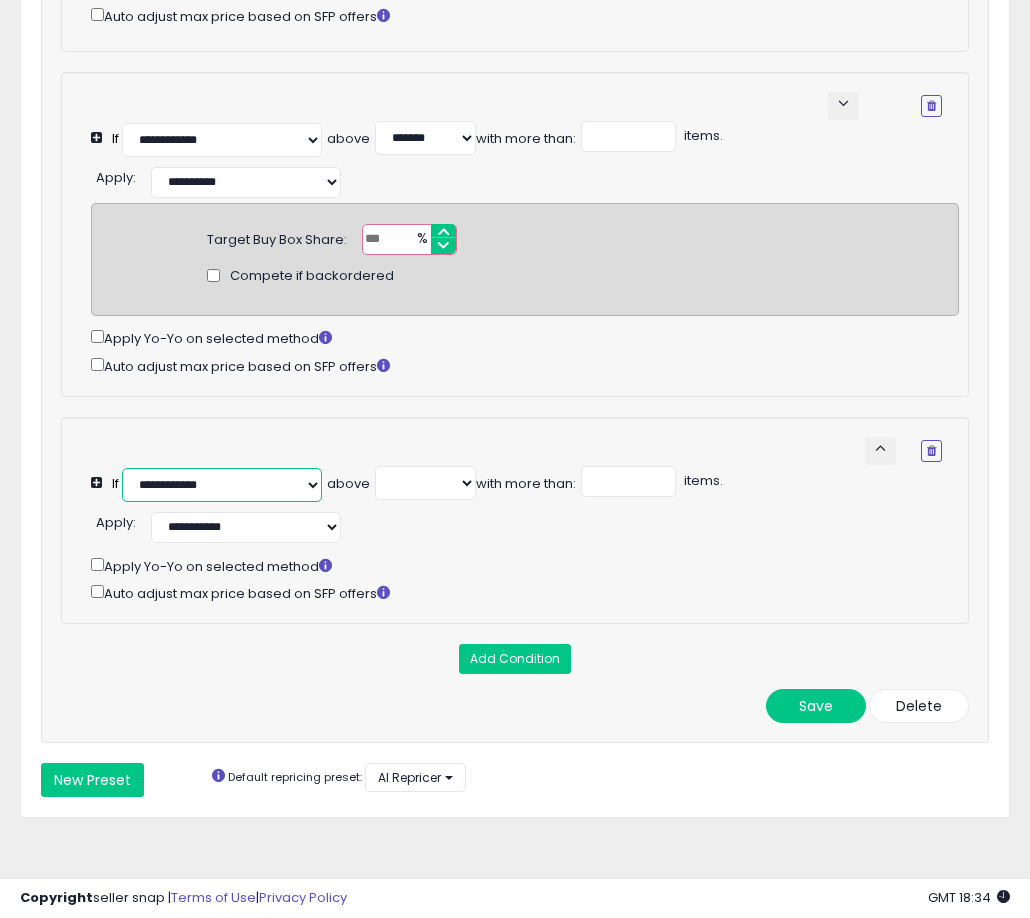 scroll, scrollTop: 659, scrollLeft: 0, axis: vertical 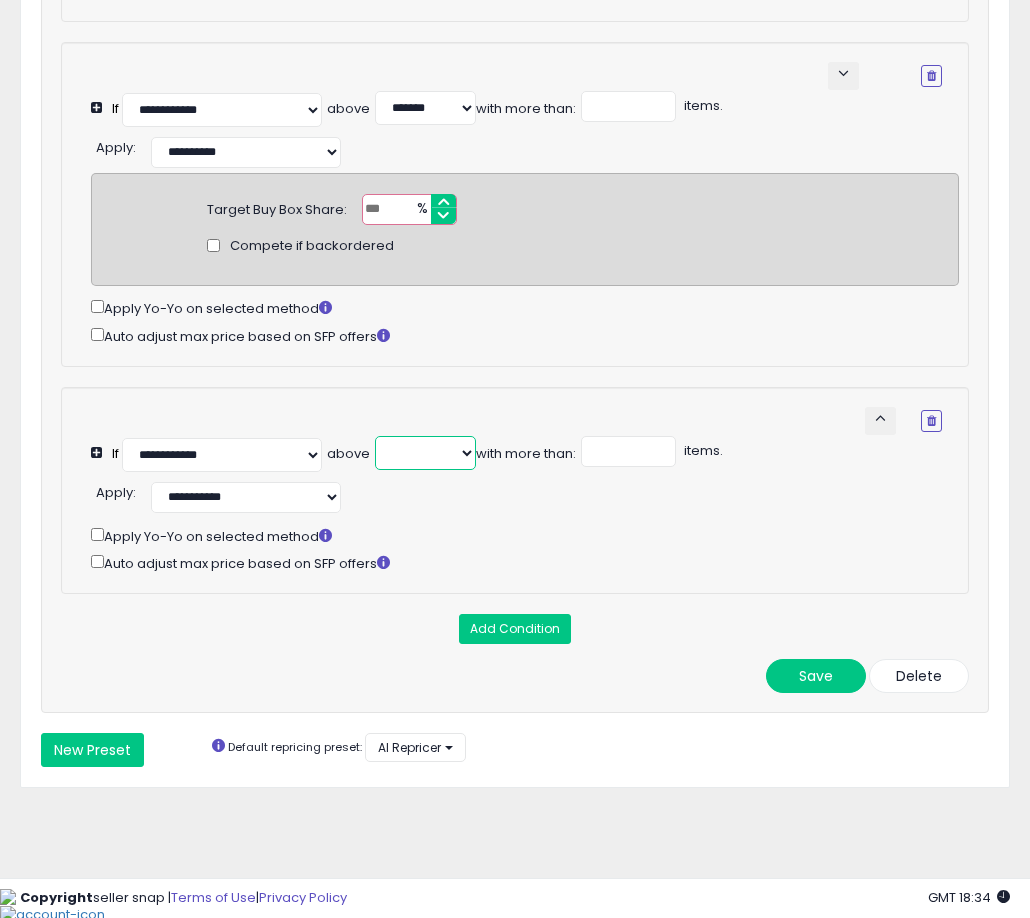 click on "*******
*******
*******
********
********
********" at bounding box center [425, 453] 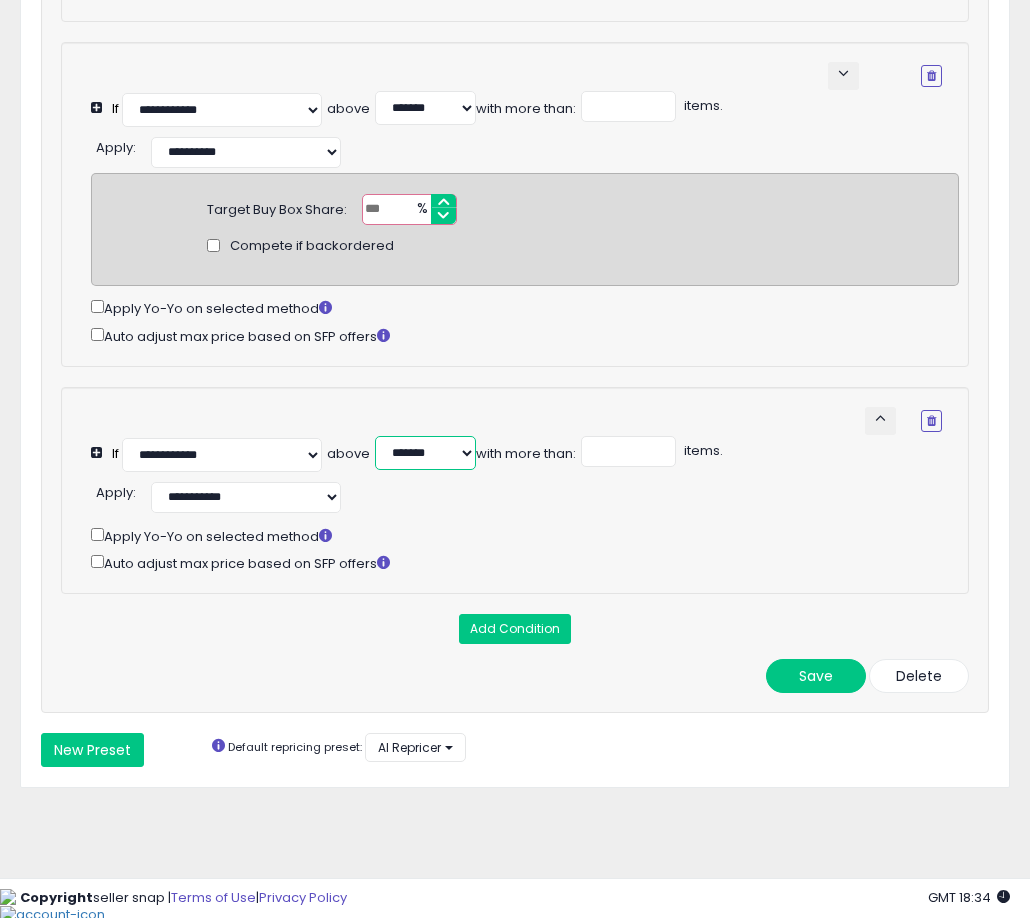 click on "*******
*******
*******
********
********
********" at bounding box center [425, 453] 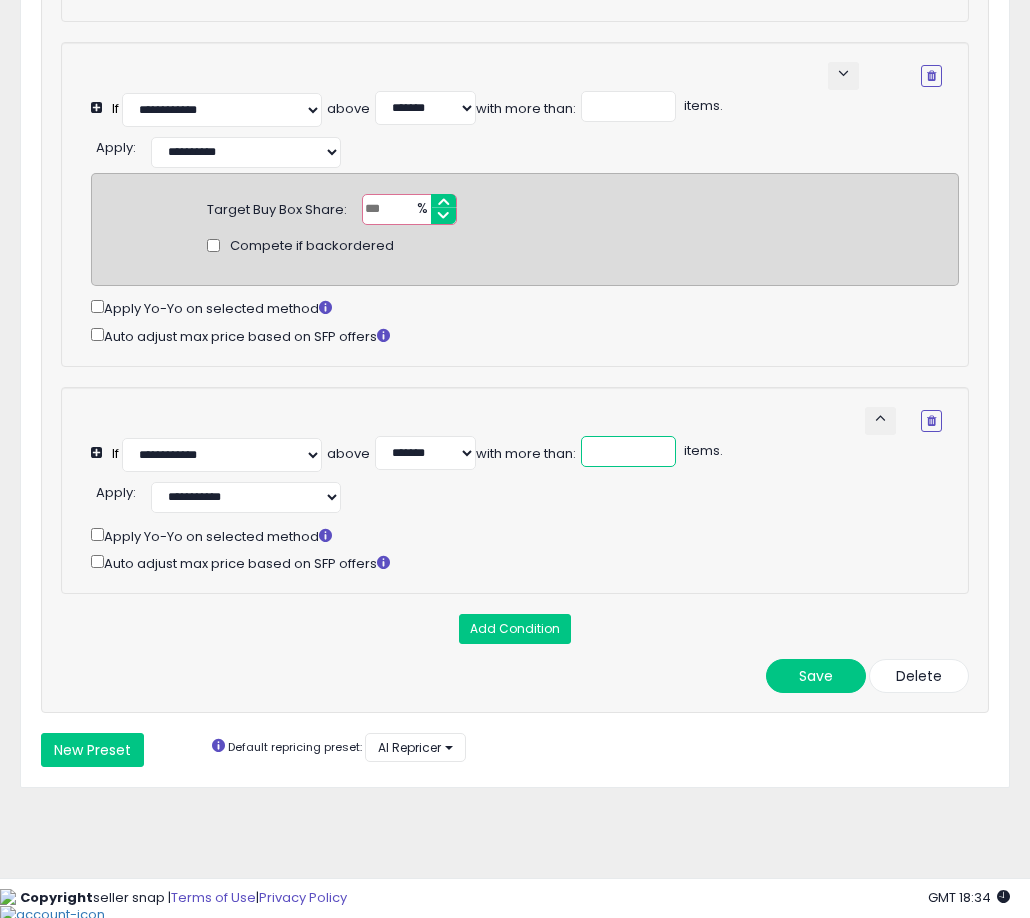 click at bounding box center [628, 451] 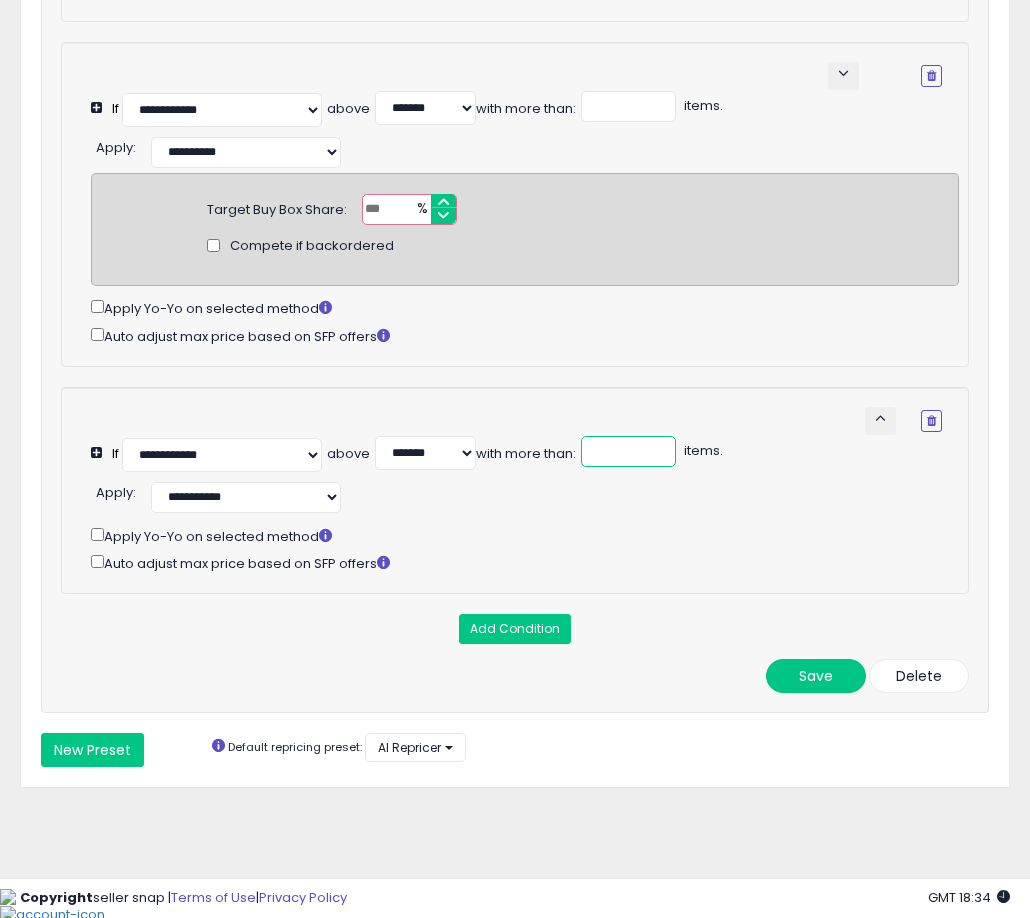 type on "*" 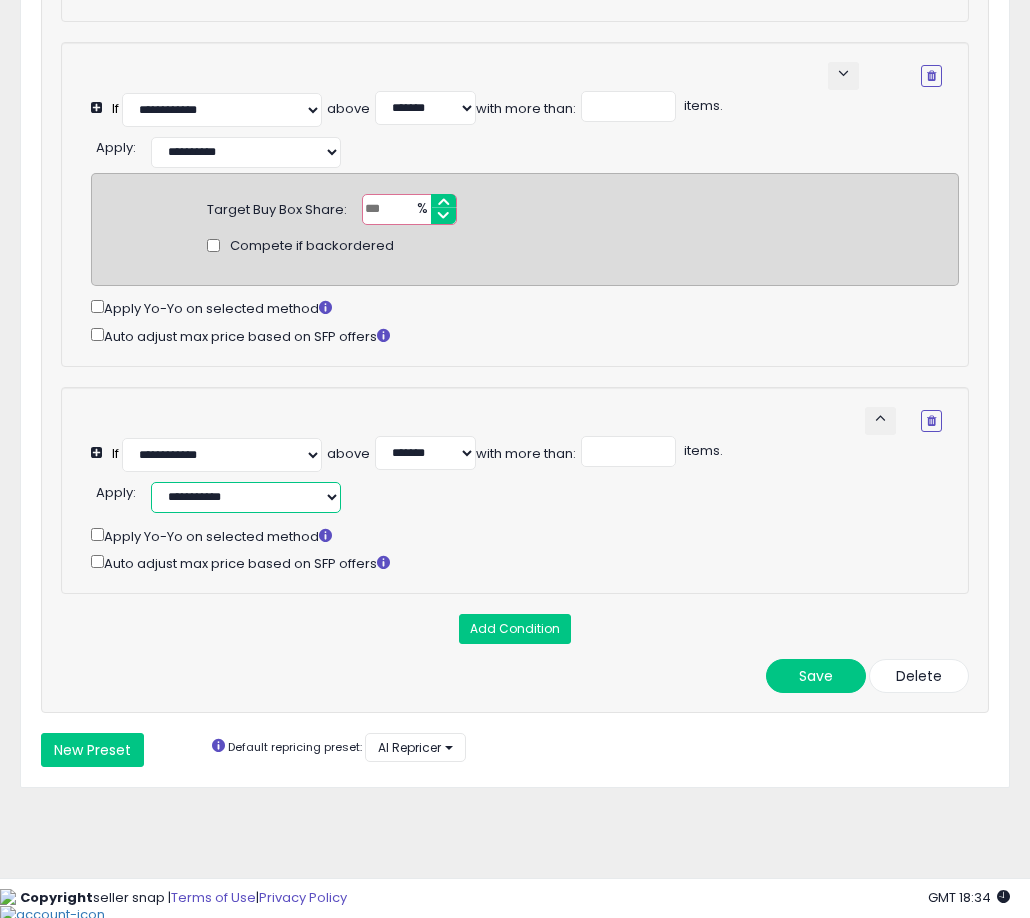 click on "**********" at bounding box center [246, 497] 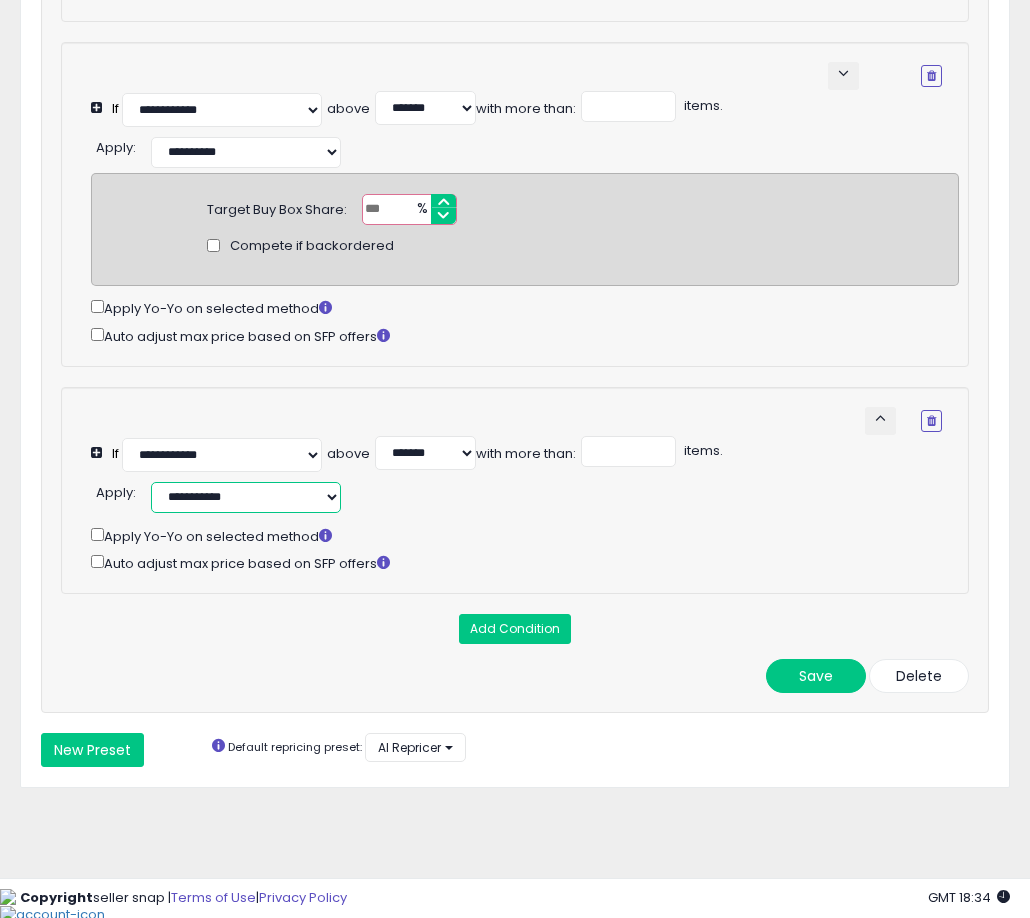 select on "******" 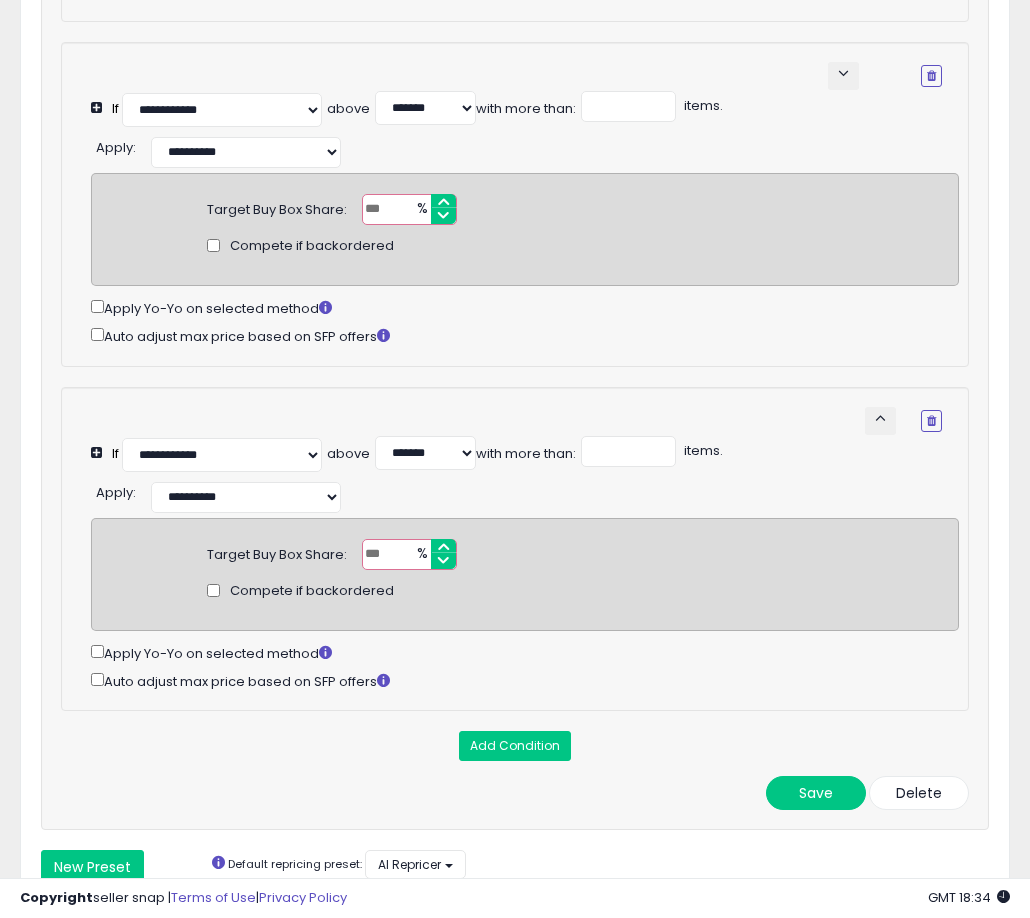 click at bounding box center (409, 554) 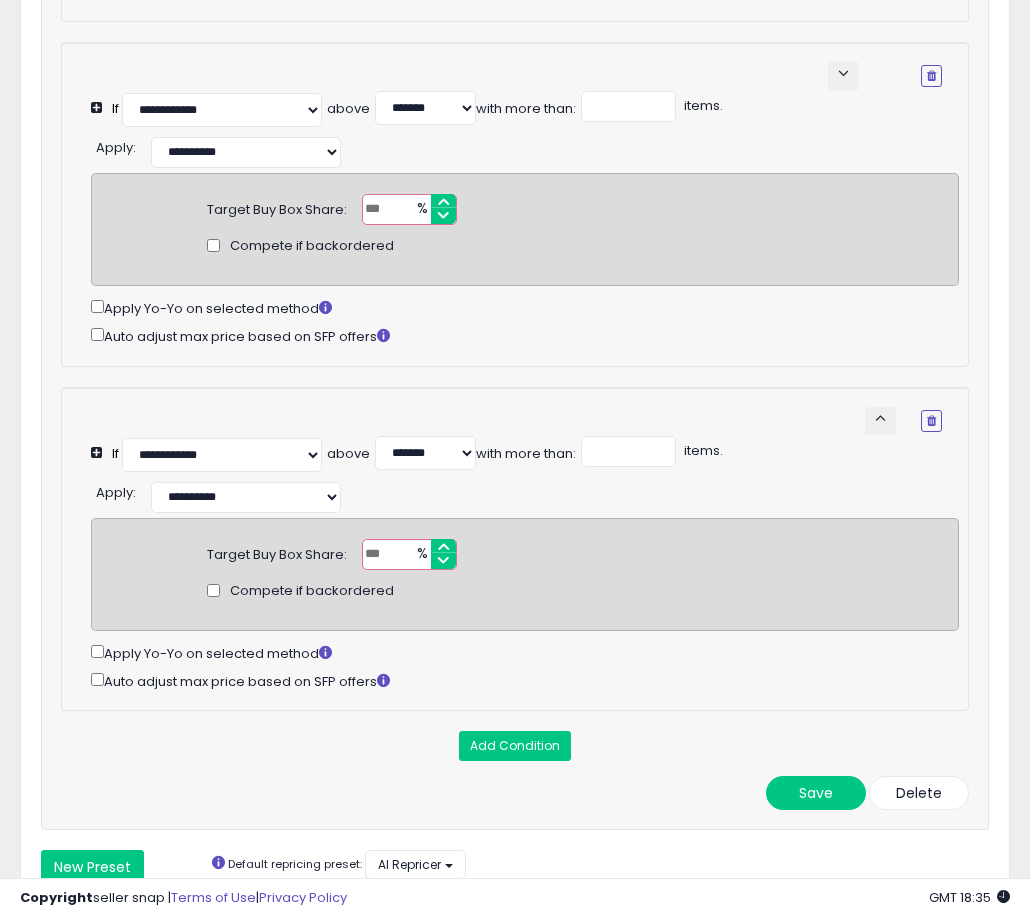 type on "**" 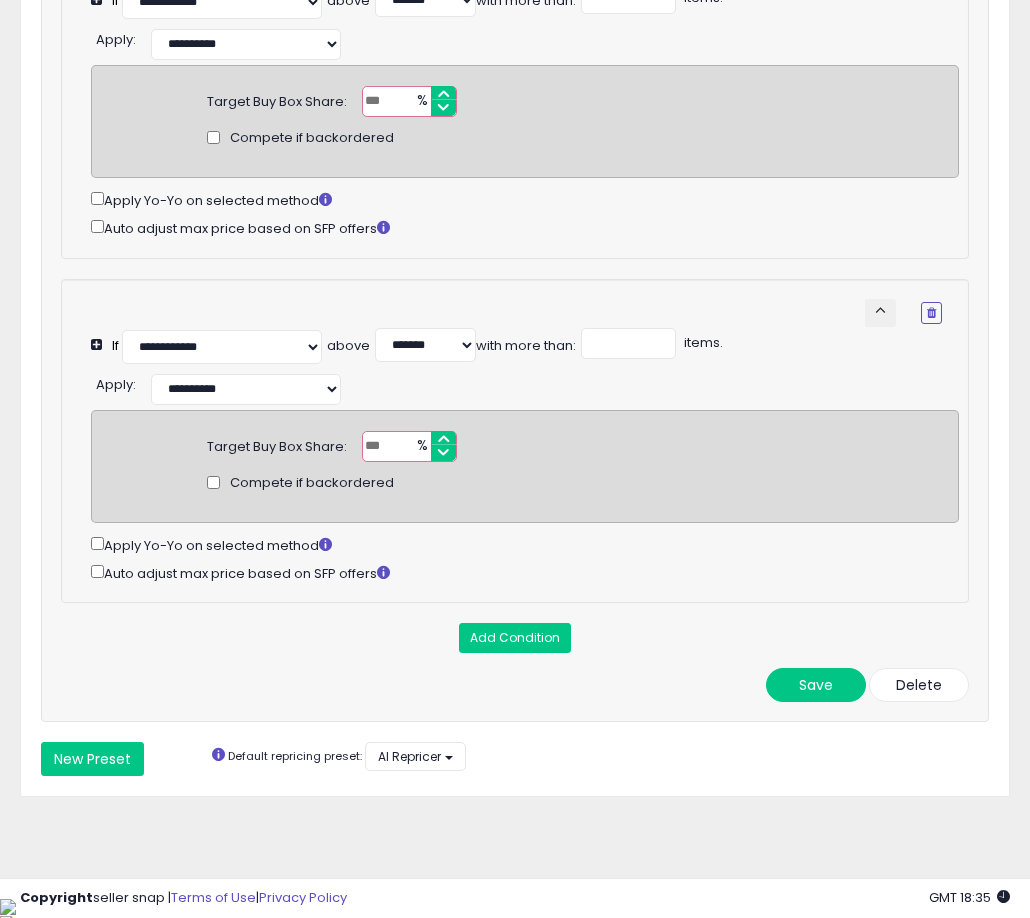 scroll, scrollTop: 776, scrollLeft: 0, axis: vertical 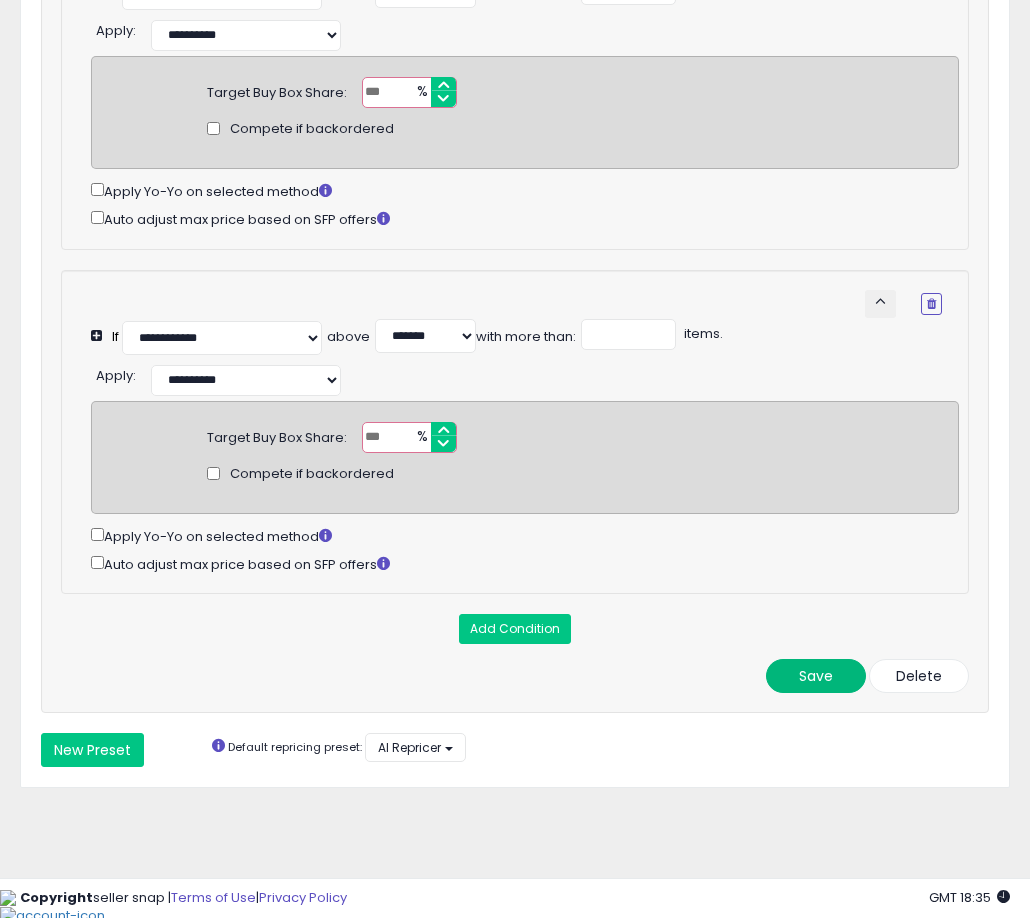 click on "Save" at bounding box center [816, 676] 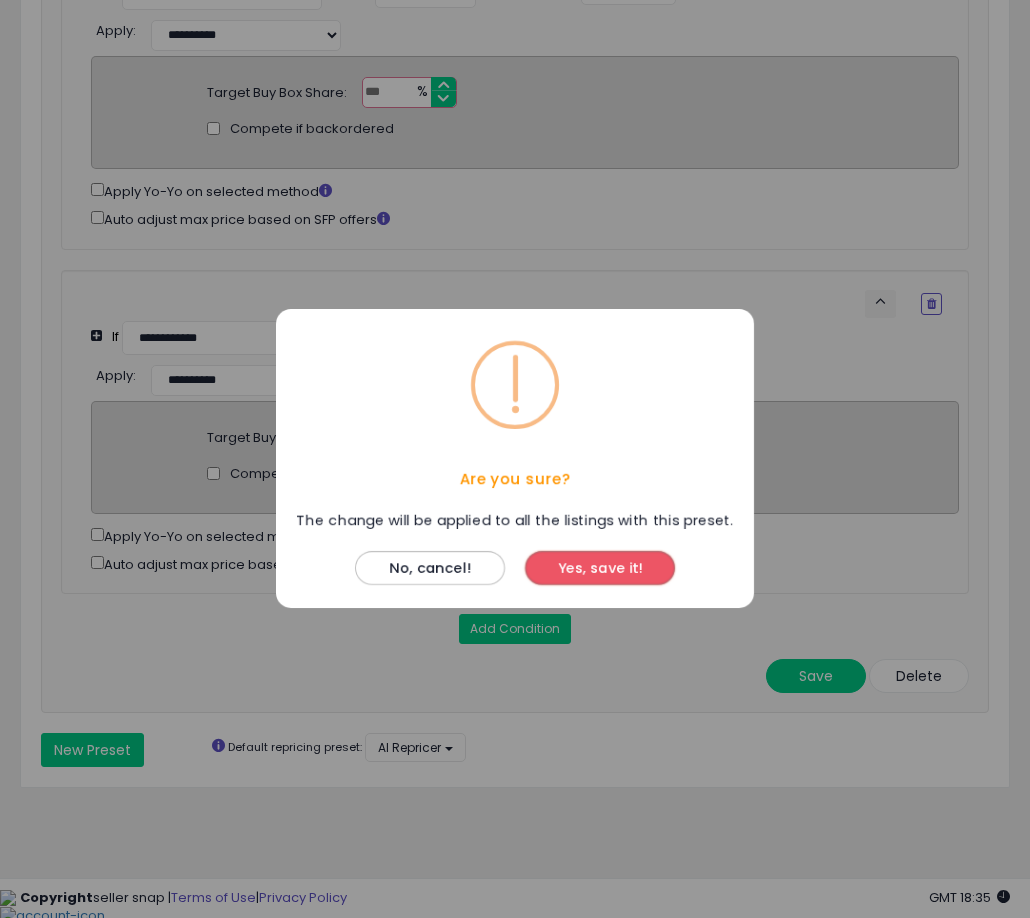 click on "Yes, save it!" at bounding box center (600, 569) 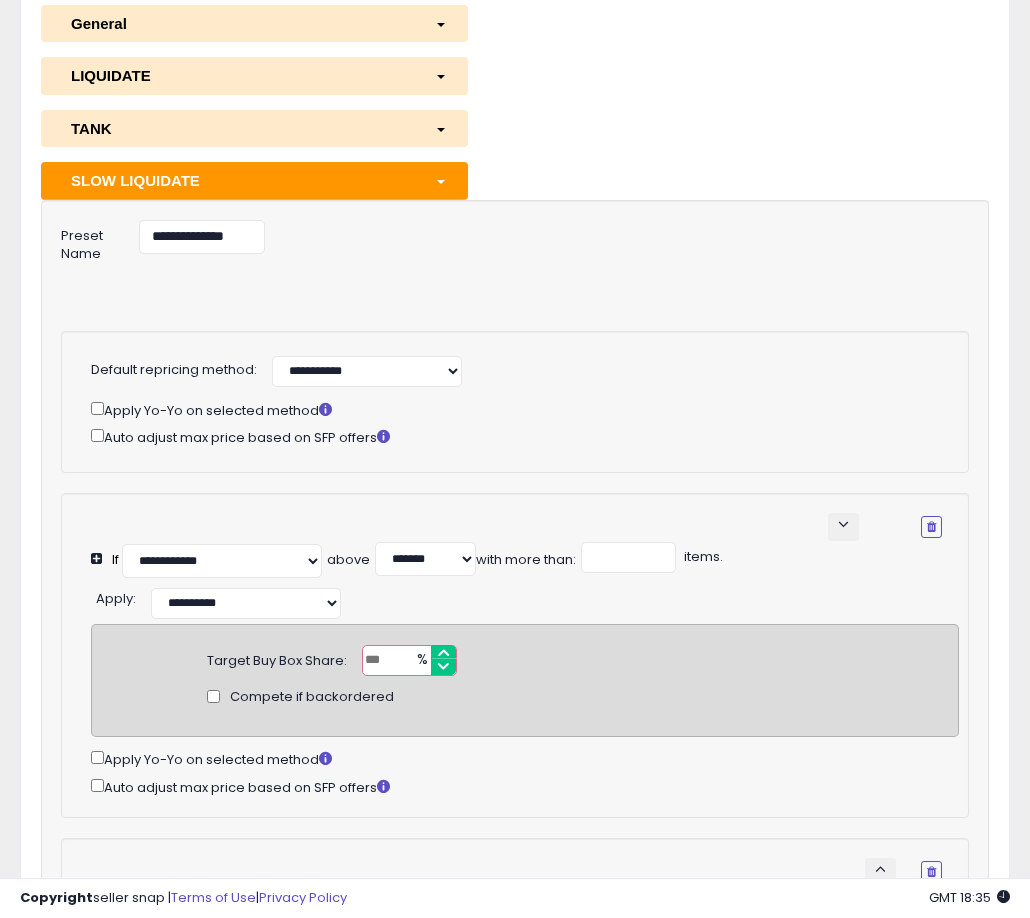 scroll, scrollTop: 0, scrollLeft: 0, axis: both 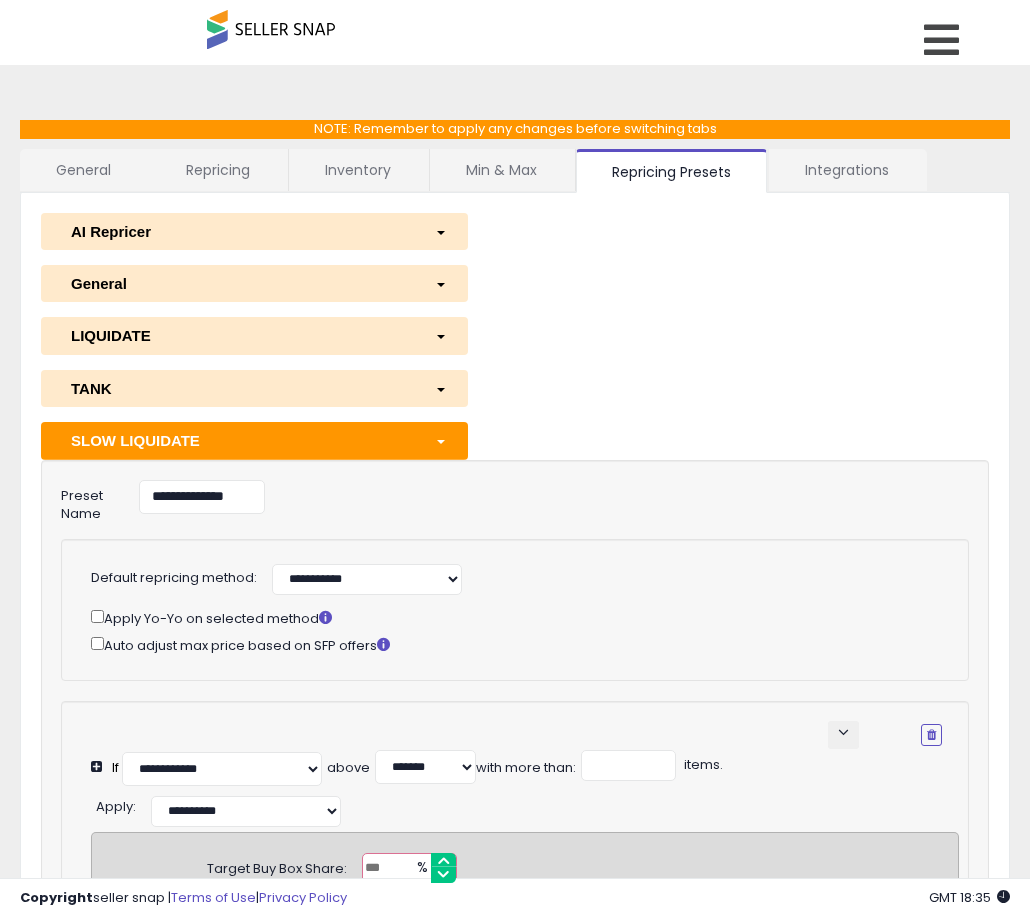 click at bounding box center [441, 442] 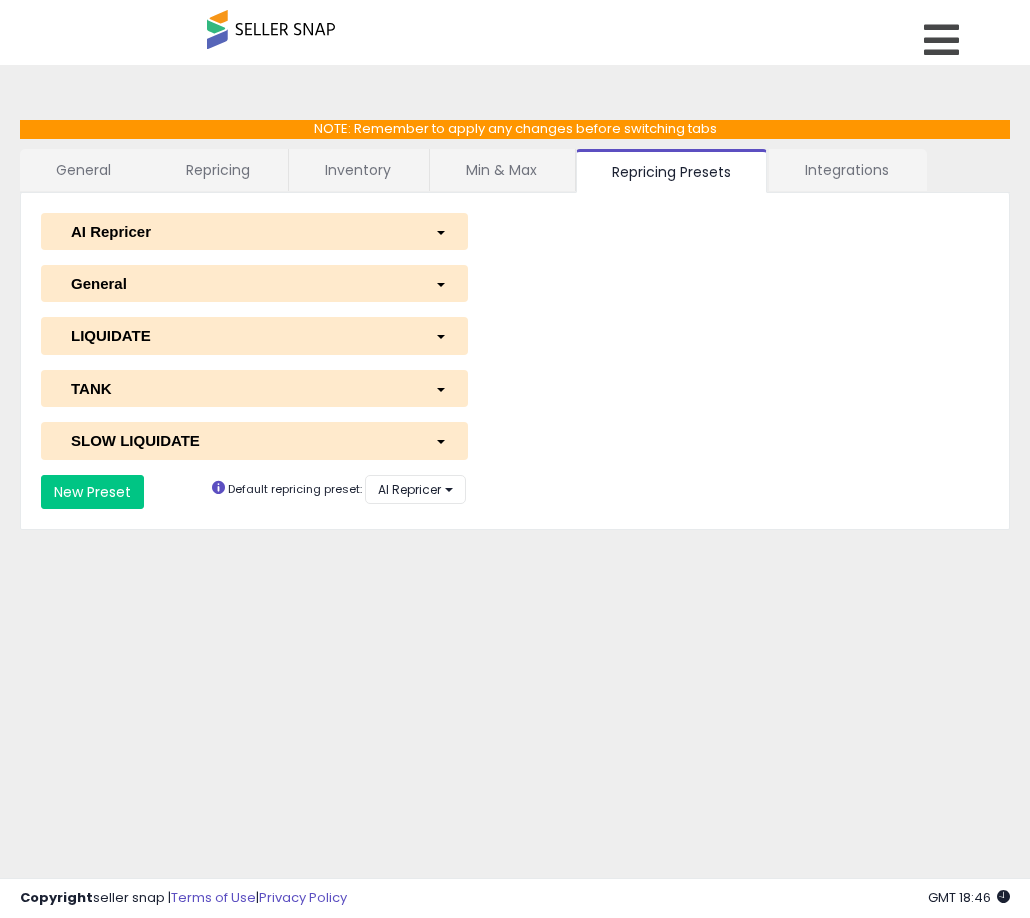 click on "SLOW LIQUIDATE" at bounding box center (238, 440) 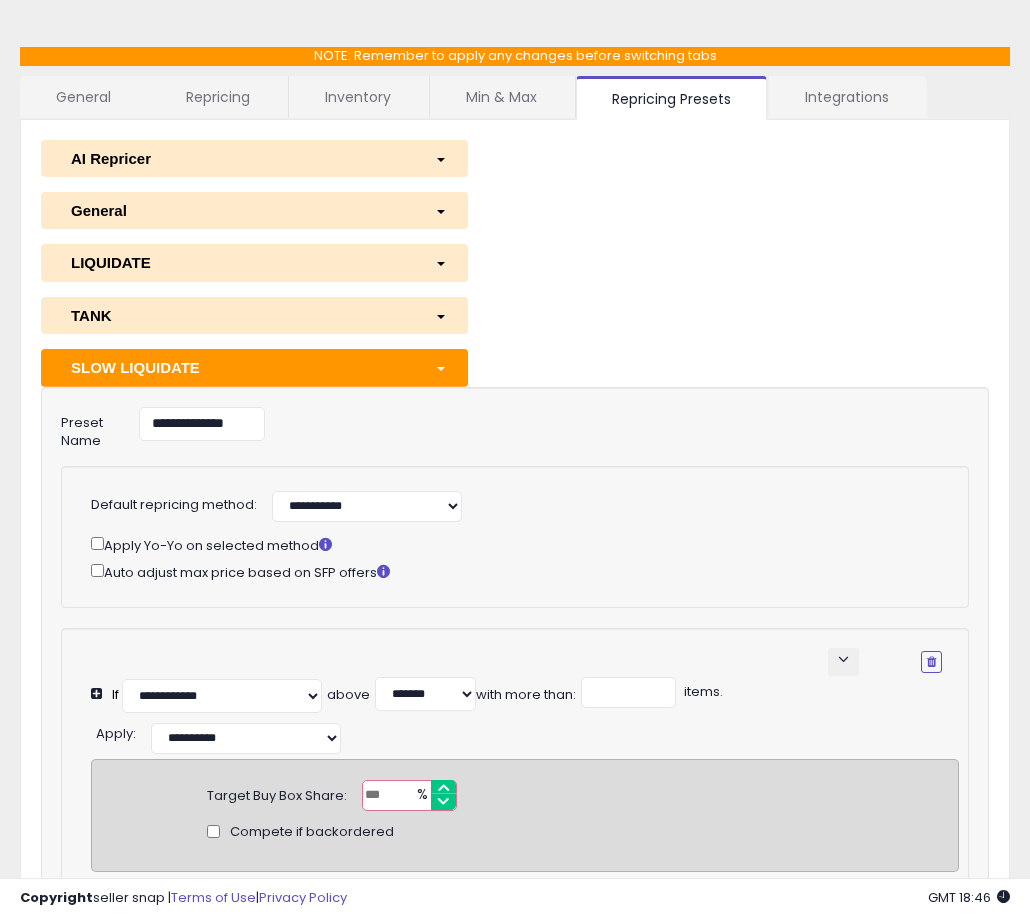 scroll, scrollTop: 204, scrollLeft: 0, axis: vertical 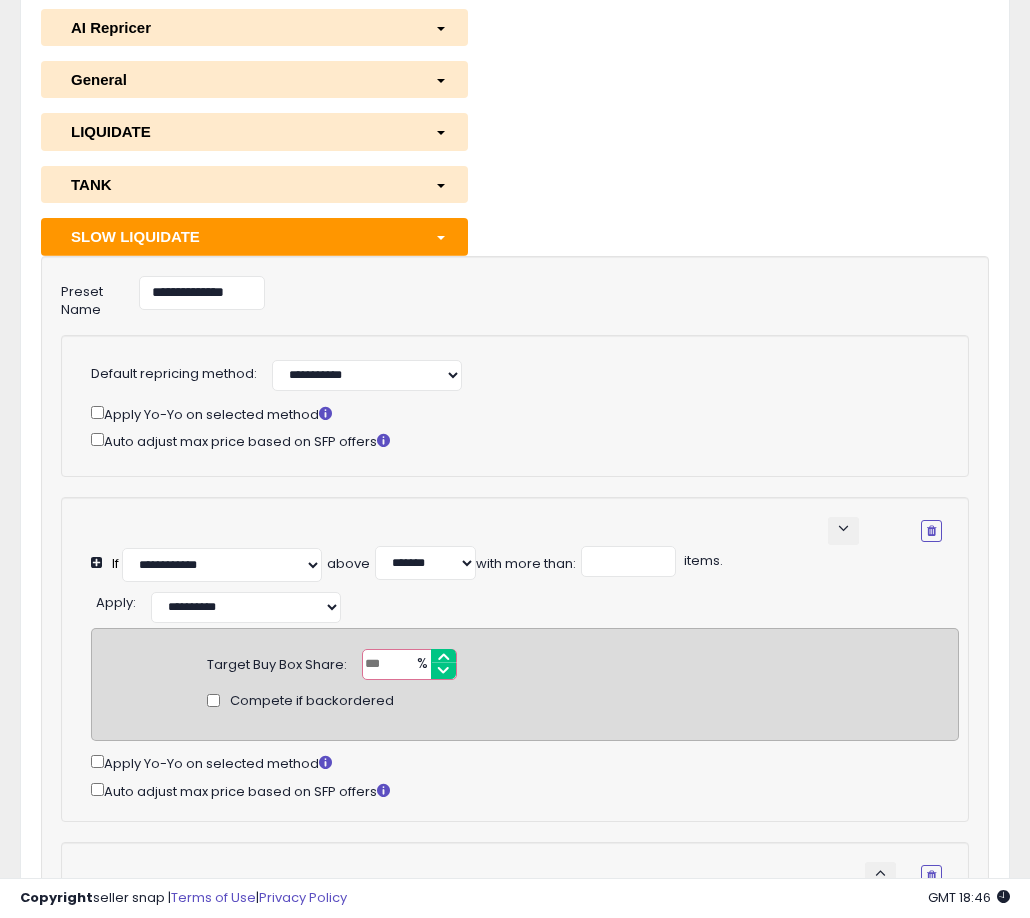 click on "TANK" at bounding box center (238, 184) 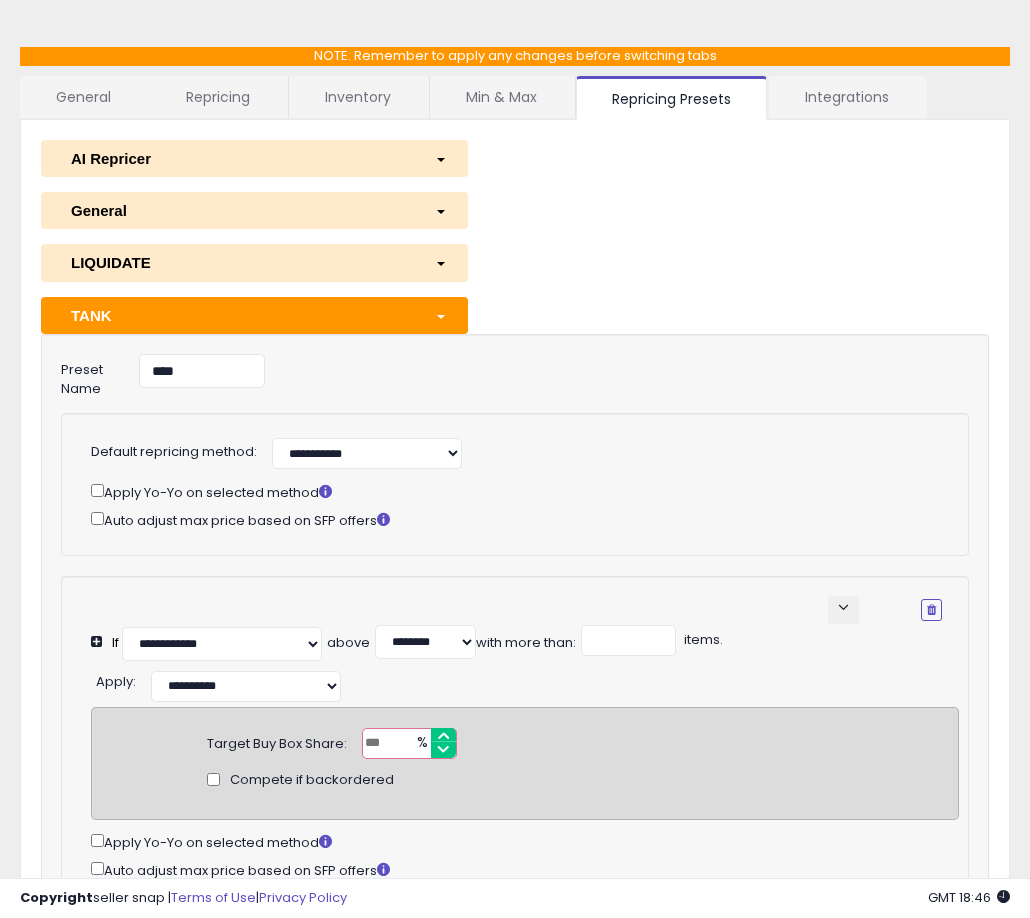scroll, scrollTop: 0, scrollLeft: 0, axis: both 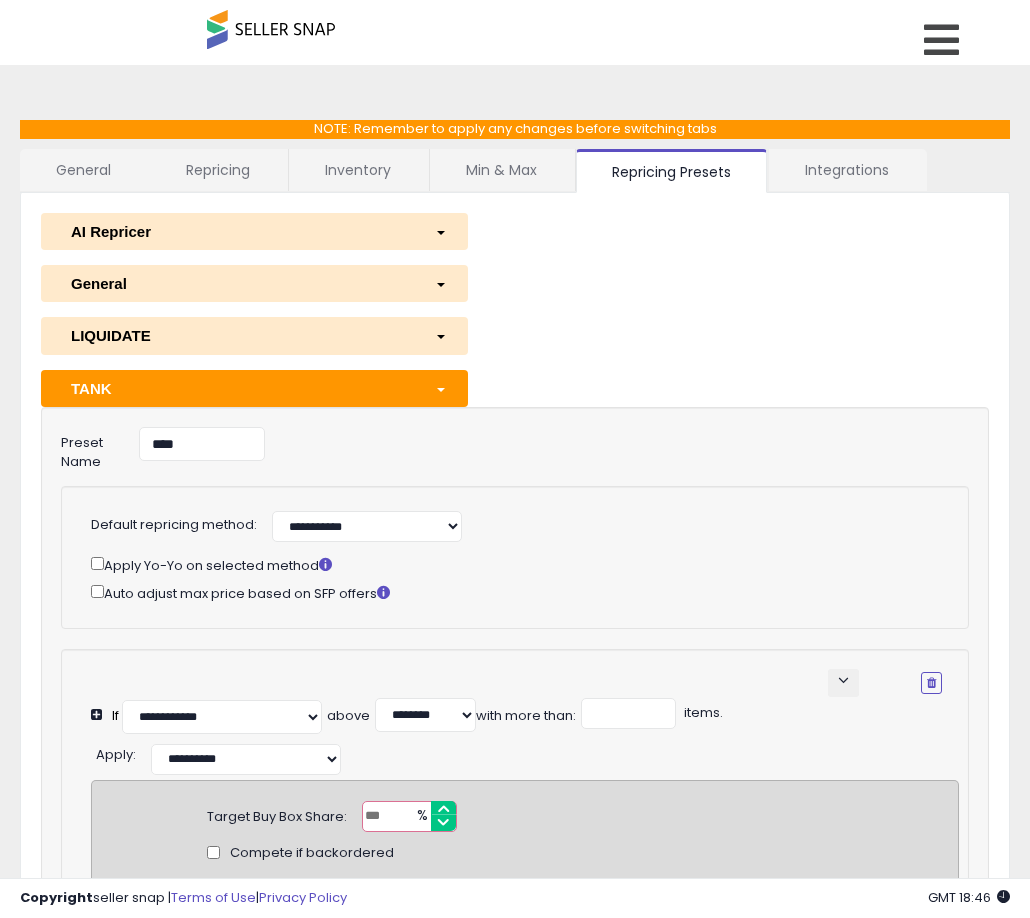 click on "AI Repricer" at bounding box center (238, 231) 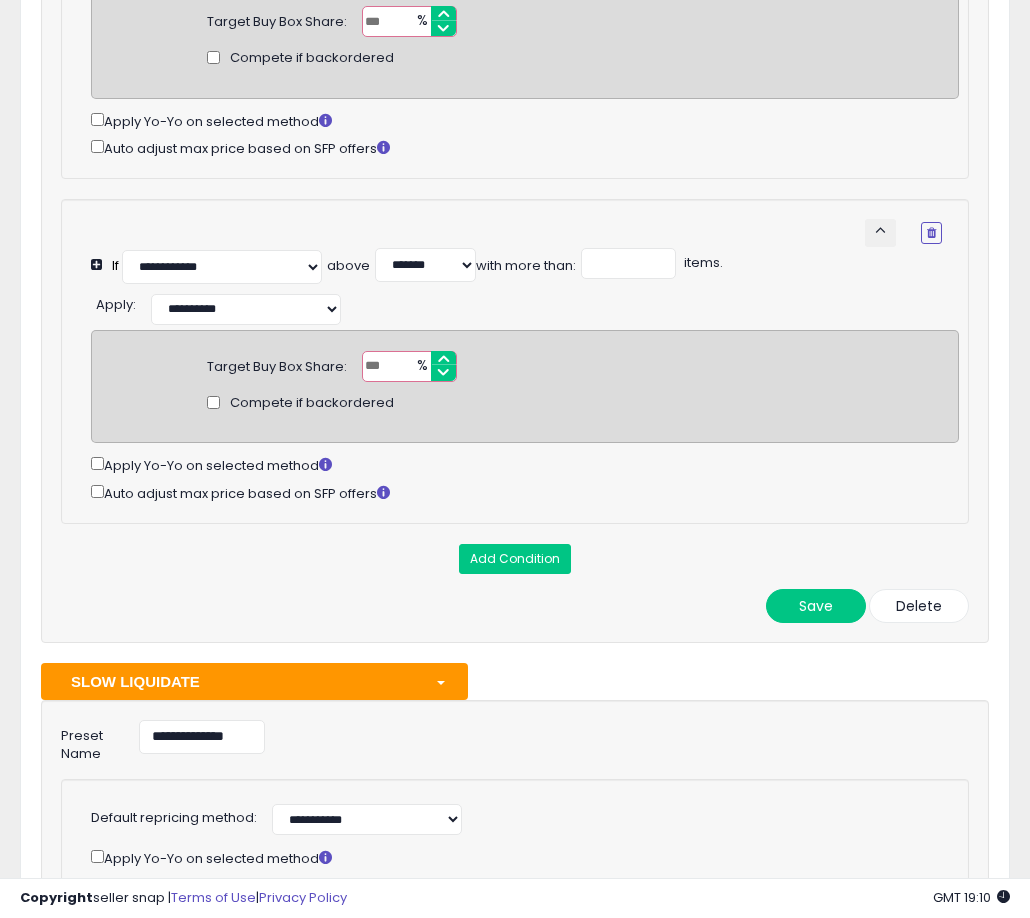 scroll, scrollTop: 2248, scrollLeft: 0, axis: vertical 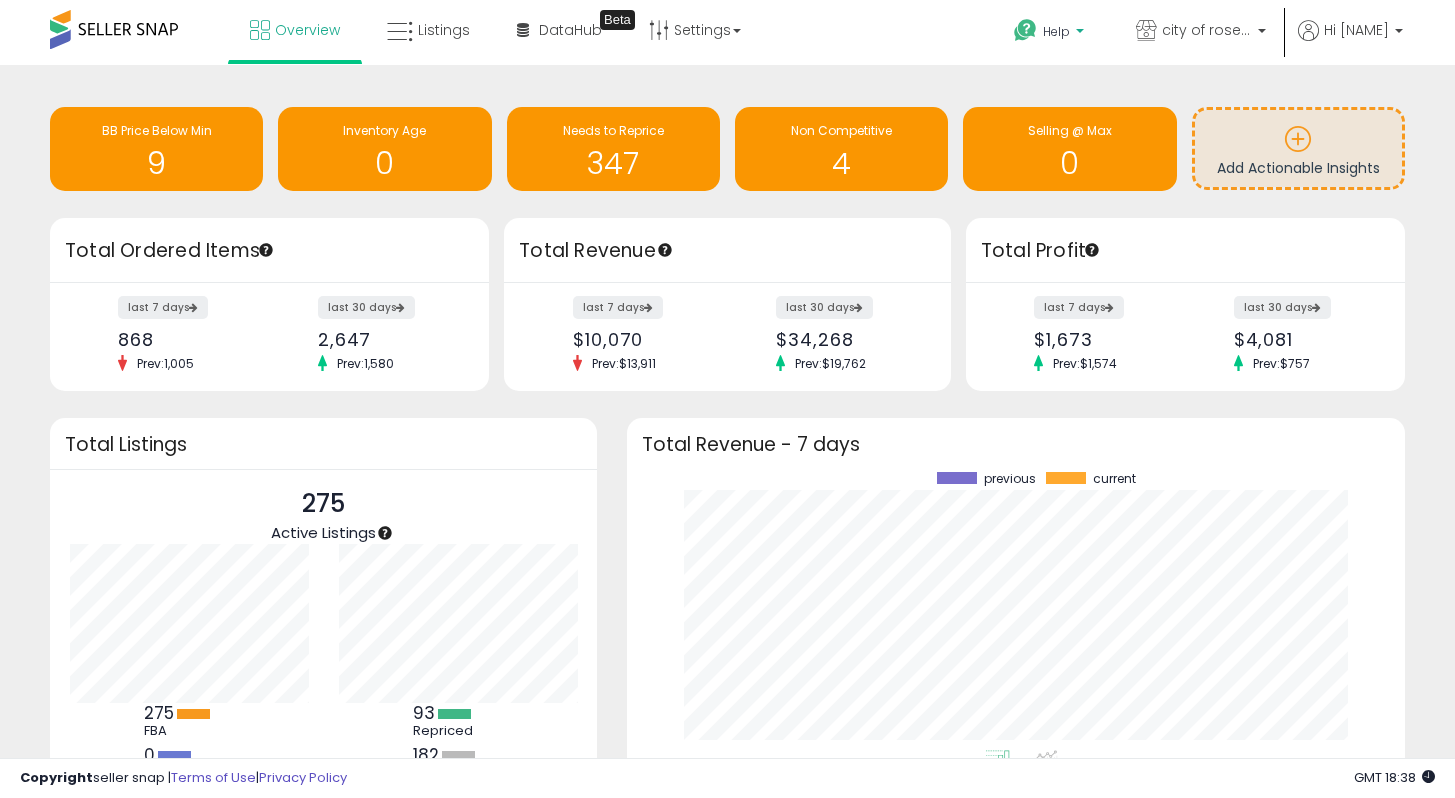 click on "Help" at bounding box center [1056, 31] 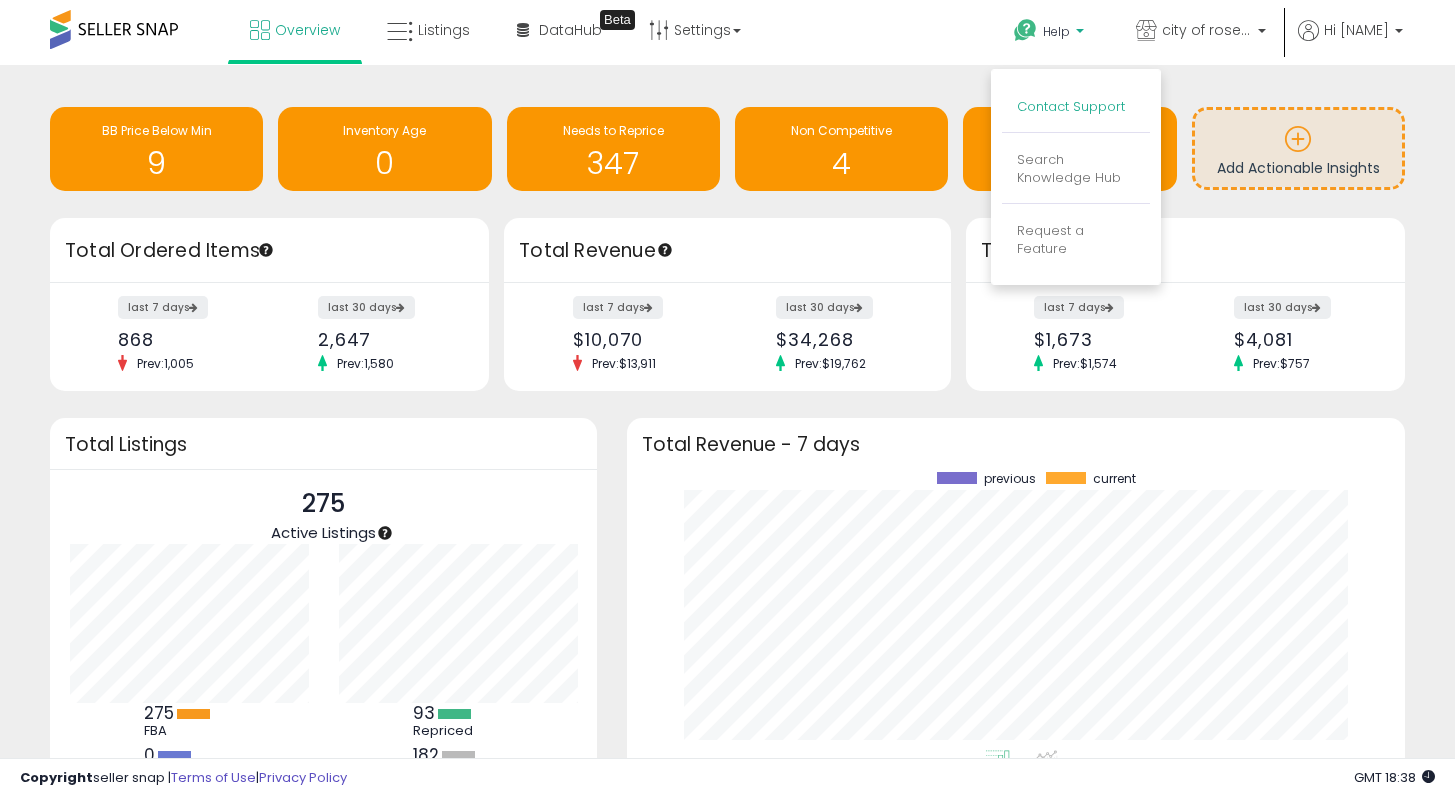 click on "Contact Support" at bounding box center (1071, 106) 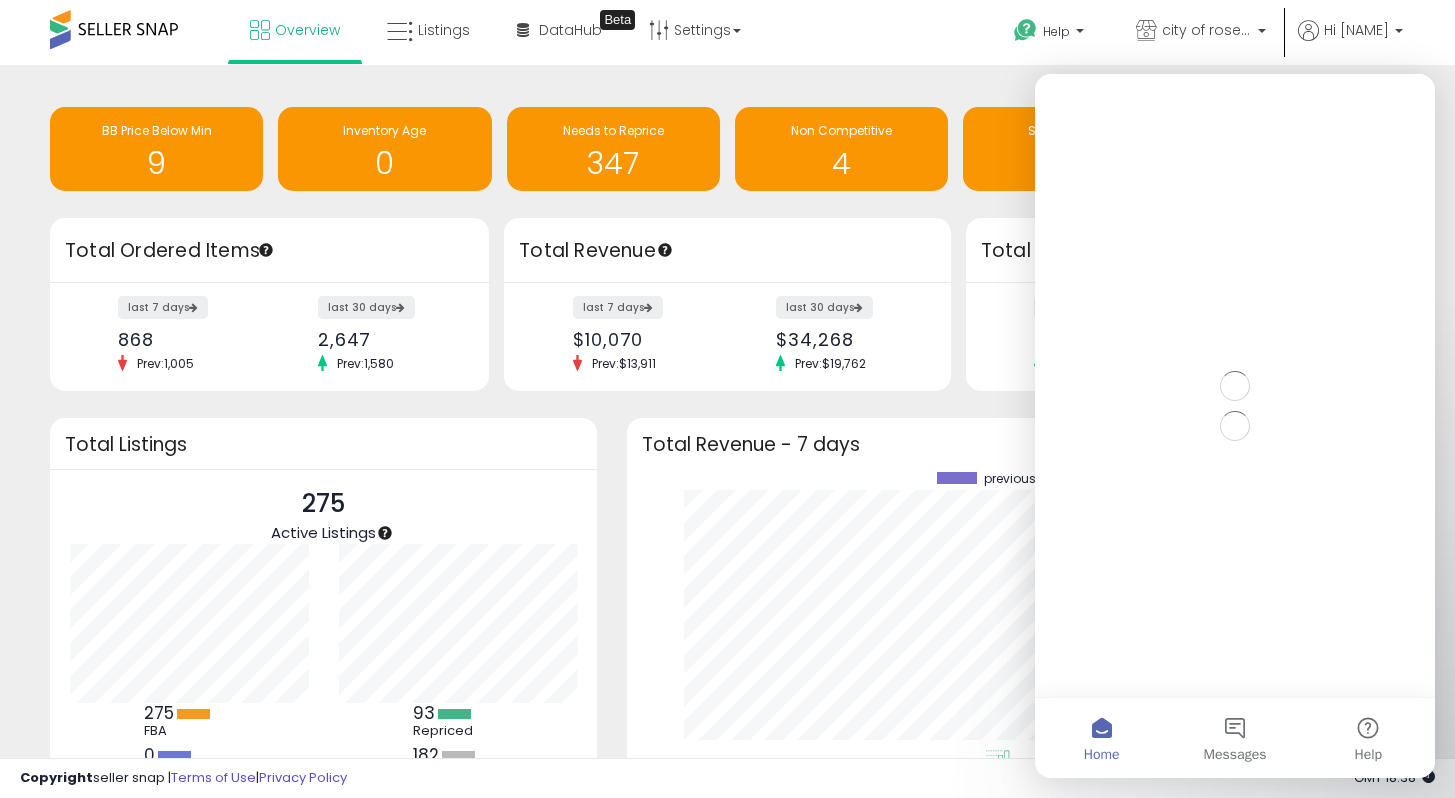 scroll, scrollTop: 0, scrollLeft: 0, axis: both 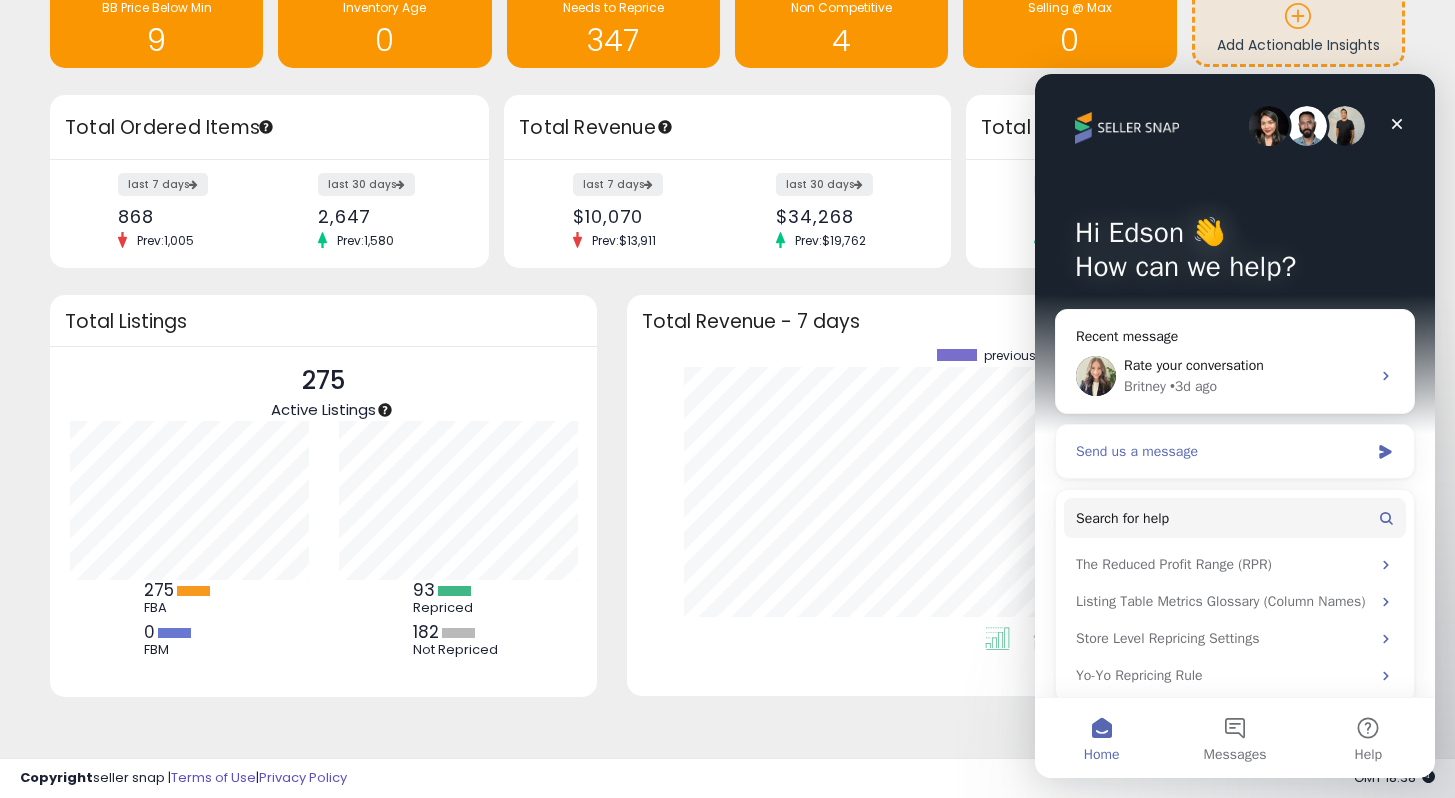 click on "Send us a message" at bounding box center [1222, 451] 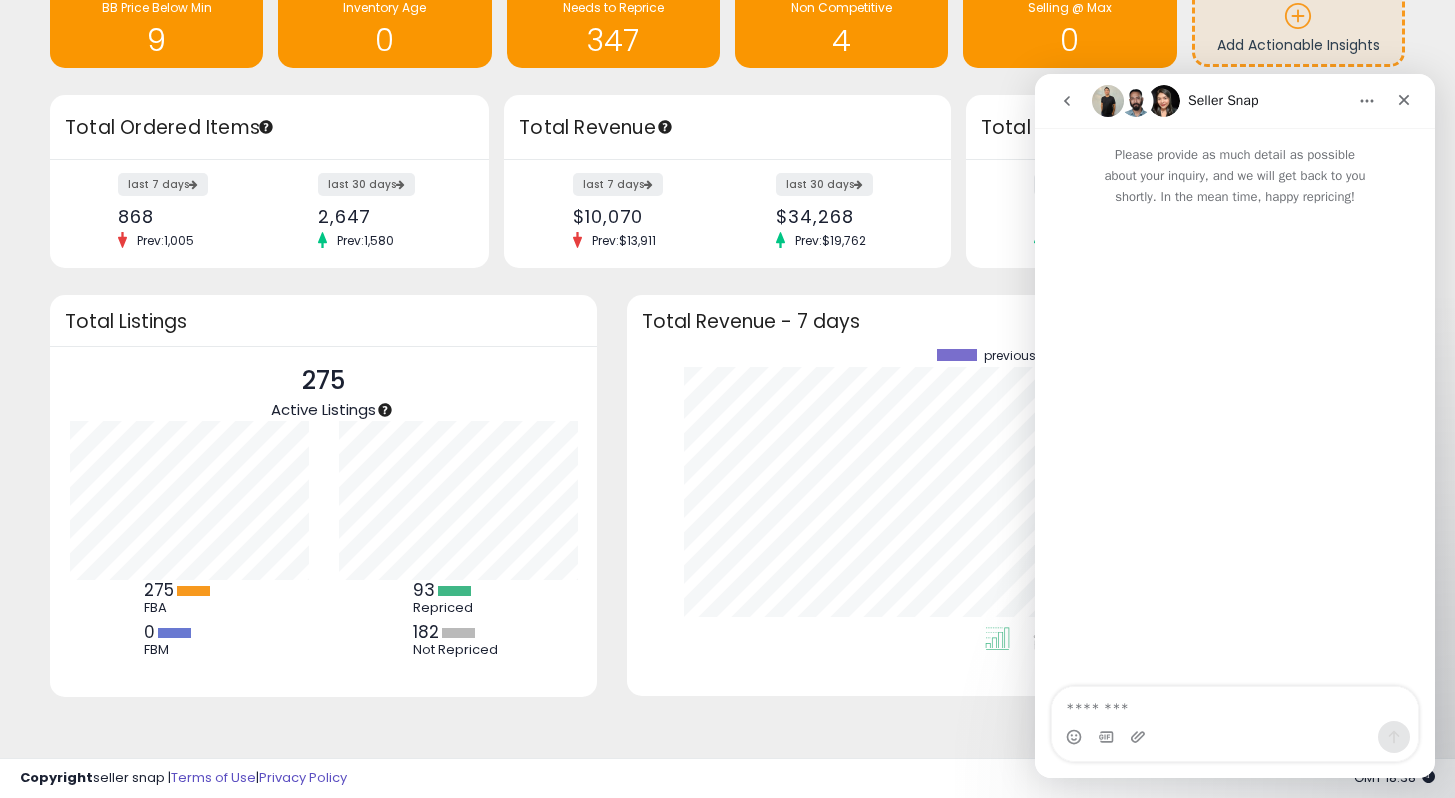 click at bounding box center (1235, 704) 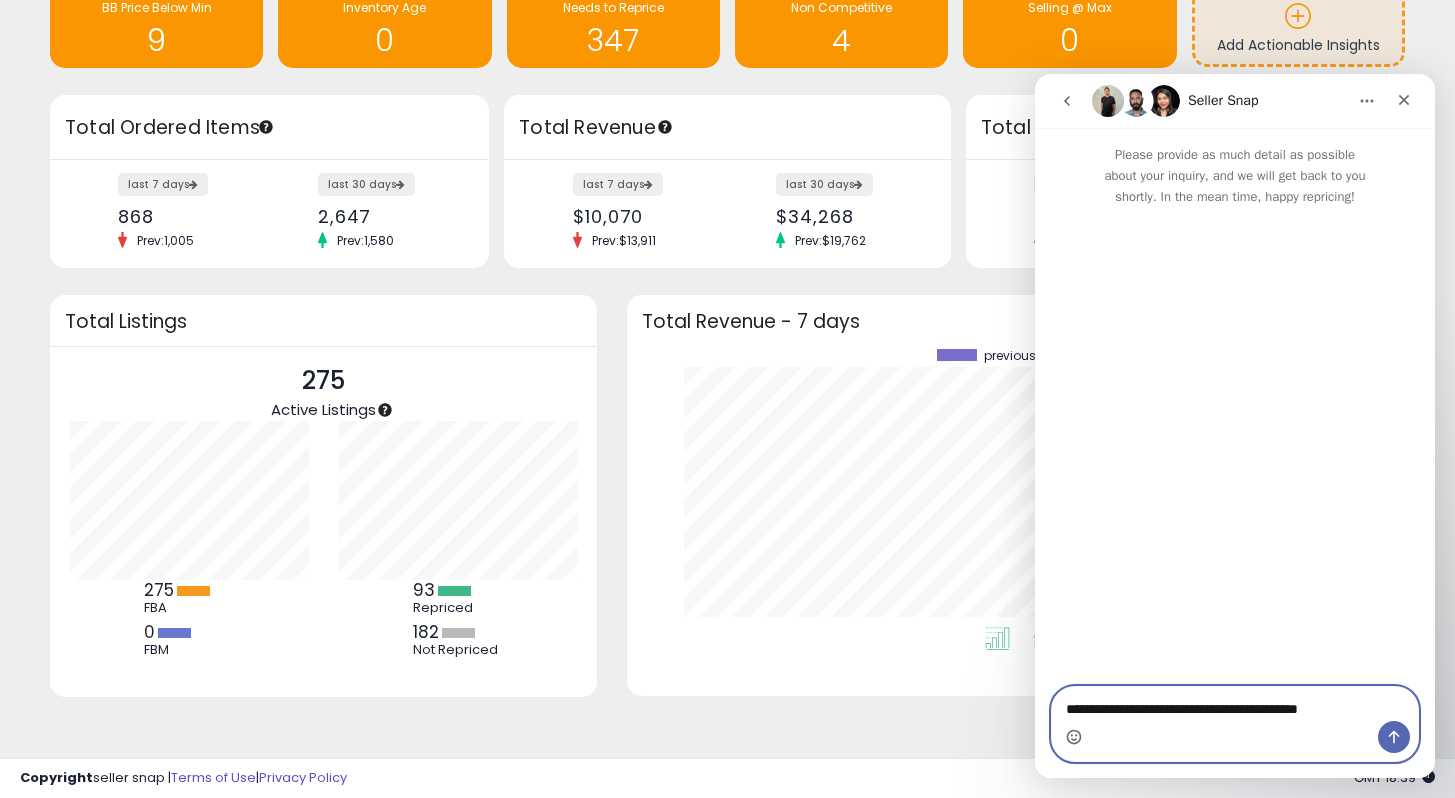 click 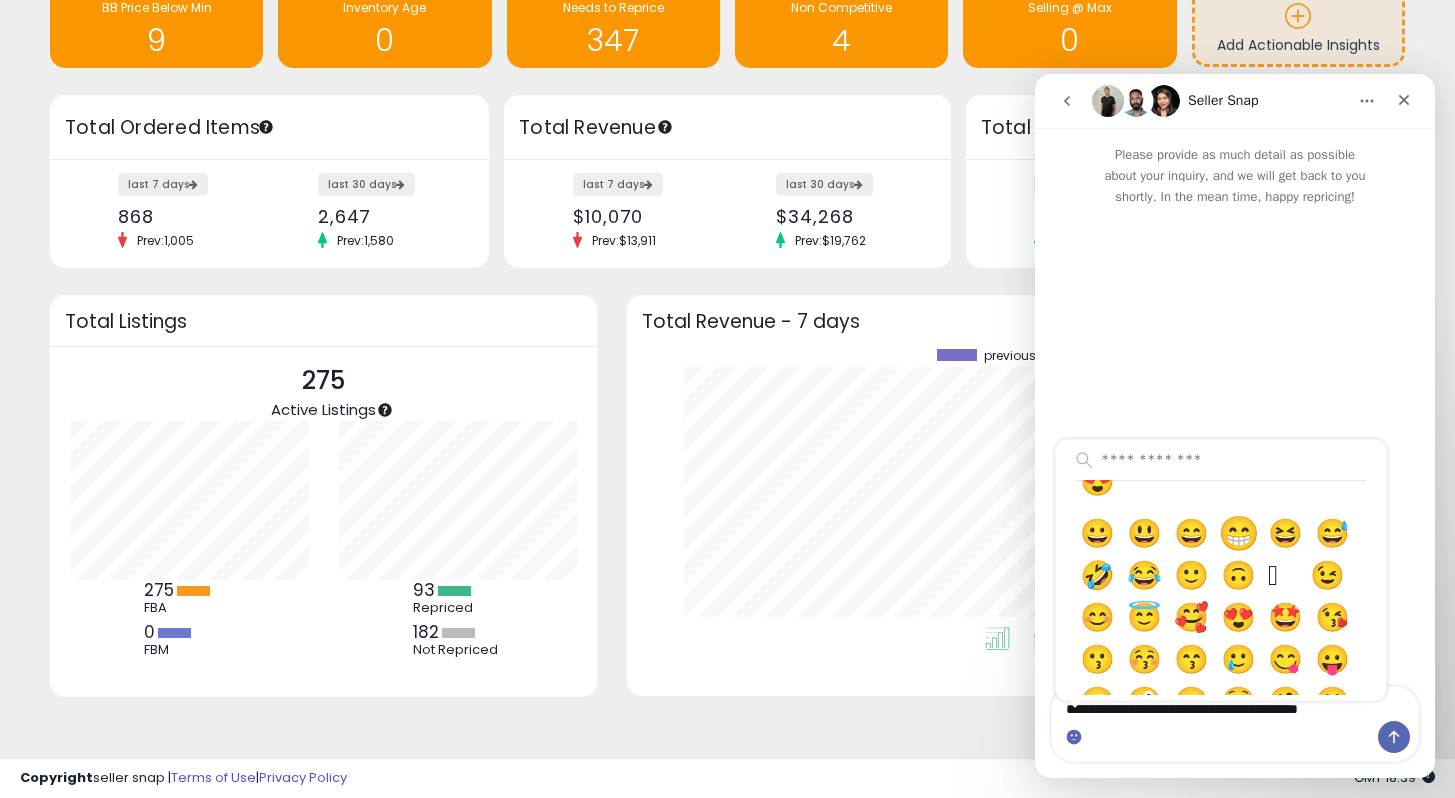 scroll, scrollTop: 107, scrollLeft: 0, axis: vertical 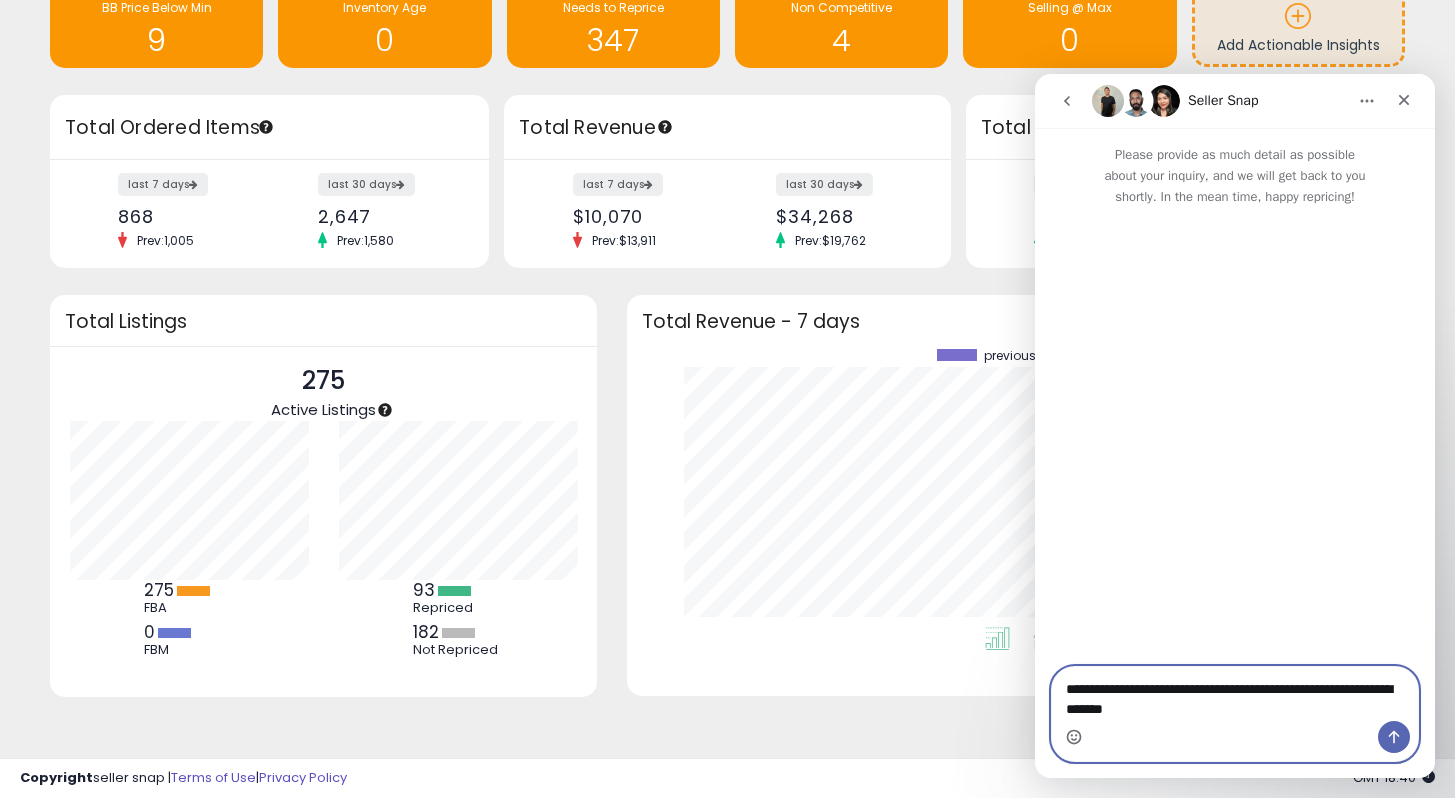 click on "**********" at bounding box center [1235, 694] 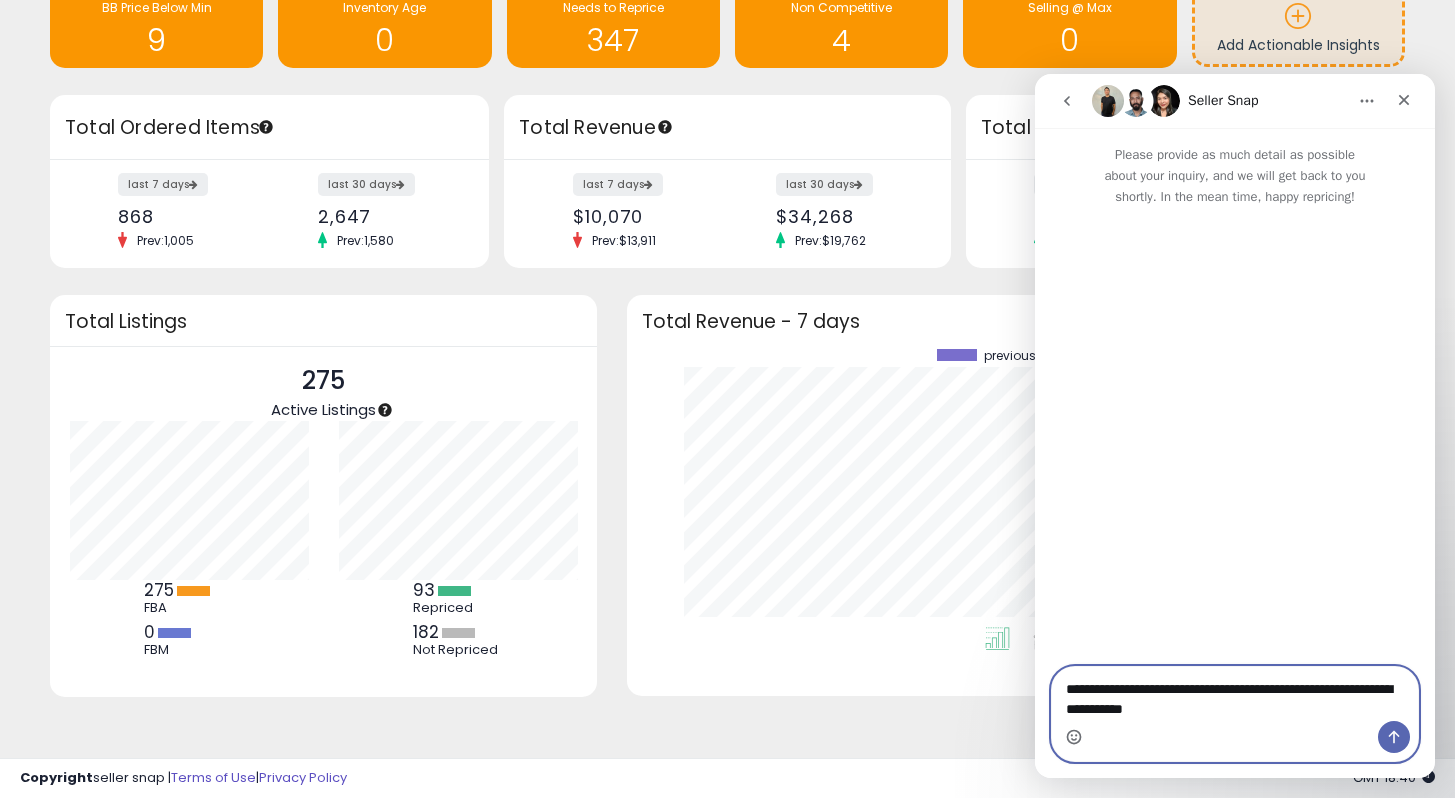 click on "**********" at bounding box center (1235, 694) 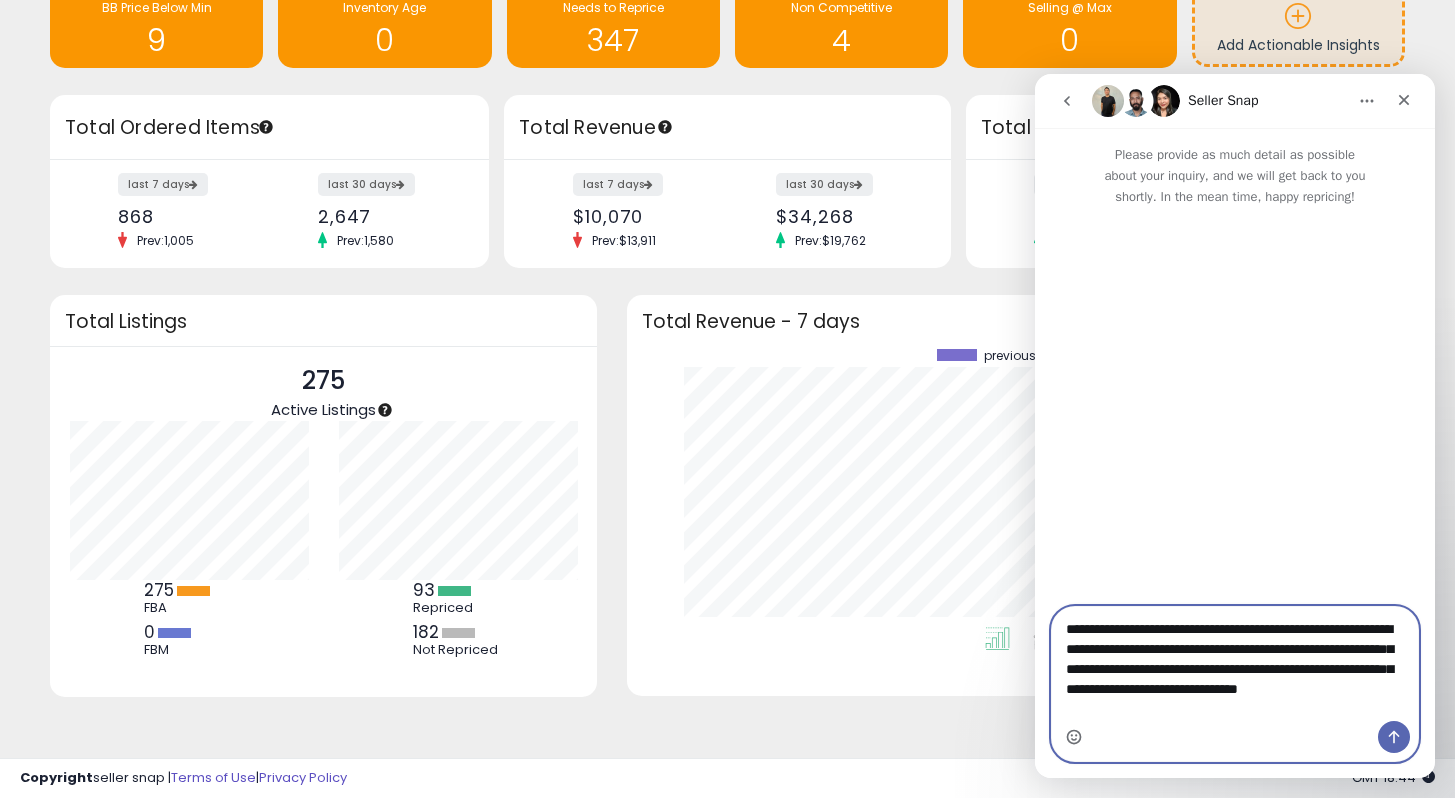 click on "**********" at bounding box center (1235, 664) 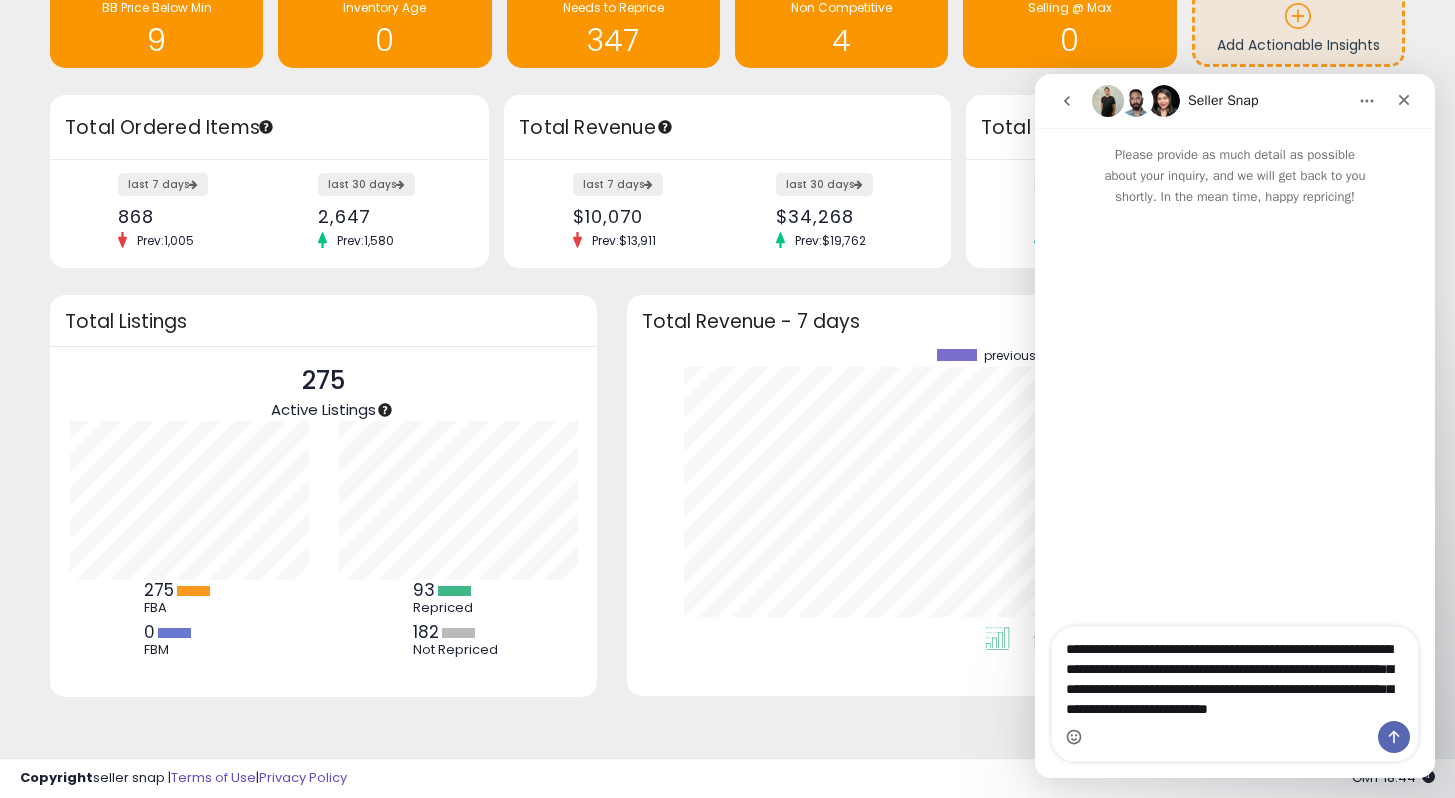 click at bounding box center [1235, 737] 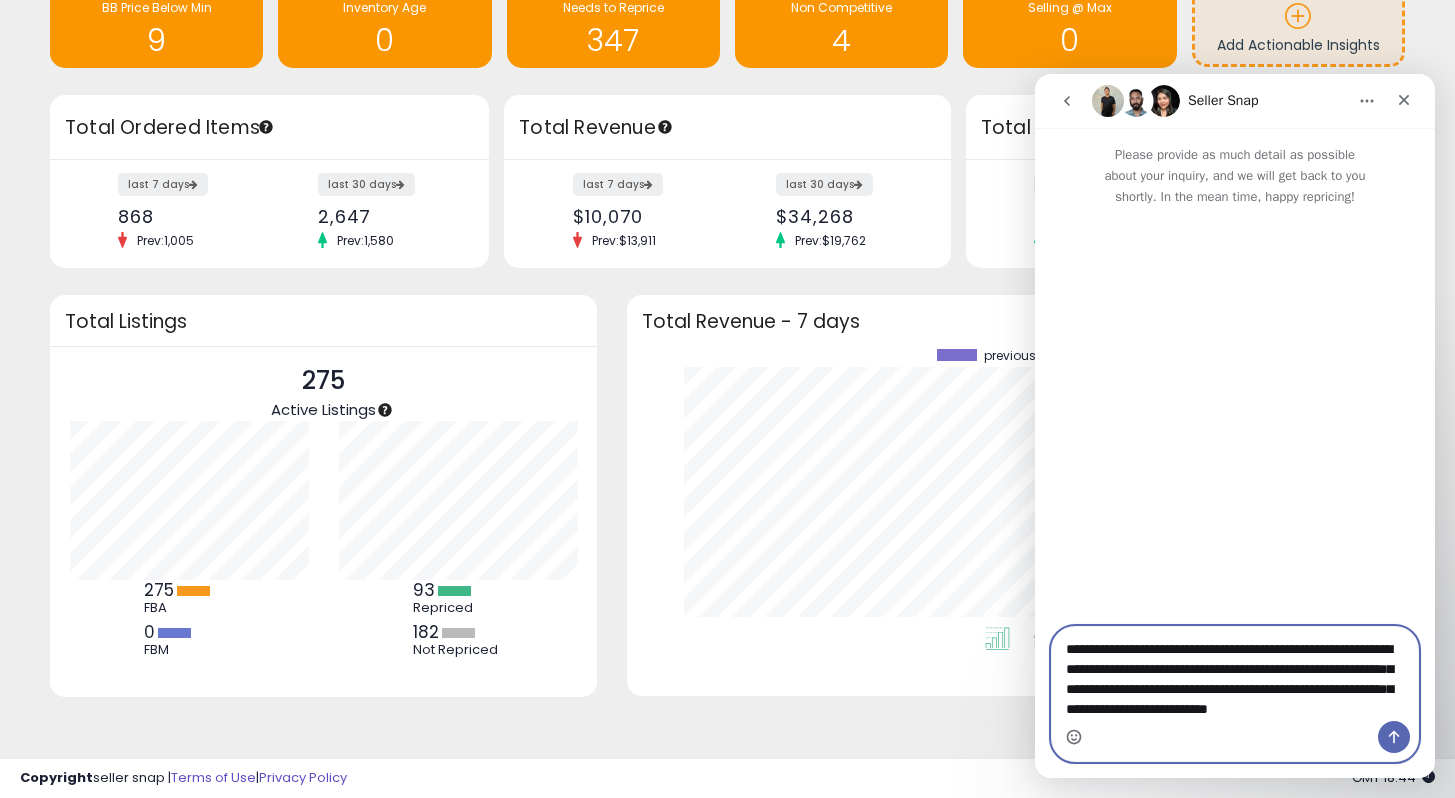 click on "**********" at bounding box center [1235, 684] 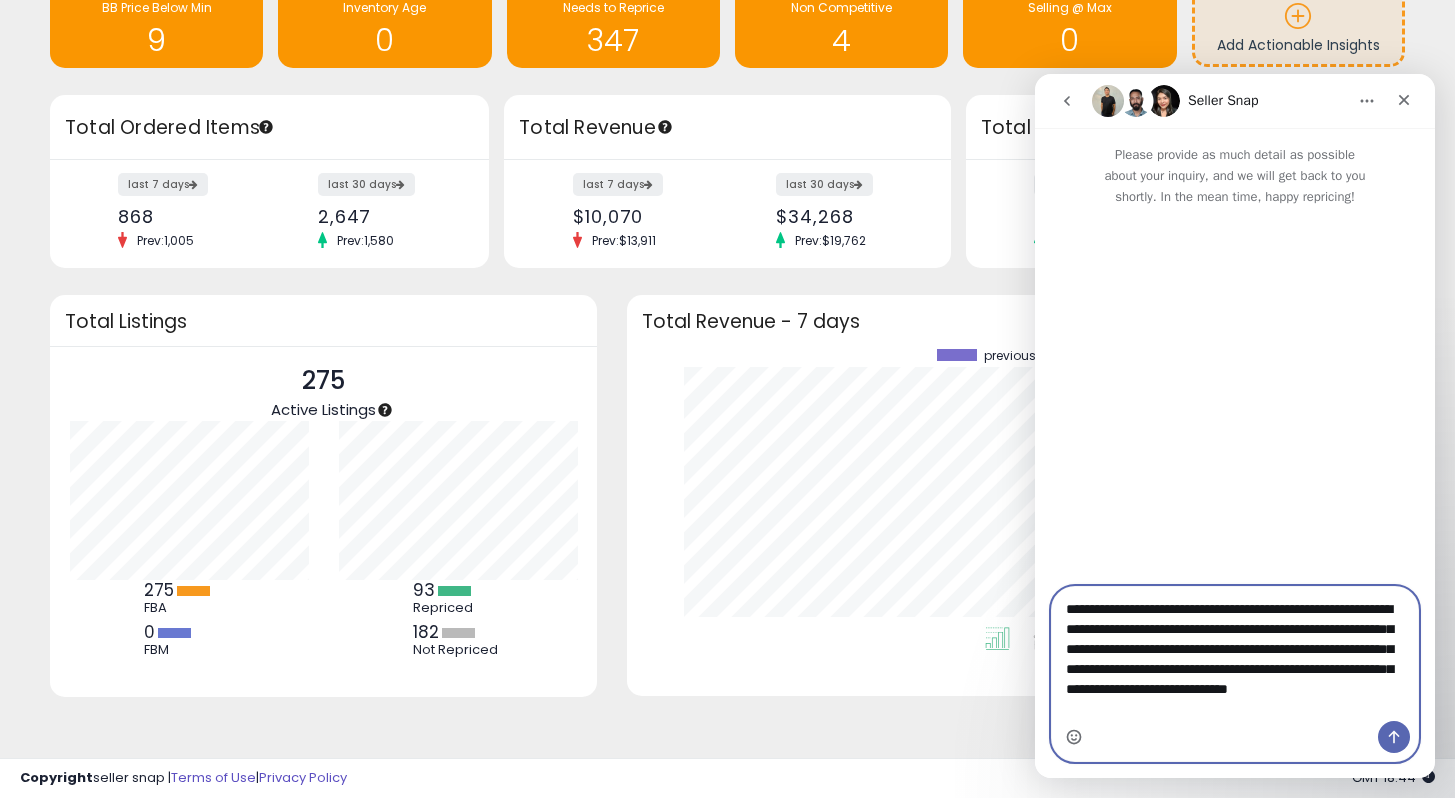 type on "**********" 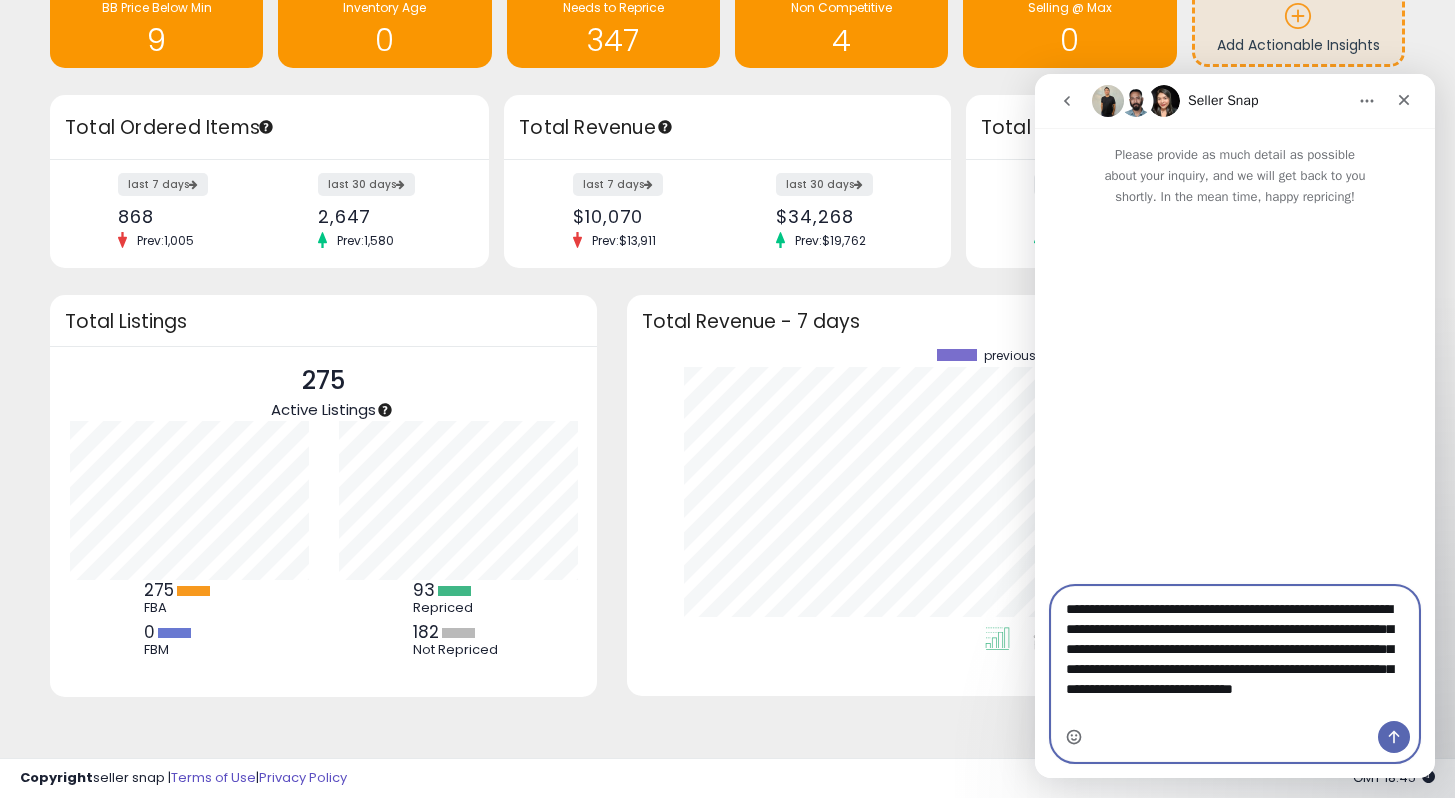 type 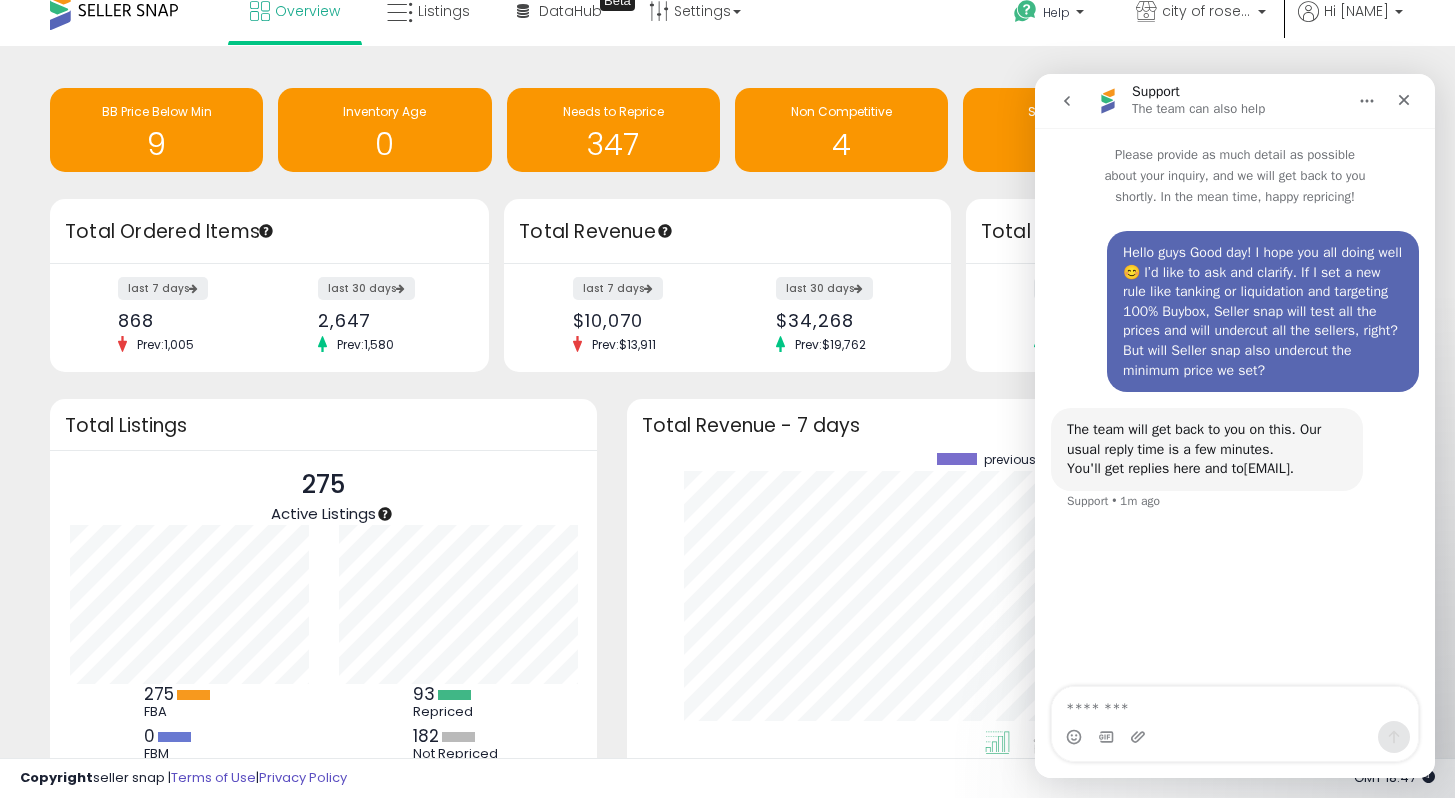scroll, scrollTop: 0, scrollLeft: 0, axis: both 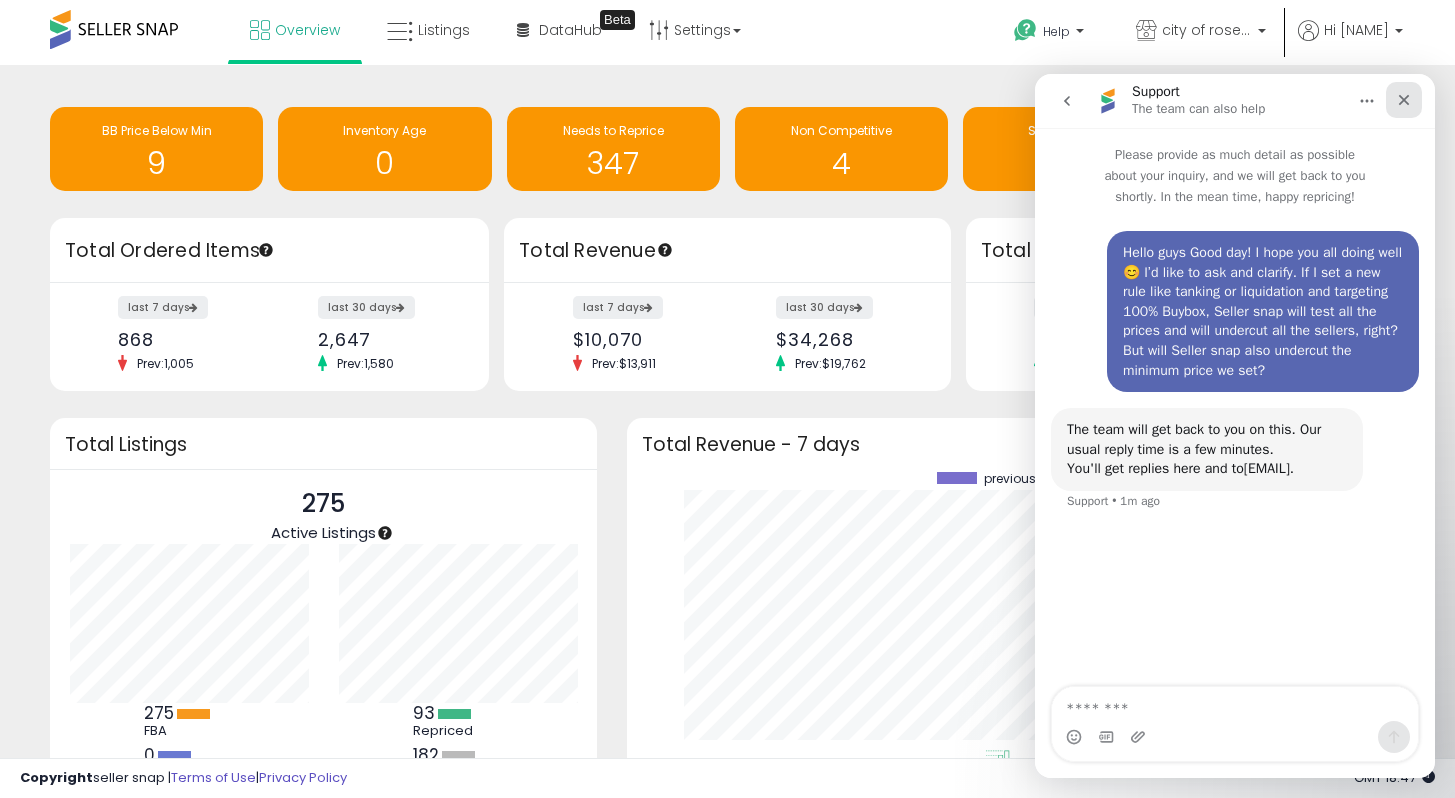 click 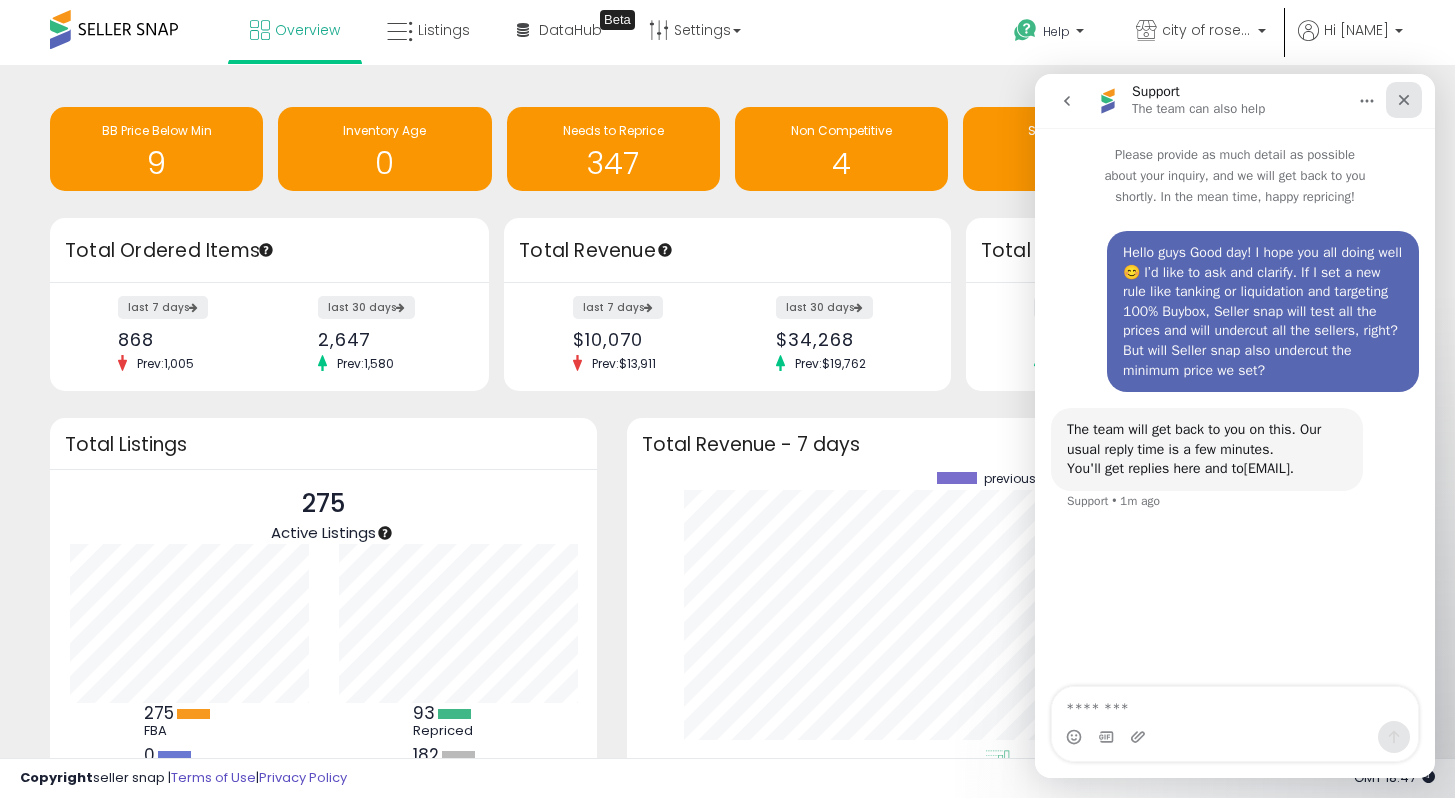 click on "Retrieving insights data..
BB Price Below Min
9
Inventory Age
0
Needs to Reprice
347 4" at bounding box center [727, 151] 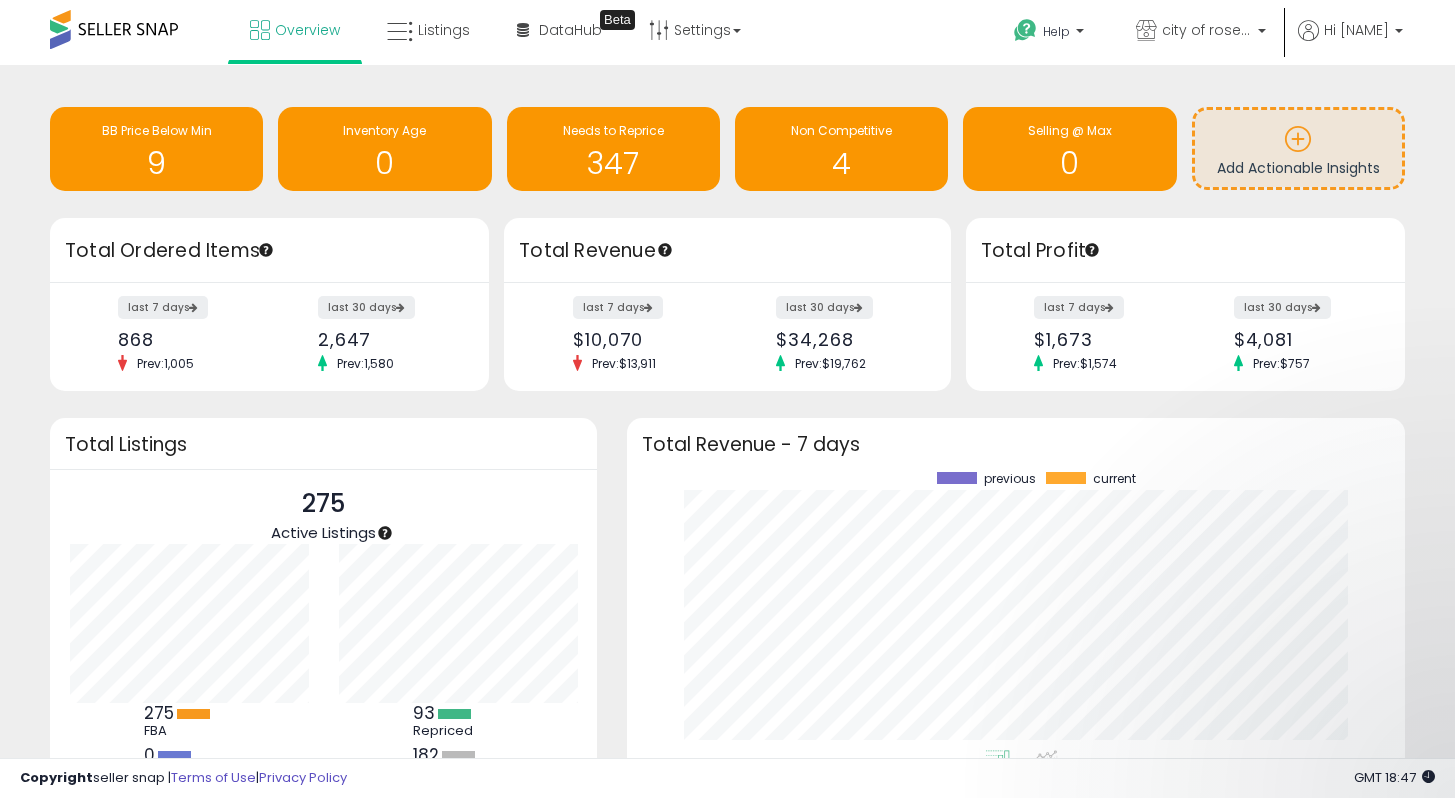 scroll, scrollTop: 0, scrollLeft: 0, axis: both 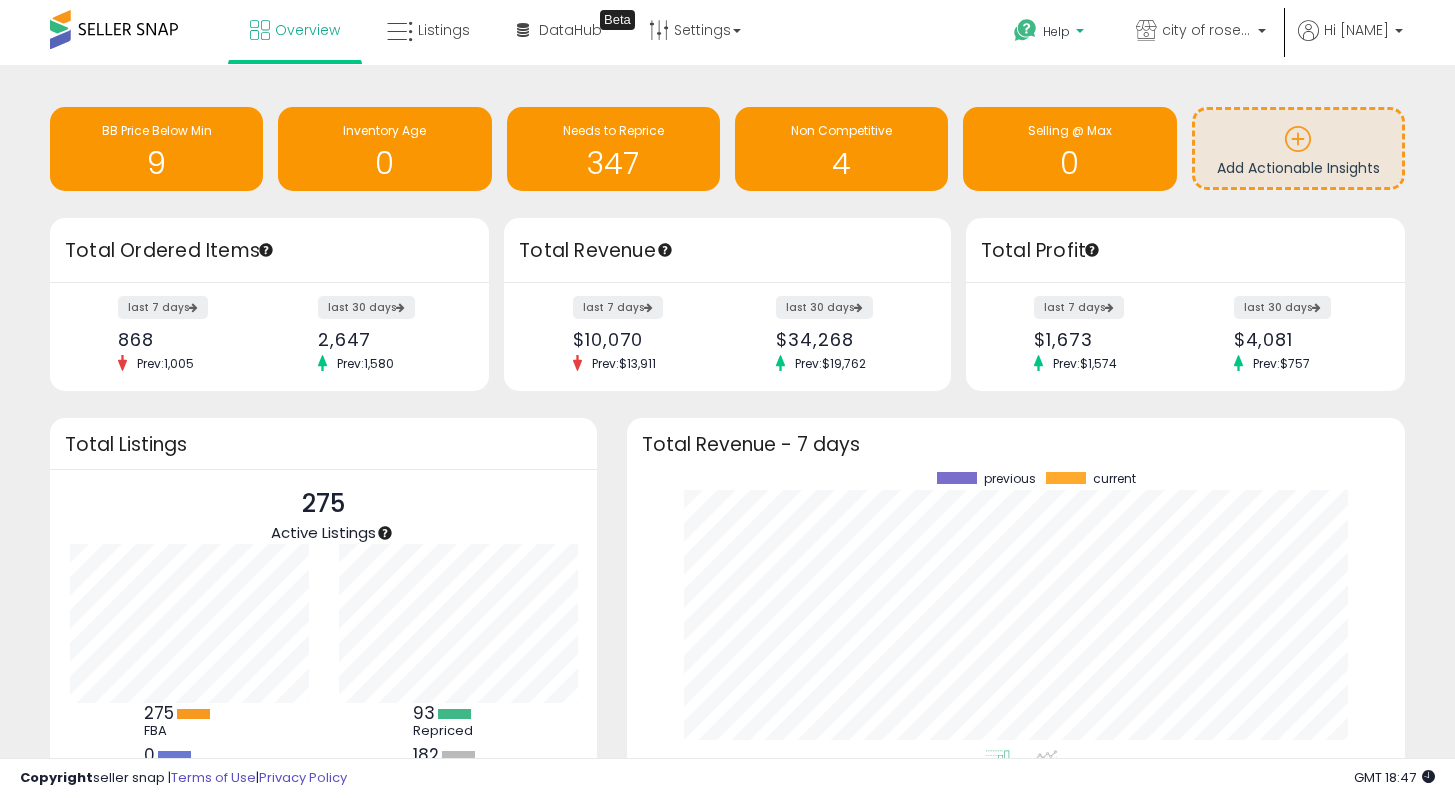 click on "Help" at bounding box center [1051, 34] 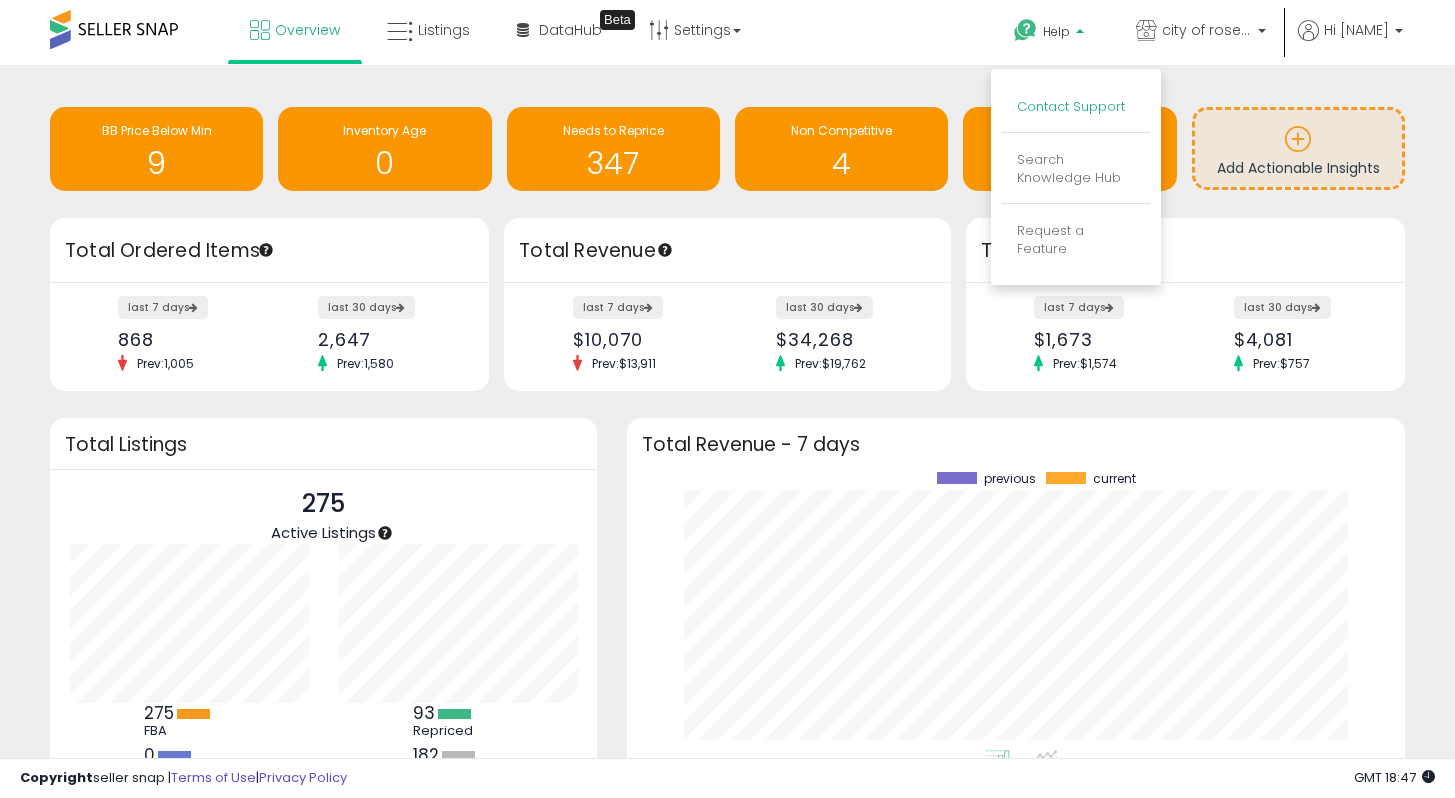 click on "Contact Support" at bounding box center (1071, 106) 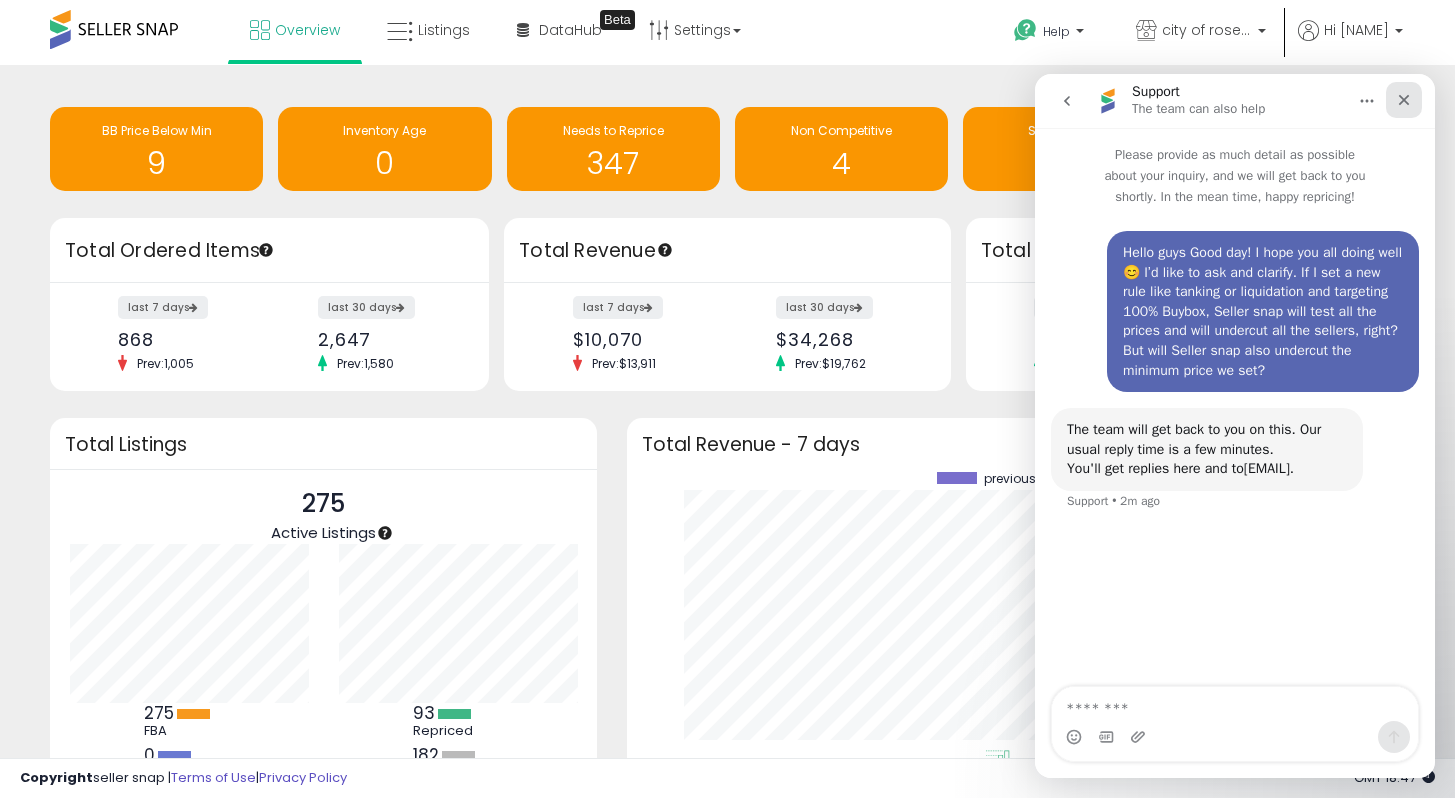 click at bounding box center (1404, 100) 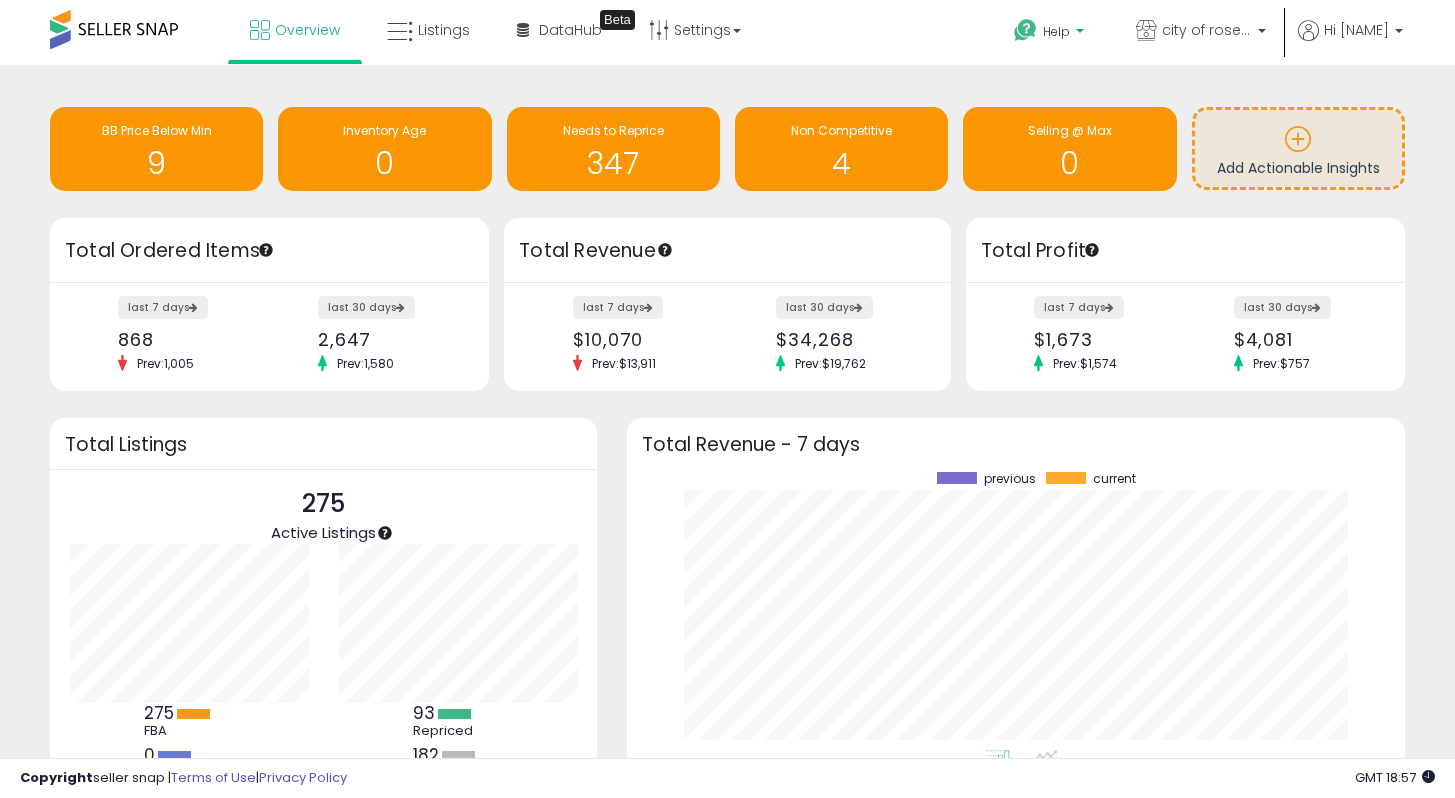 click on "Help" at bounding box center (1051, 34) 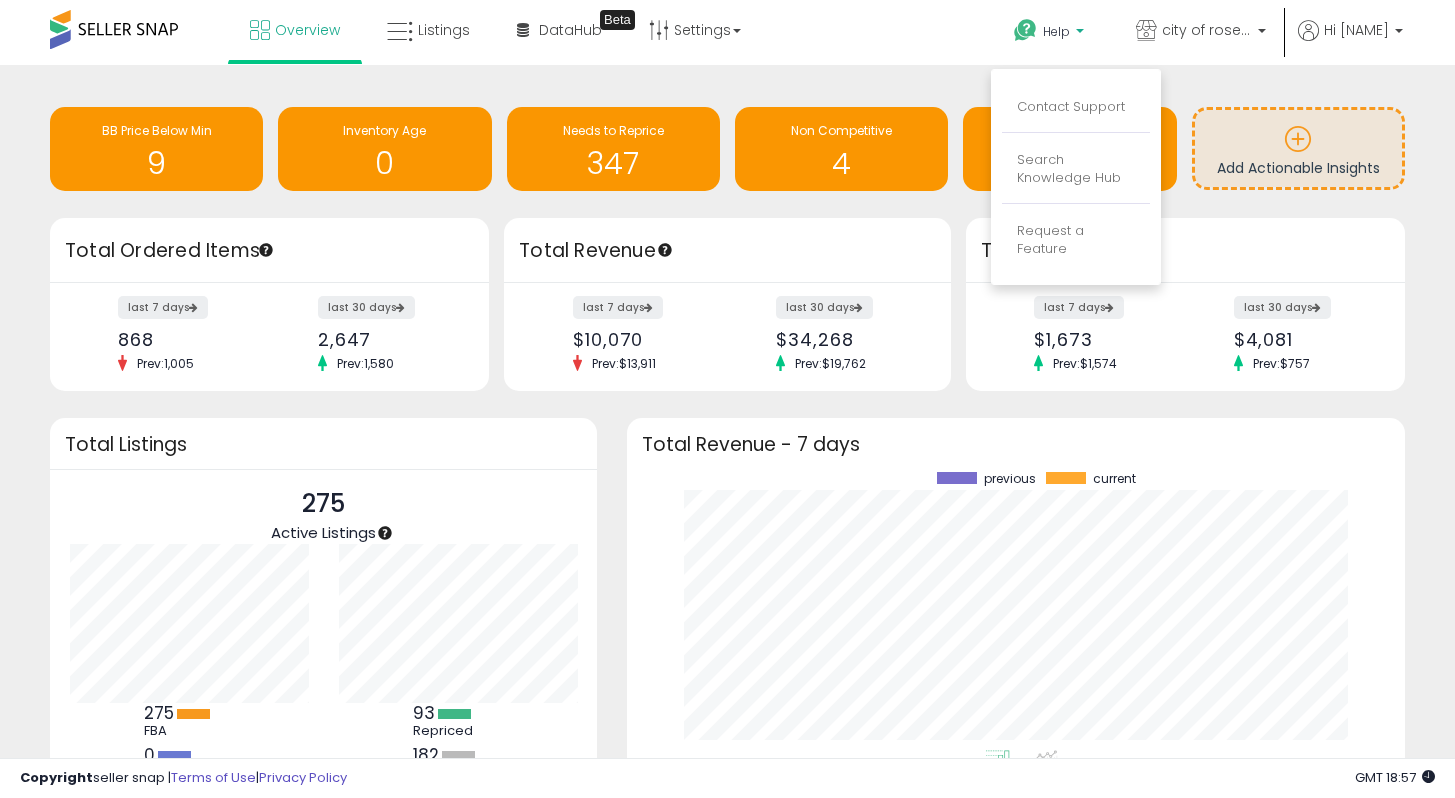 click on "Contact Support" at bounding box center [1076, 108] 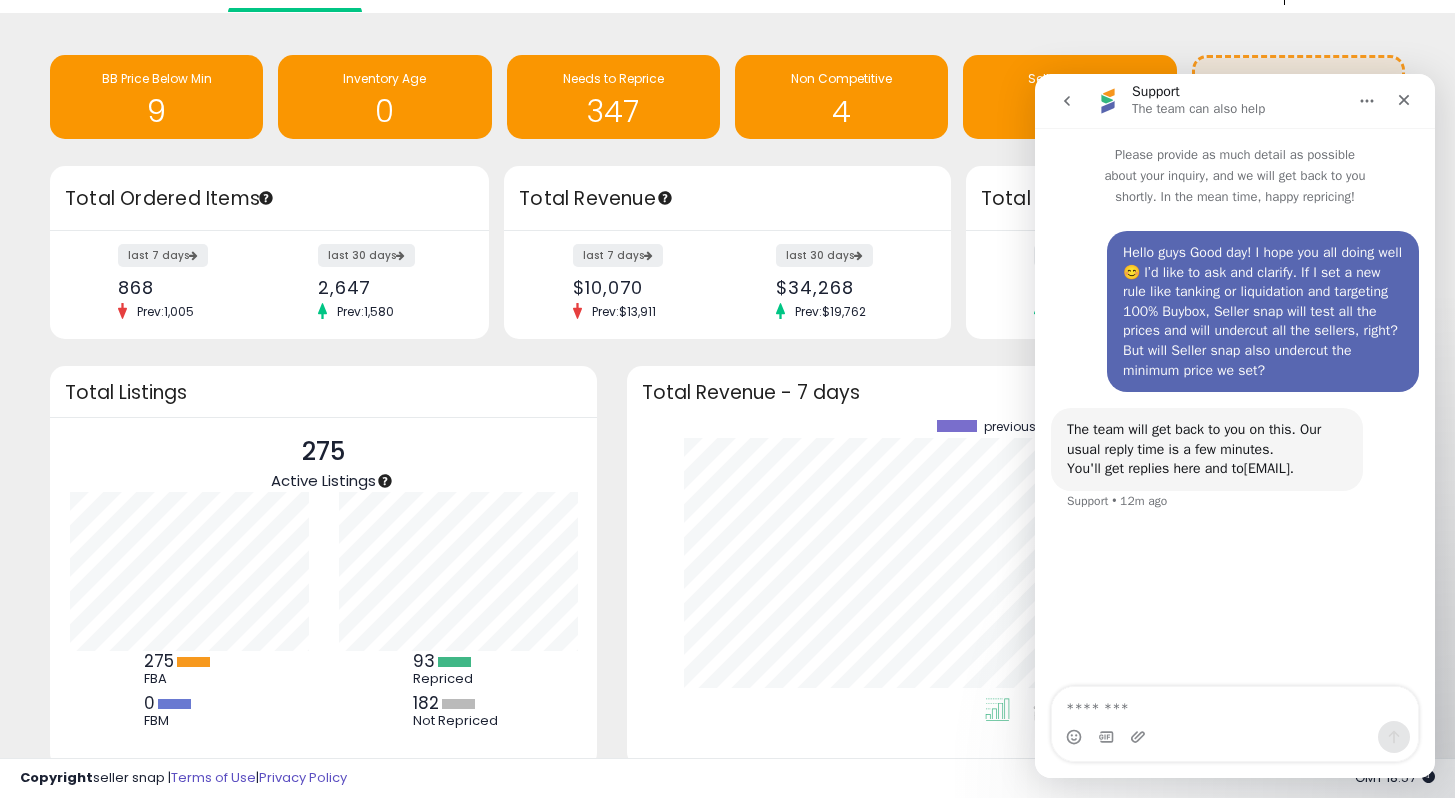 scroll, scrollTop: 123, scrollLeft: 0, axis: vertical 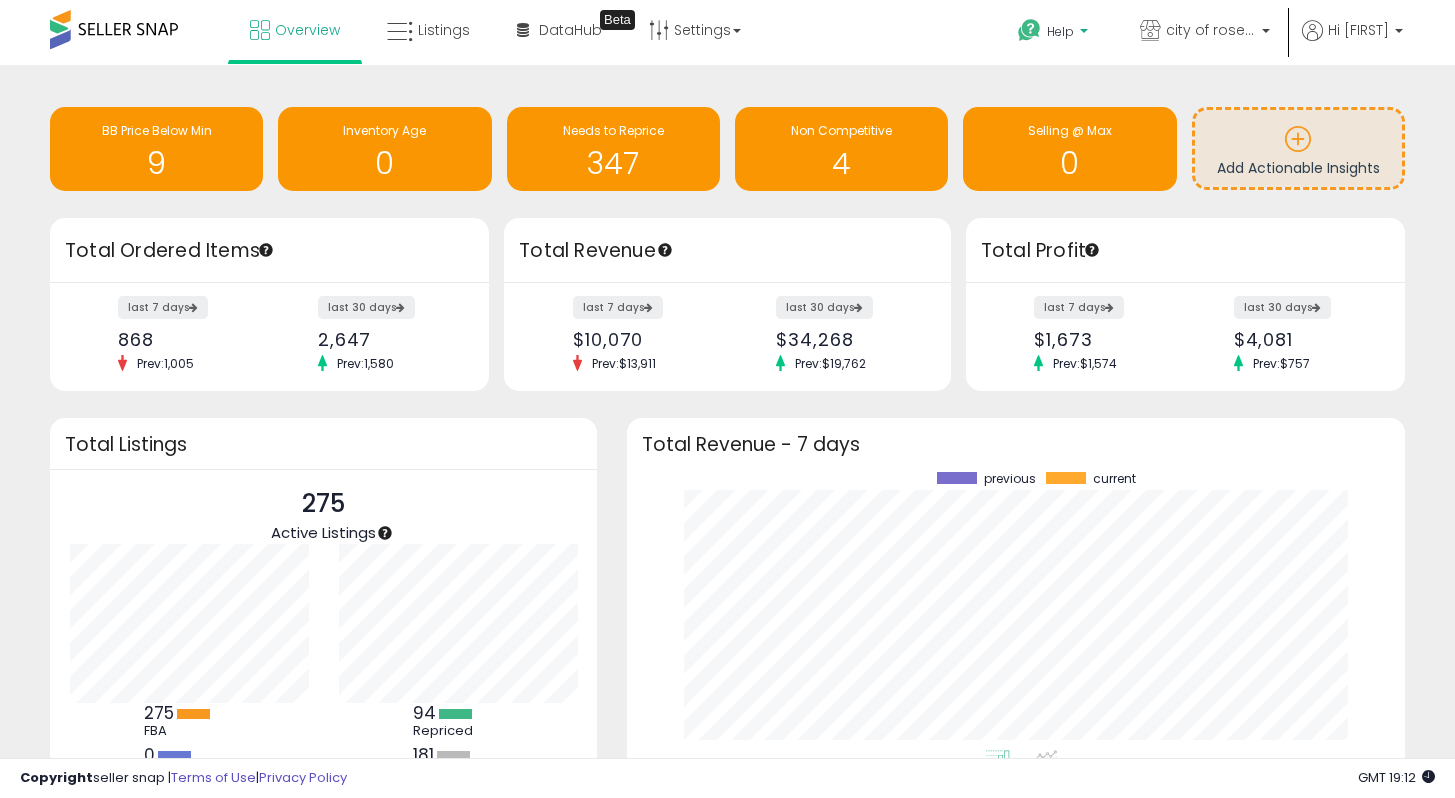 click on "Help" at bounding box center (1060, 31) 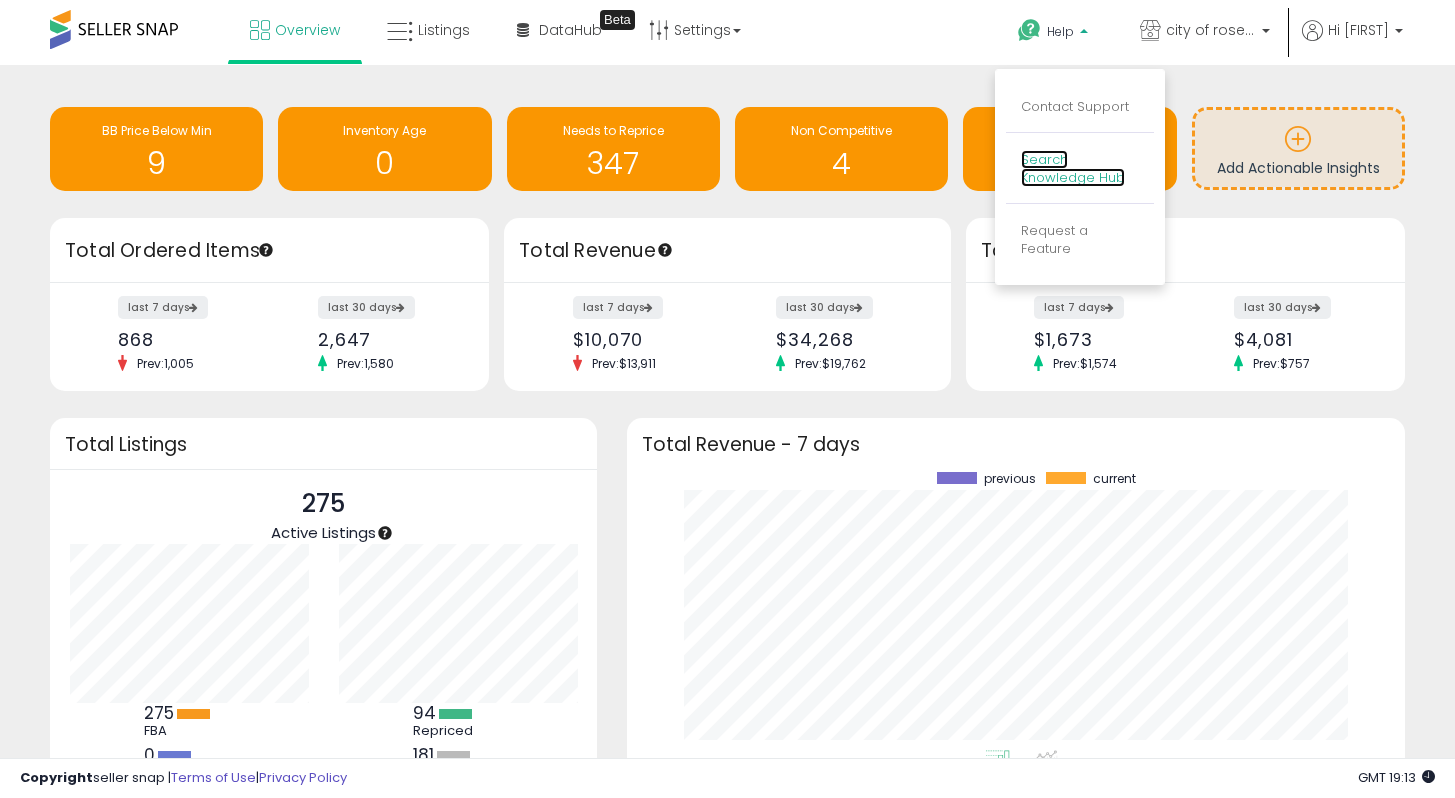 click on "Search Knowledge Hub" at bounding box center [1073, 169] 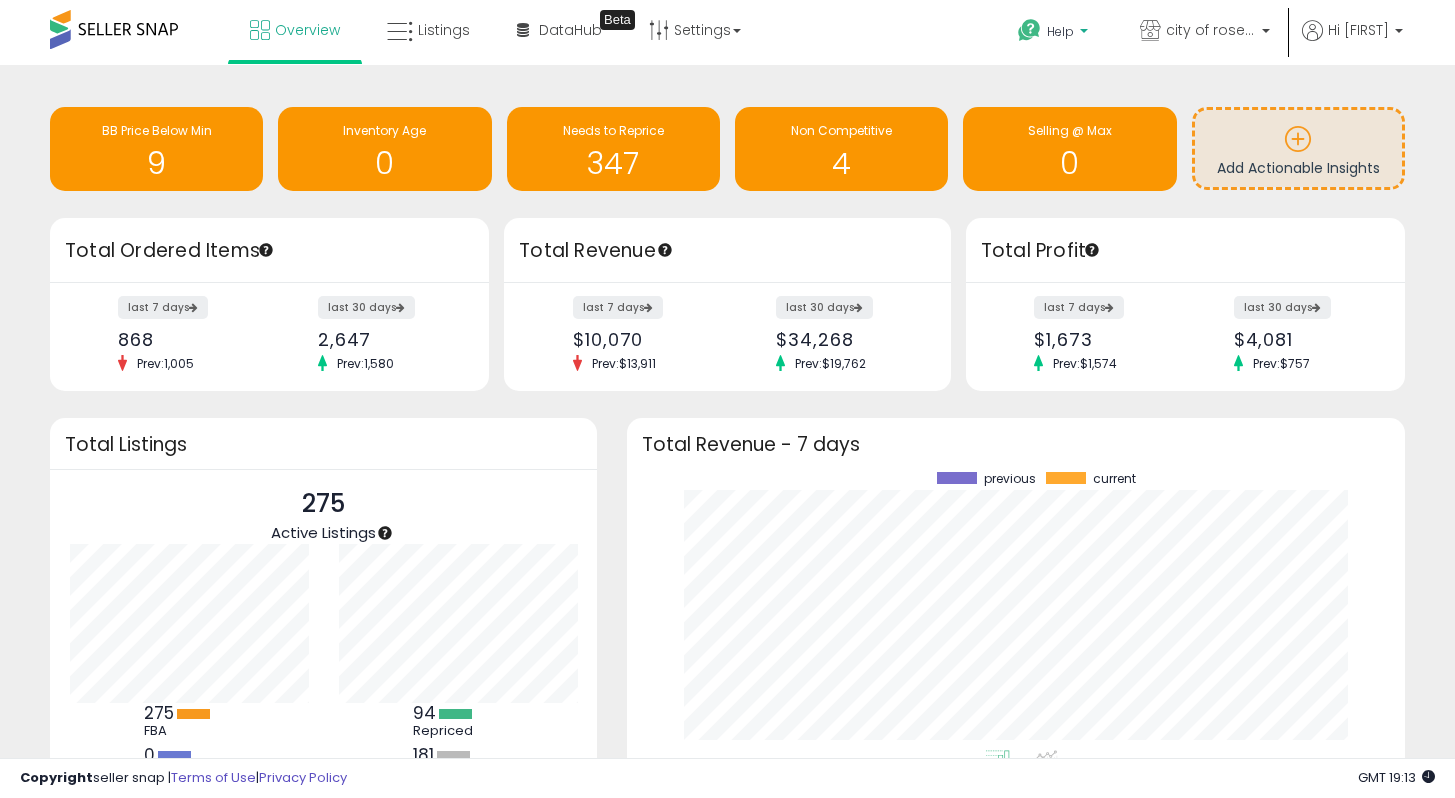 click at bounding box center [1029, 30] 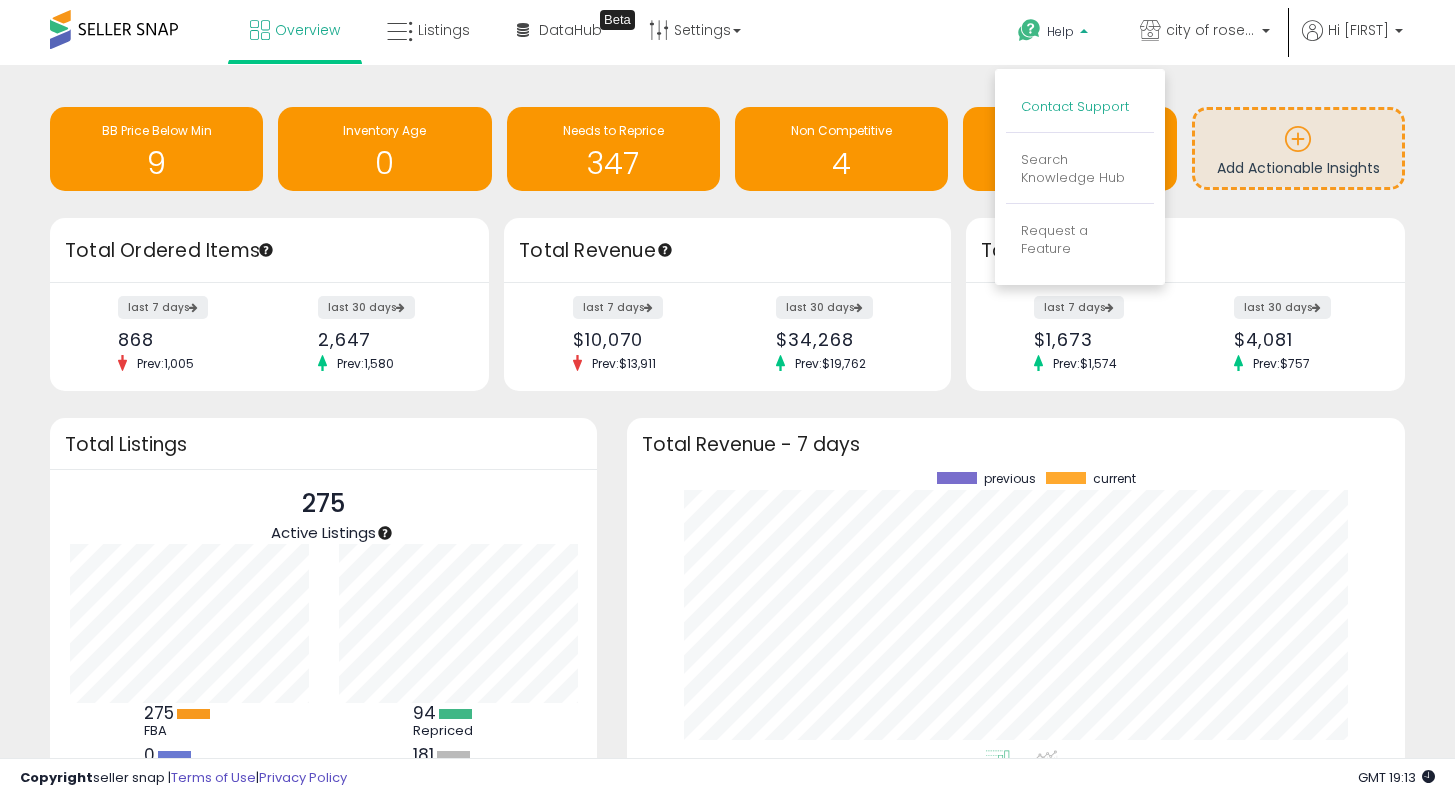 click on "Contact Support" at bounding box center [1075, 106] 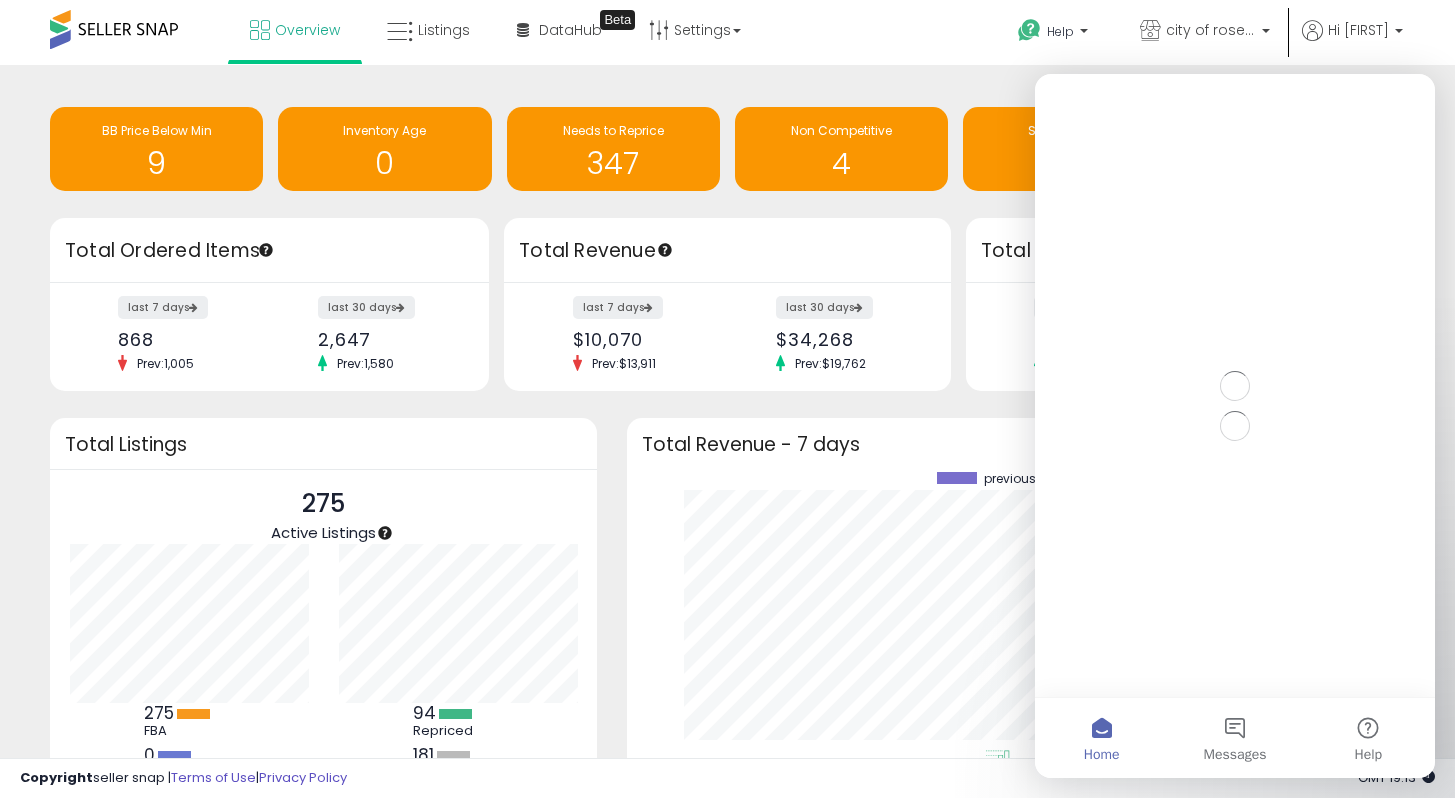 scroll, scrollTop: 0, scrollLeft: 0, axis: both 